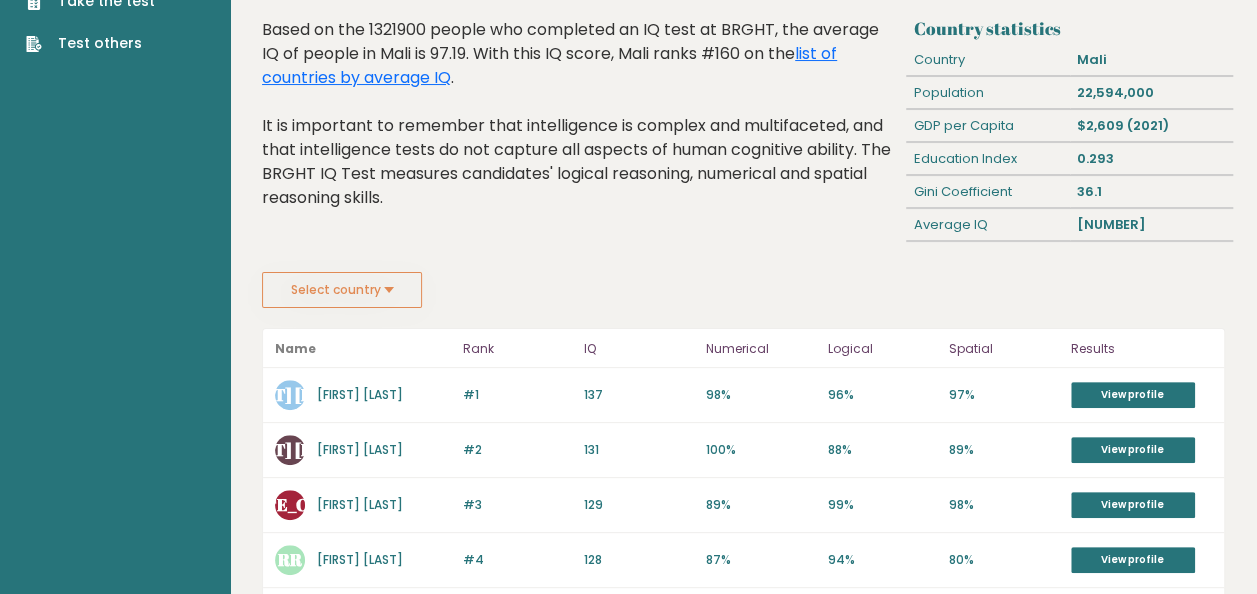 scroll, scrollTop: 0, scrollLeft: 0, axis: both 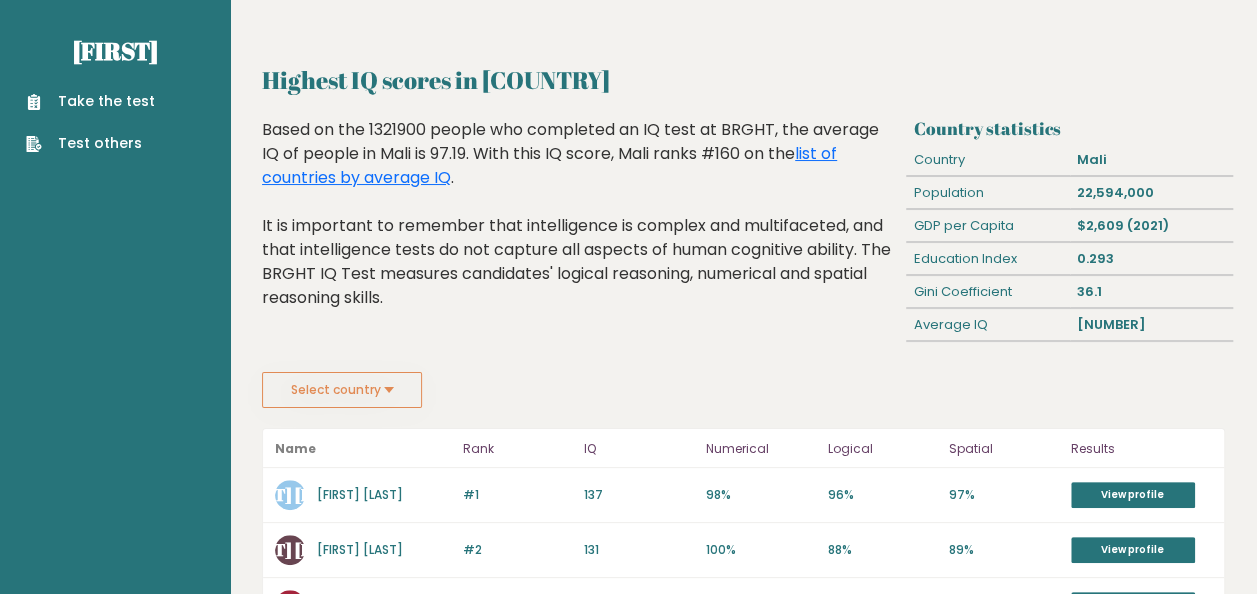 click on "Take the test" at bounding box center [90, 101] 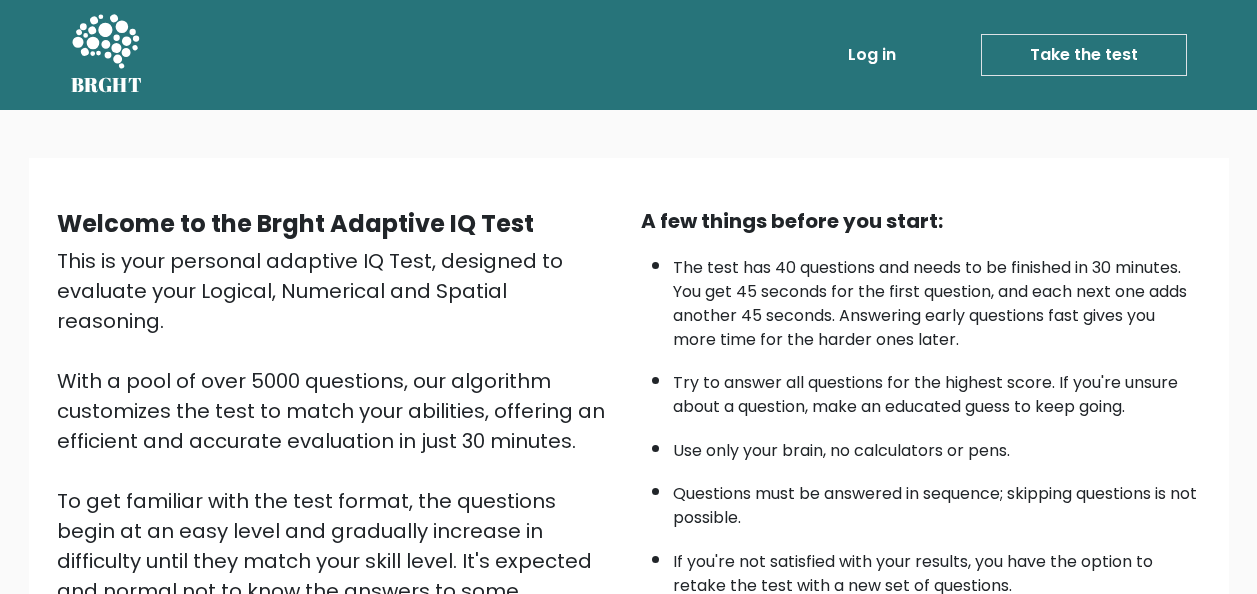 scroll, scrollTop: 322, scrollLeft: 0, axis: vertical 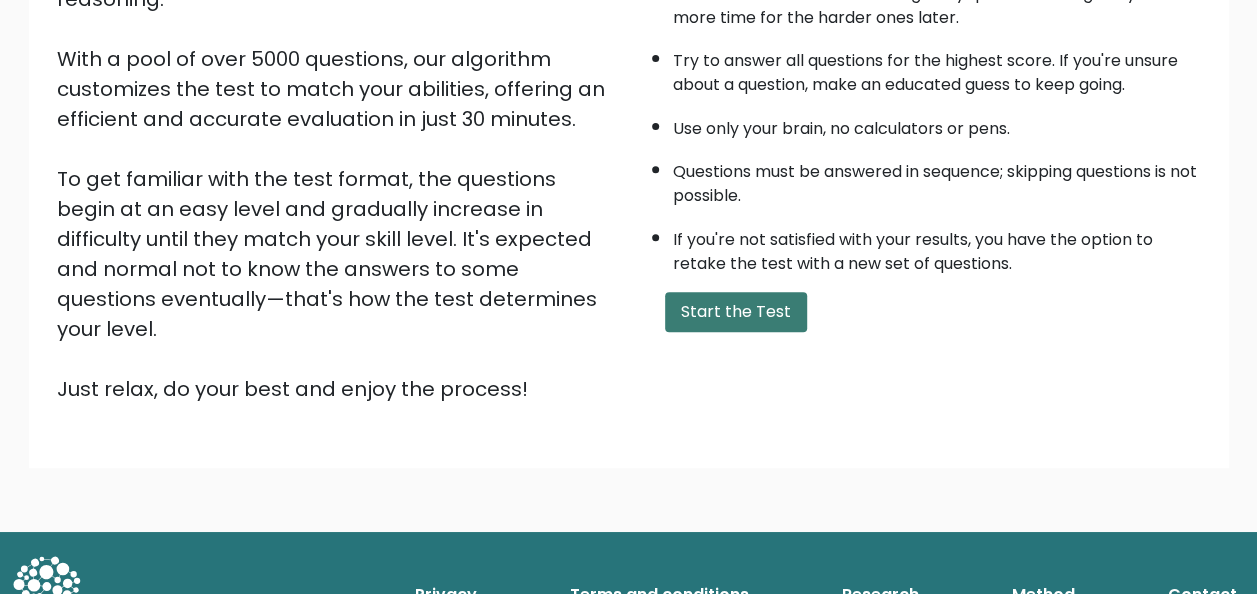 click on "Start the Test" at bounding box center [736, 312] 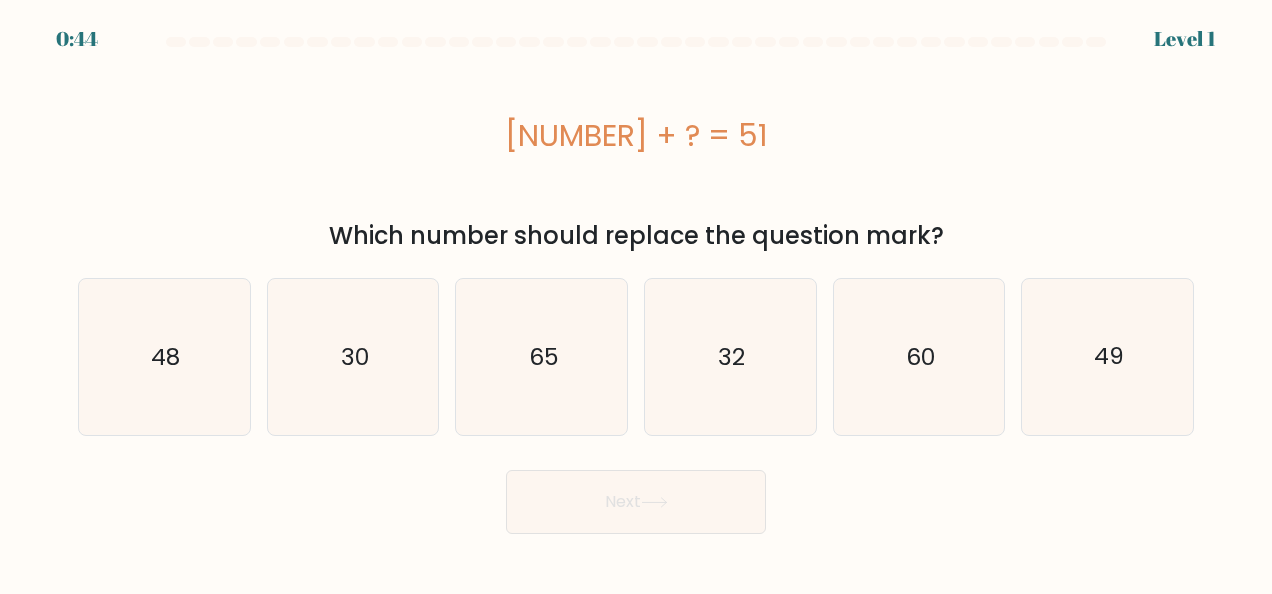 scroll, scrollTop: 0, scrollLeft: 0, axis: both 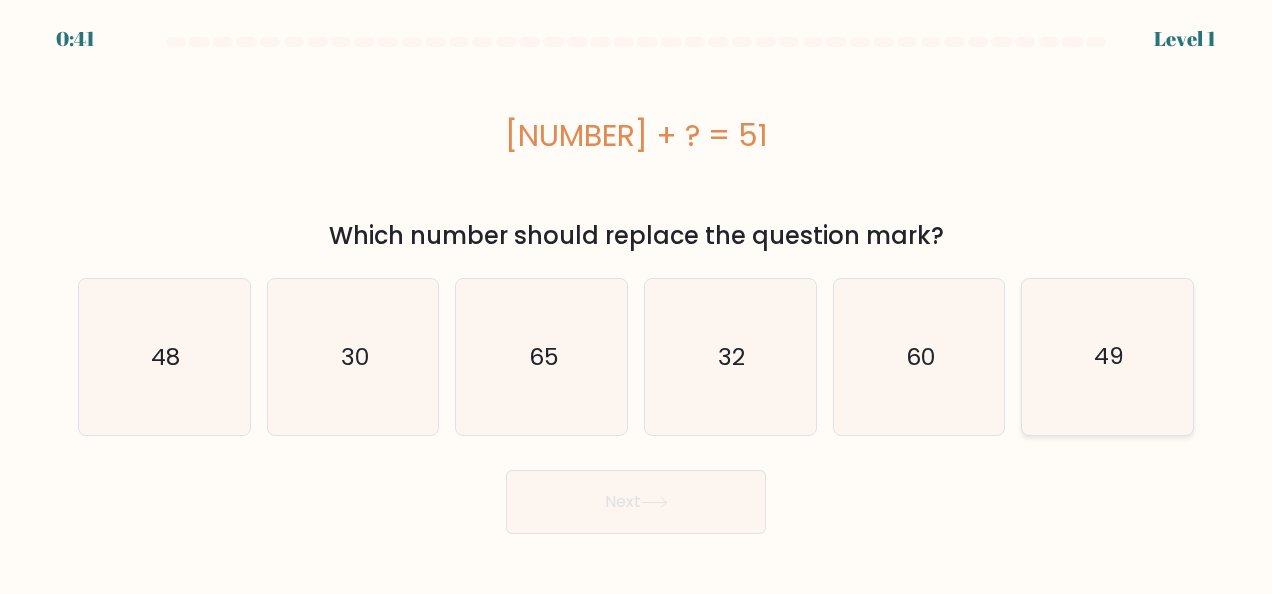 drag, startPoint x: 1125, startPoint y: 413, endPoint x: 1115, endPoint y: 412, distance: 10.049875 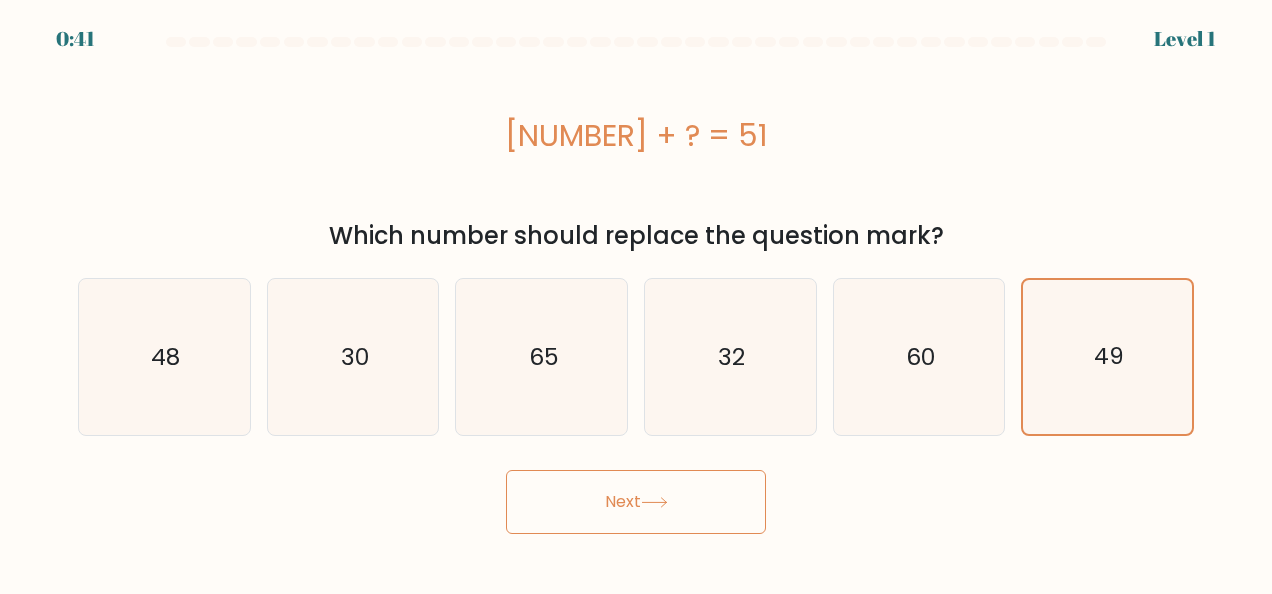 click on "Next" at bounding box center (636, 502) 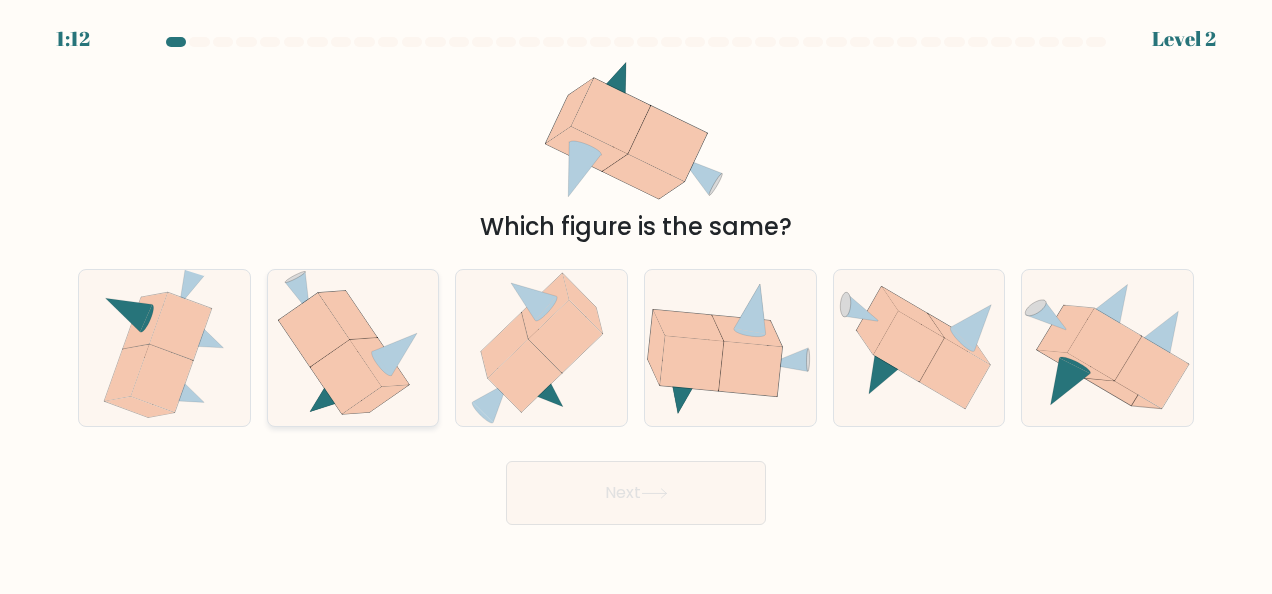 click at bounding box center (314, 329) 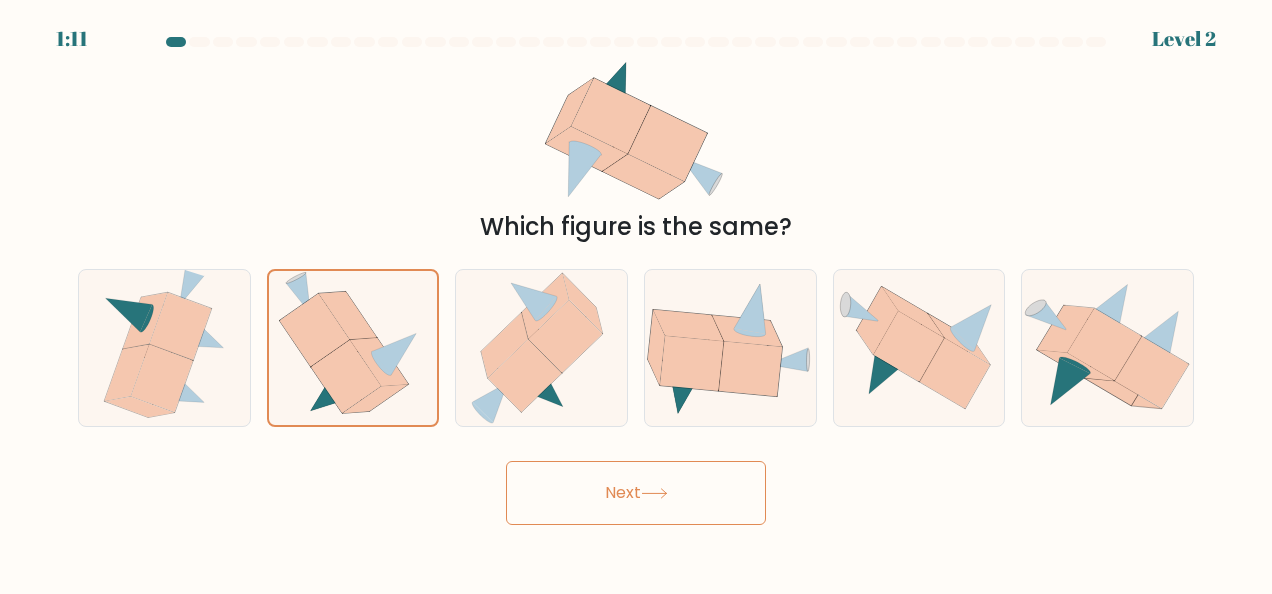 click on "Next" at bounding box center [636, 493] 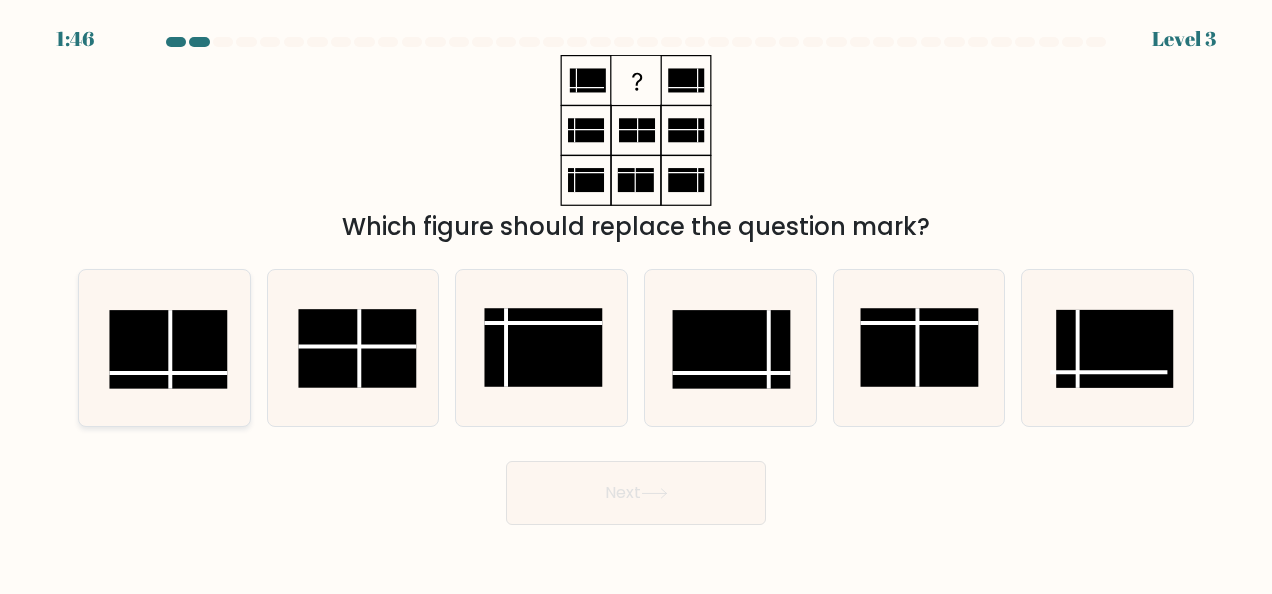 click at bounding box center [164, 348] 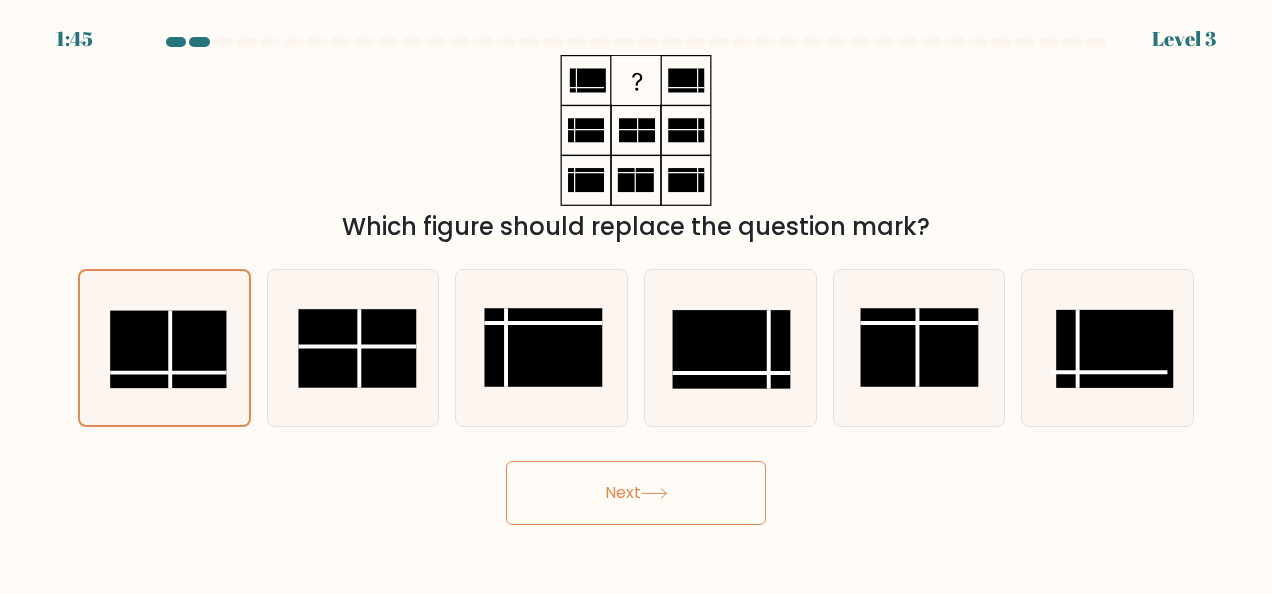 click on "Next" at bounding box center (636, 493) 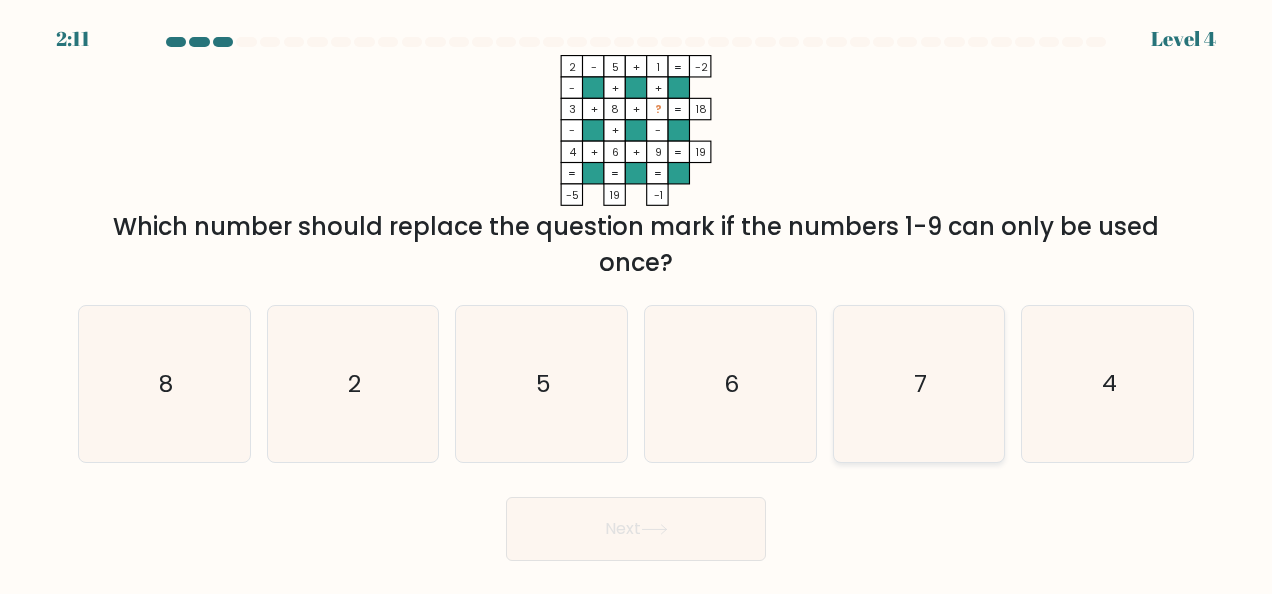 drag, startPoint x: 897, startPoint y: 382, endPoint x: 888, endPoint y: 376, distance: 10.816654 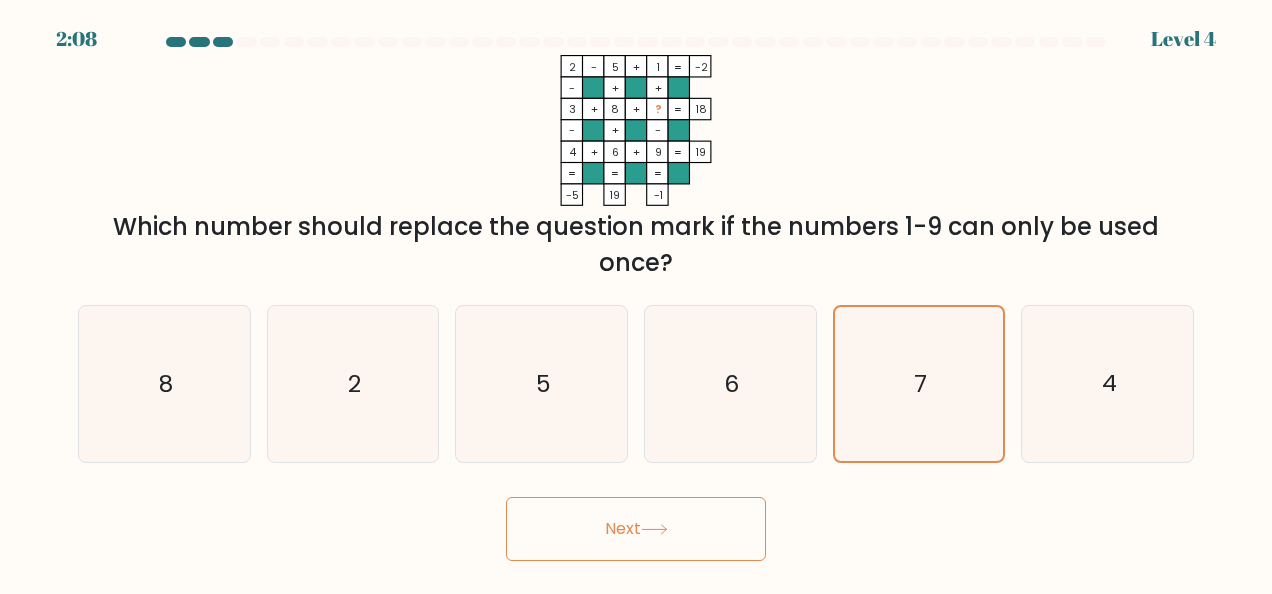 click on "Next" at bounding box center [636, 529] 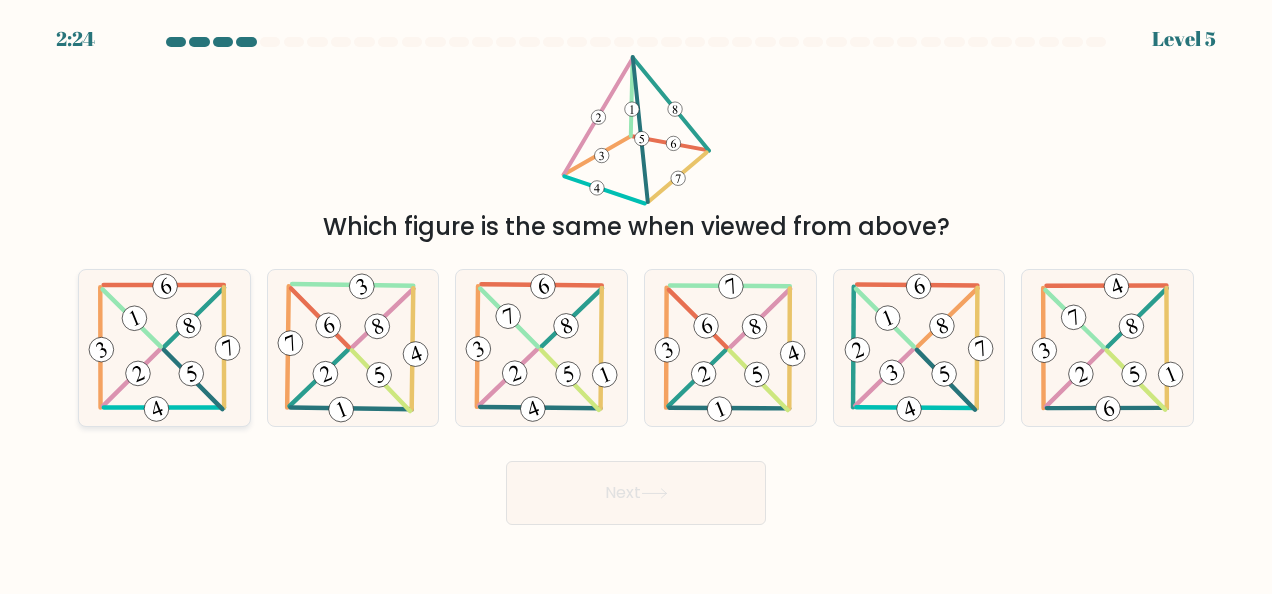 click at bounding box center [134, 318] 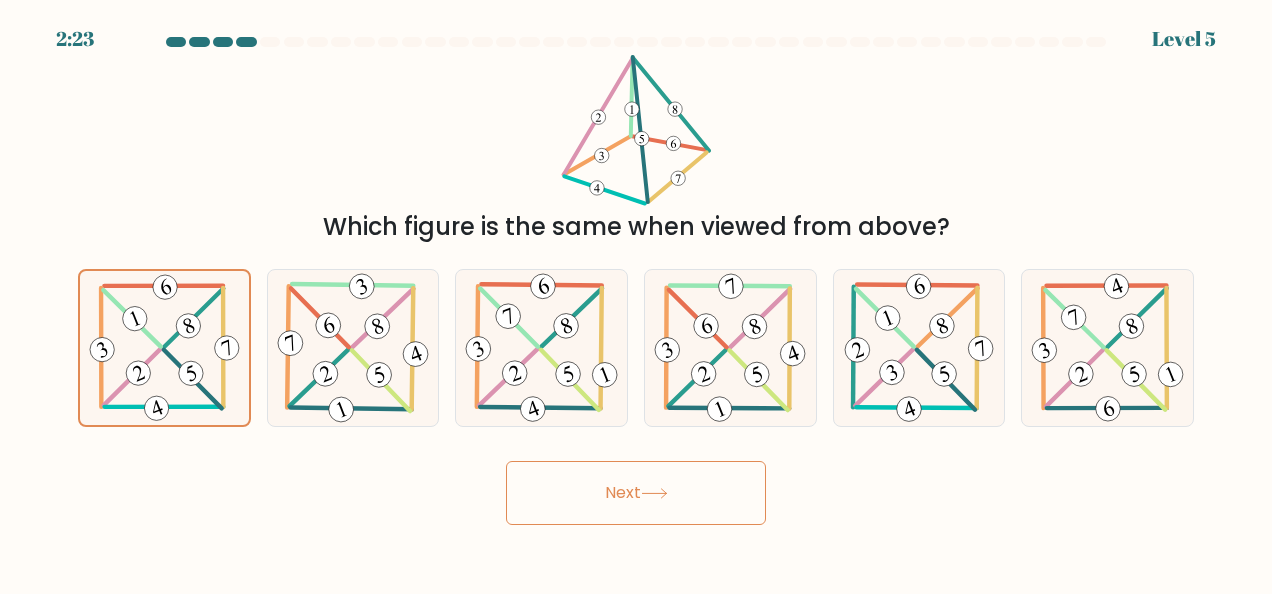 click on "Next" at bounding box center [636, 493] 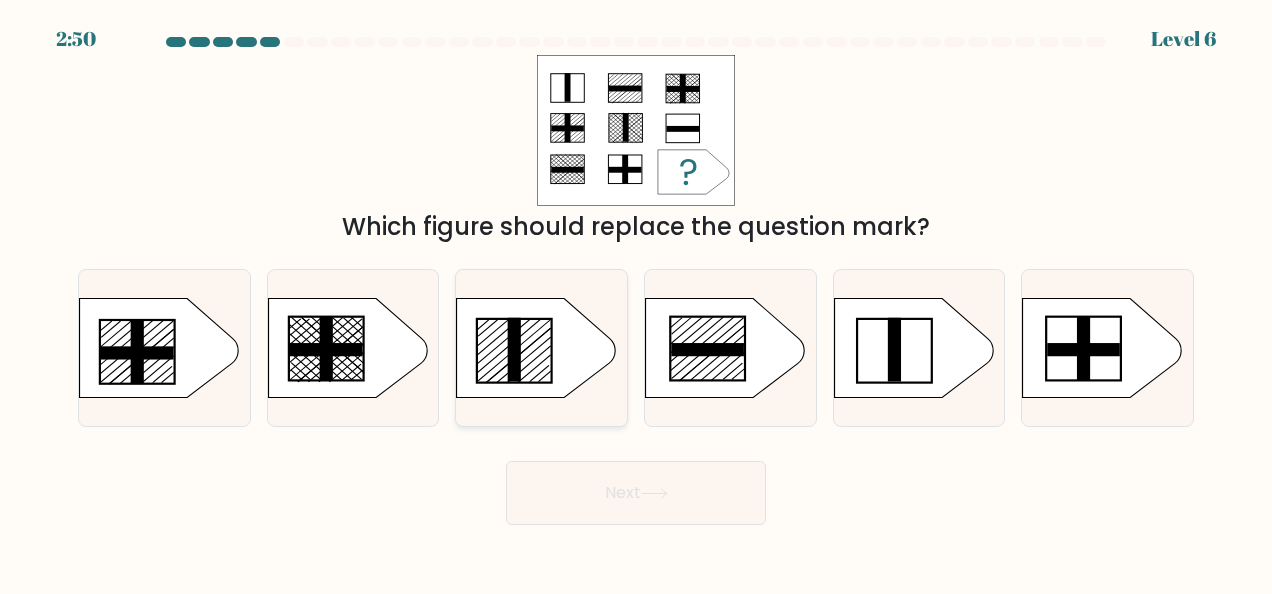 click at bounding box center [514, 349] 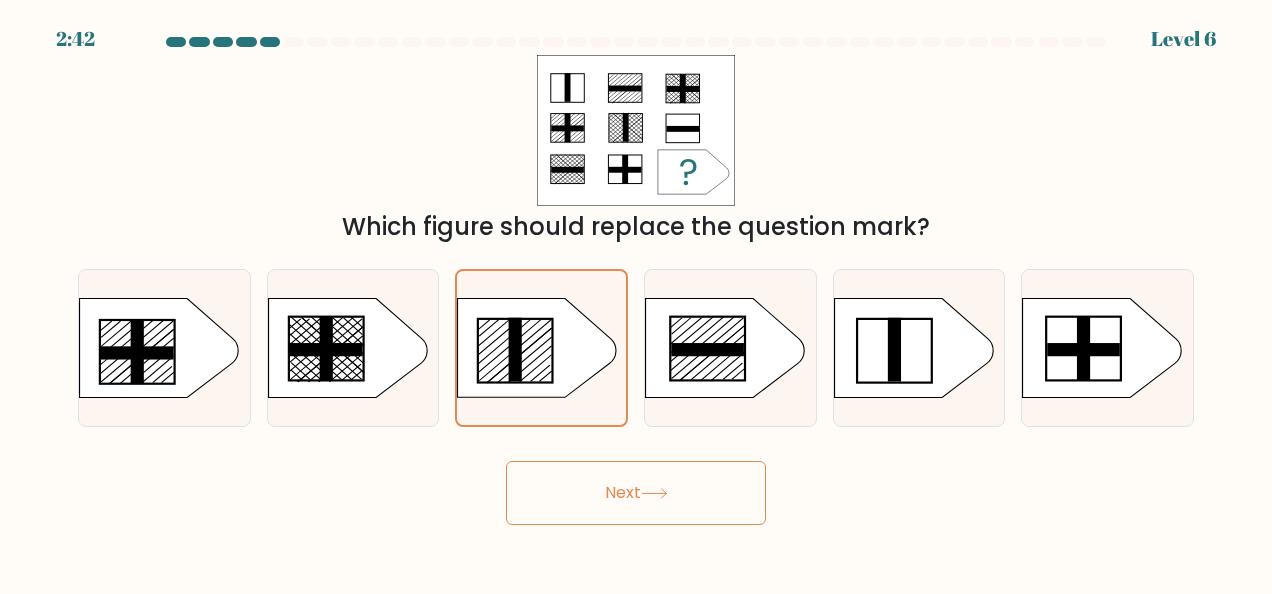 click on "Next" at bounding box center (636, 493) 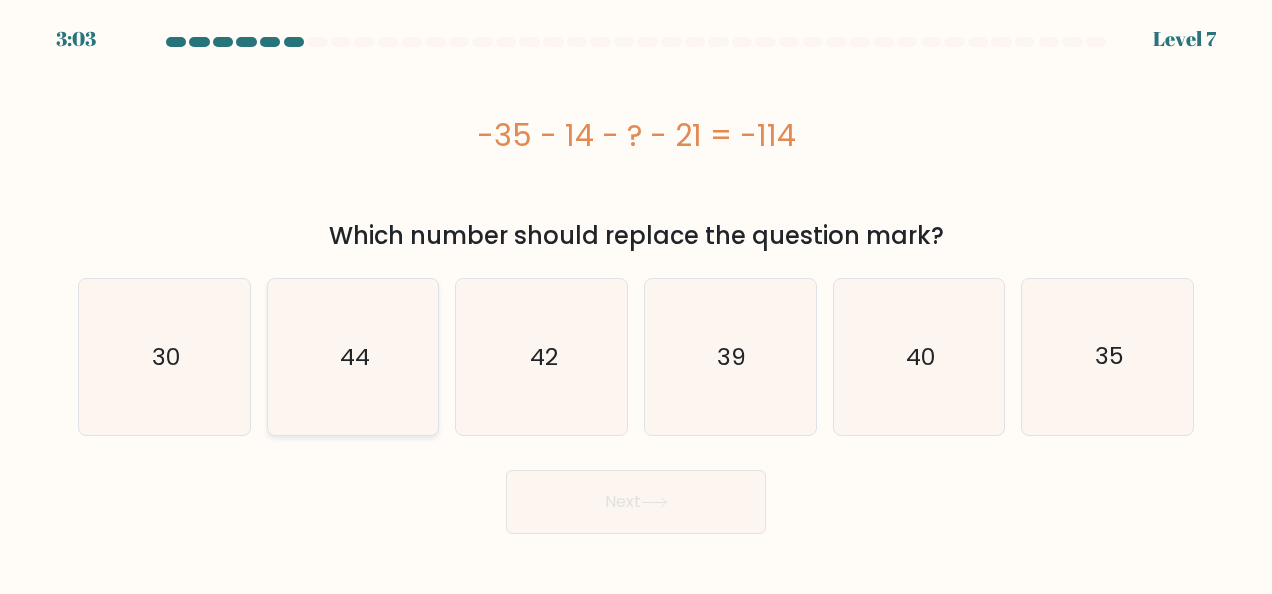 click on "44" at bounding box center [353, 357] 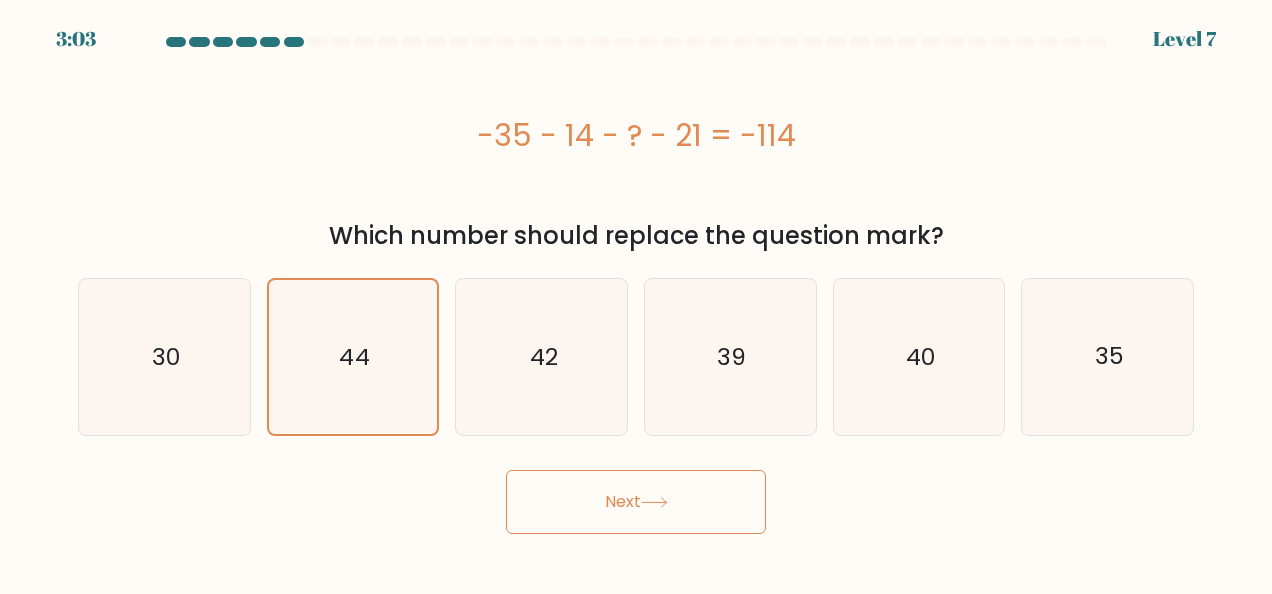 click on "Next" at bounding box center (636, 502) 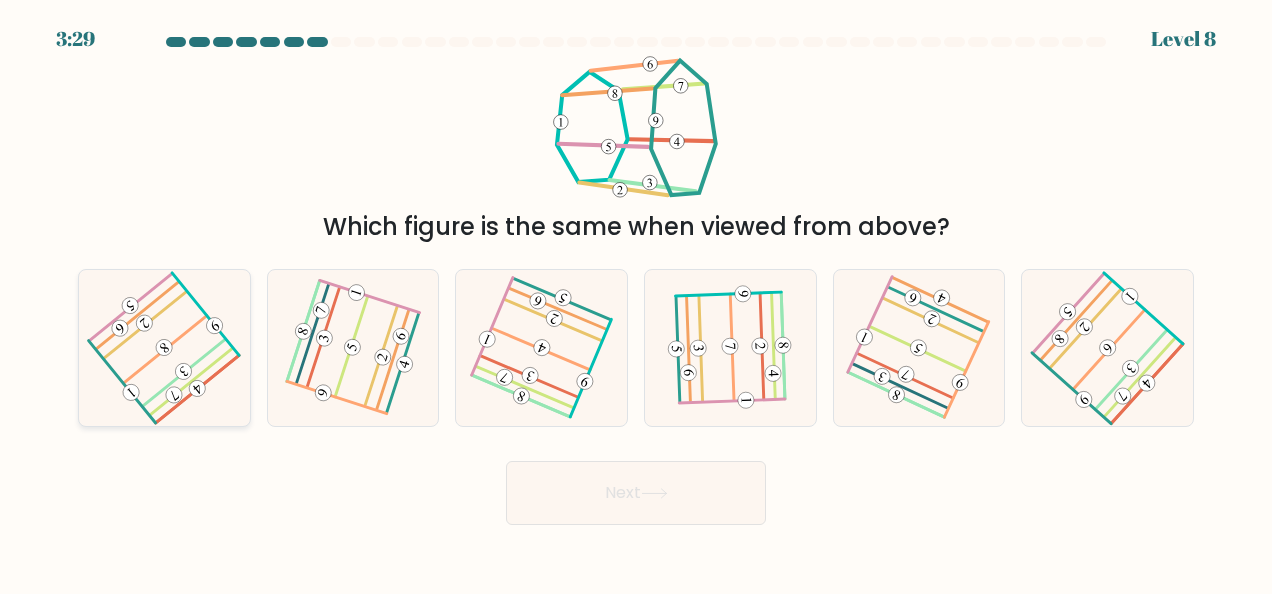 drag, startPoint x: 208, startPoint y: 348, endPoint x: 221, endPoint y: 358, distance: 16.40122 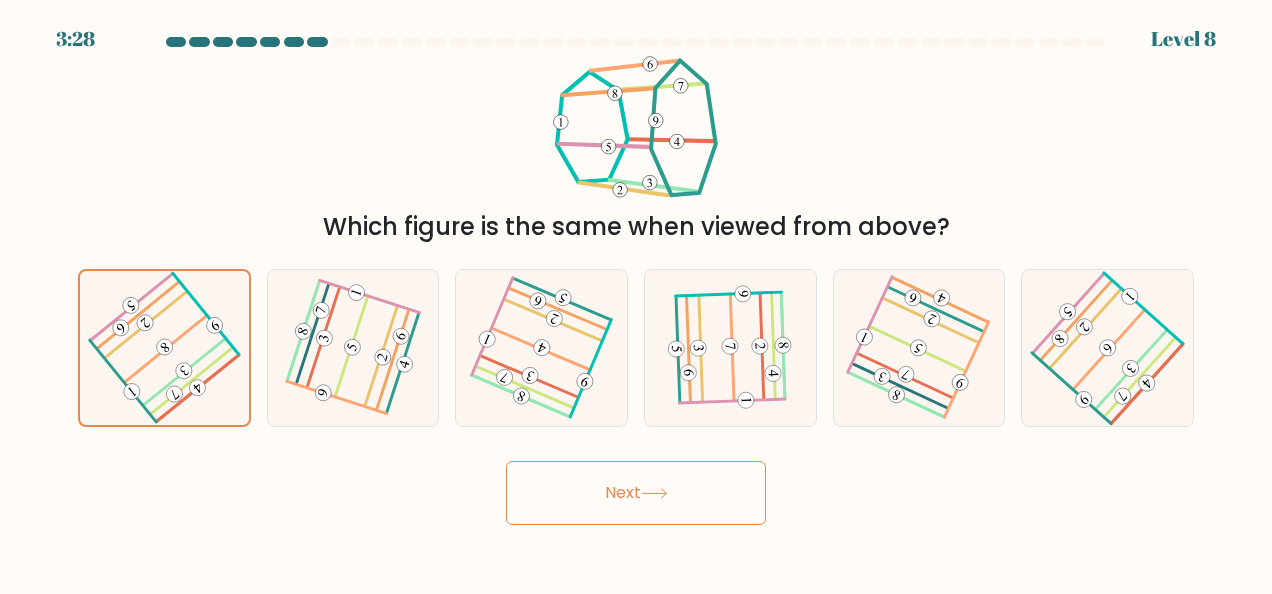 click on "3:28
Level 8" at bounding box center [636, 297] 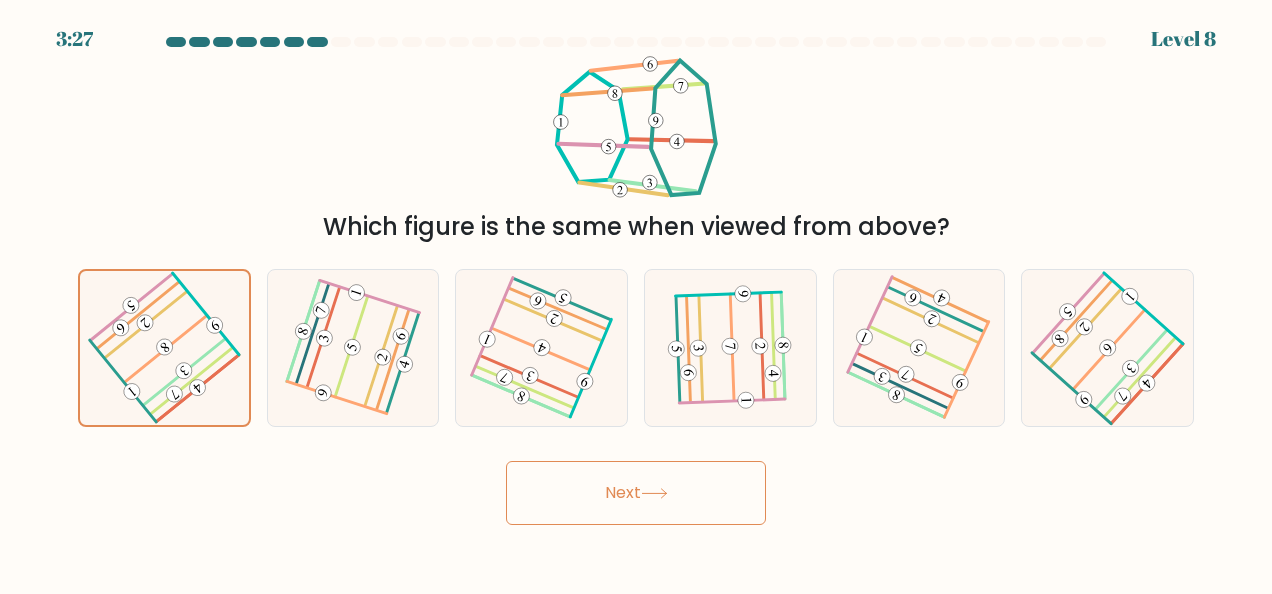 click on "Next" at bounding box center [636, 493] 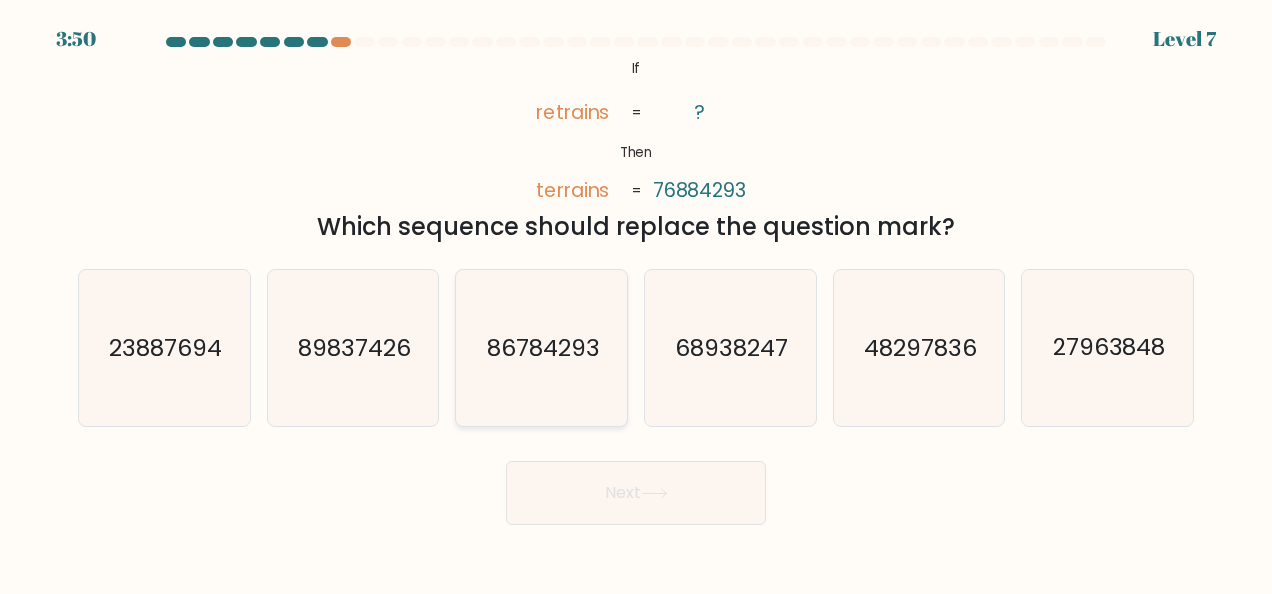 click on "86784293" at bounding box center (542, 348) 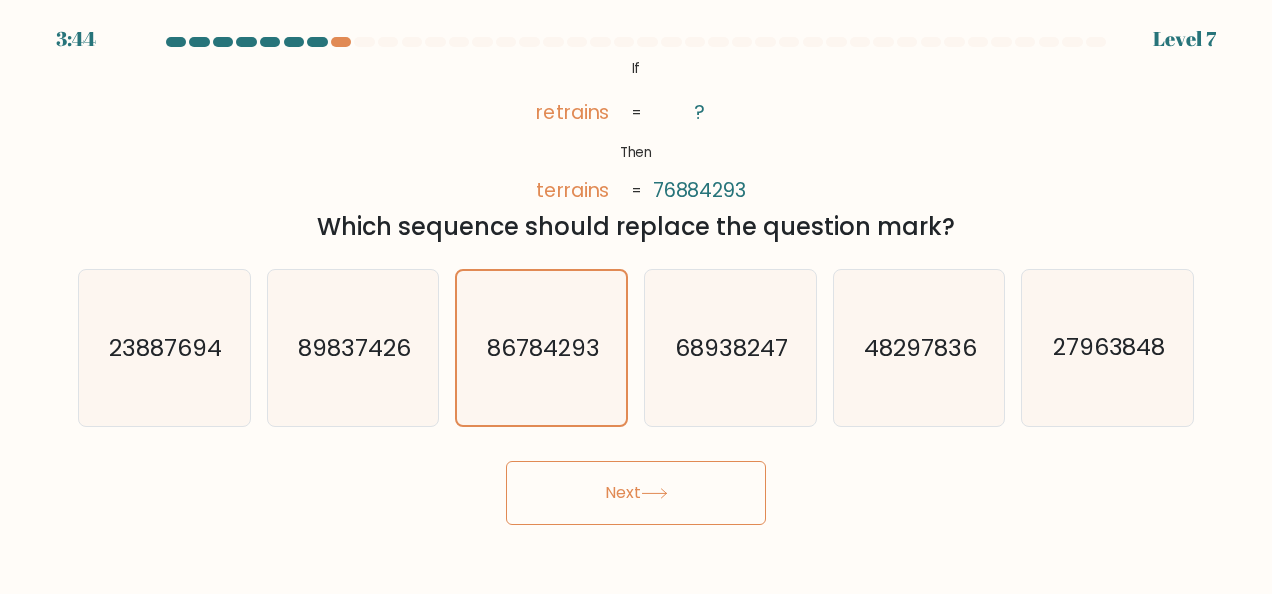 click on "Next" at bounding box center (636, 493) 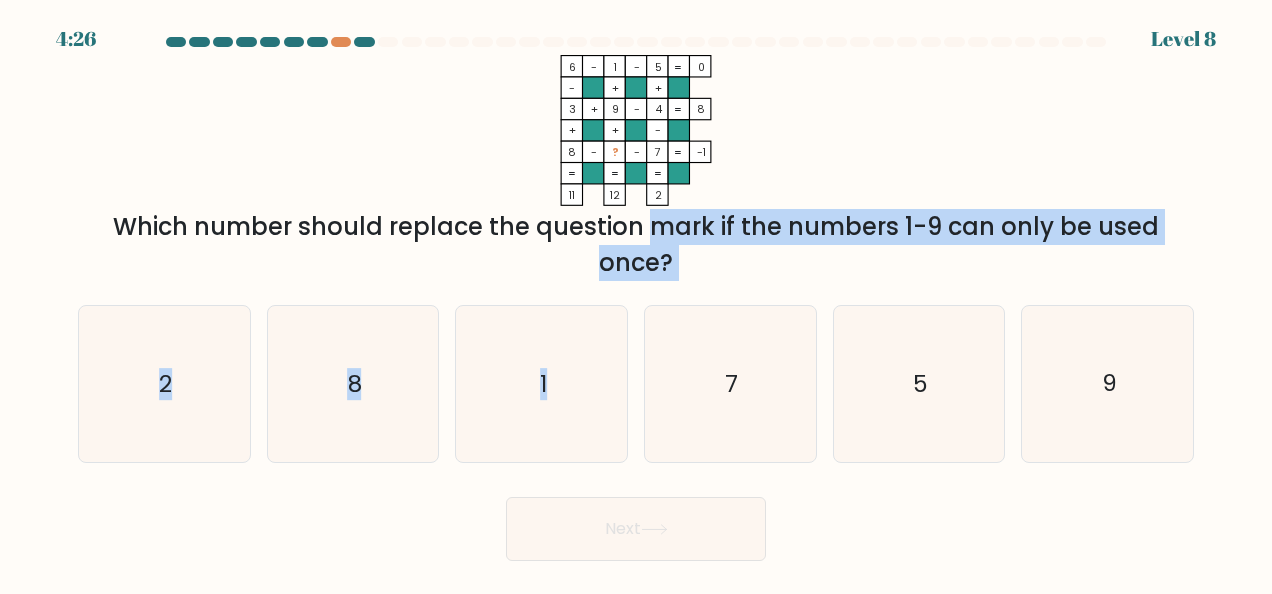 drag, startPoint x: 487, startPoint y: 224, endPoint x: 694, endPoint y: 284, distance: 215.5203 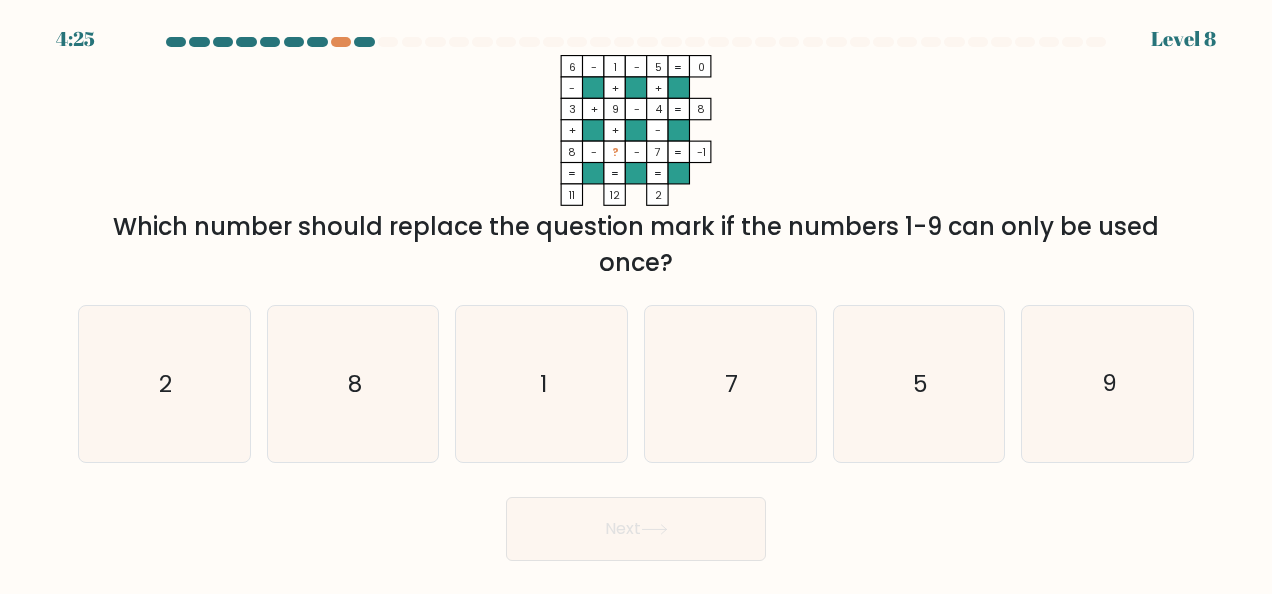 drag, startPoint x: 694, startPoint y: 284, endPoint x: 777, endPoint y: 288, distance: 83.09633 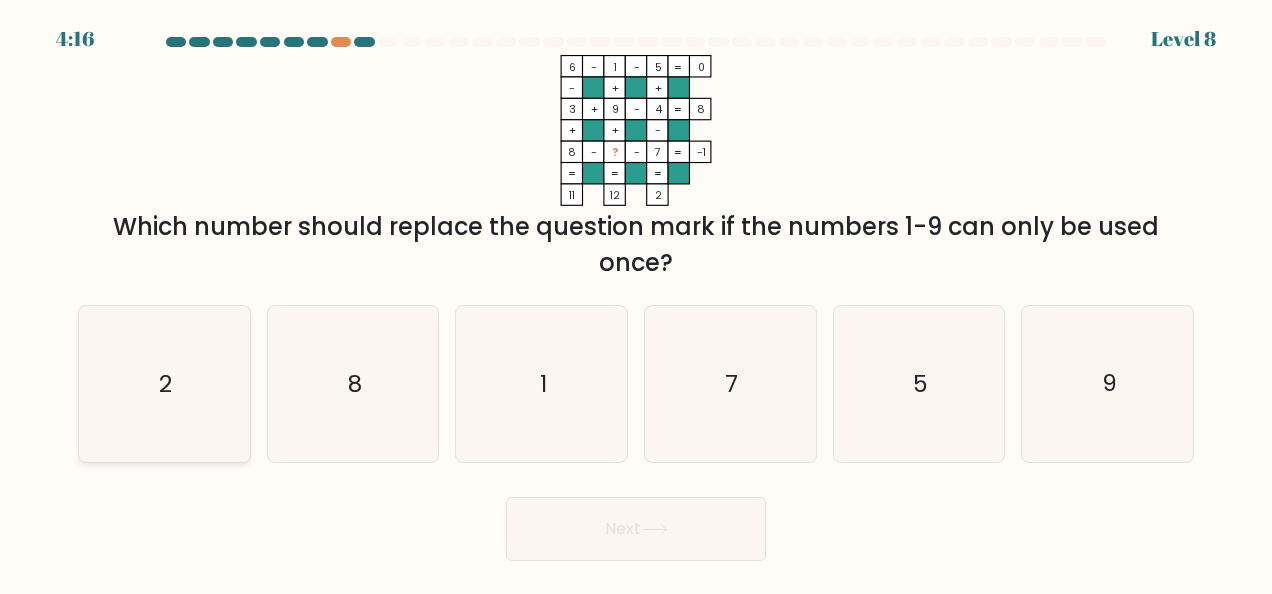 click on "2" at bounding box center (164, 384) 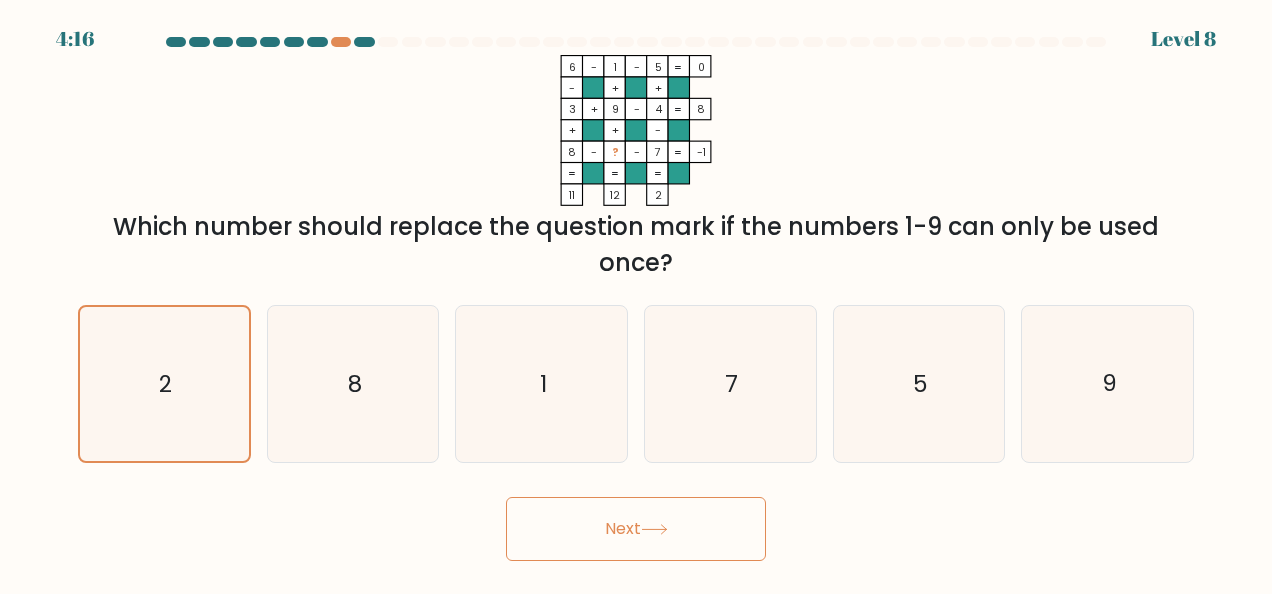 click on "Next" at bounding box center (636, 529) 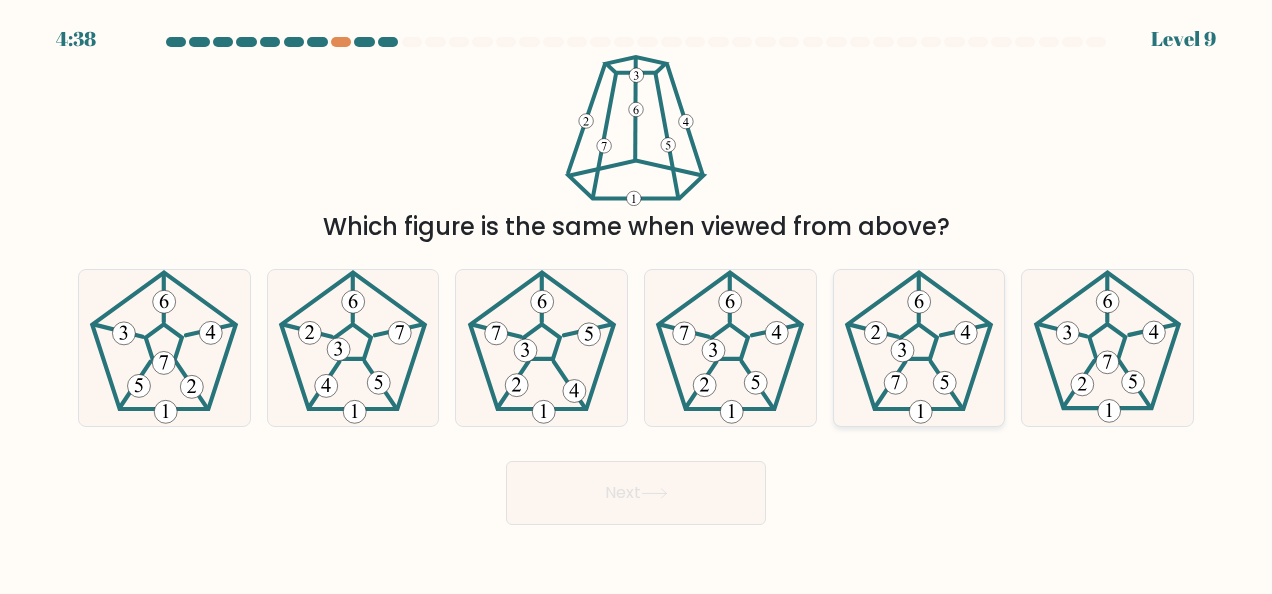 drag, startPoint x: 950, startPoint y: 370, endPoint x: 937, endPoint y: 386, distance: 20.615528 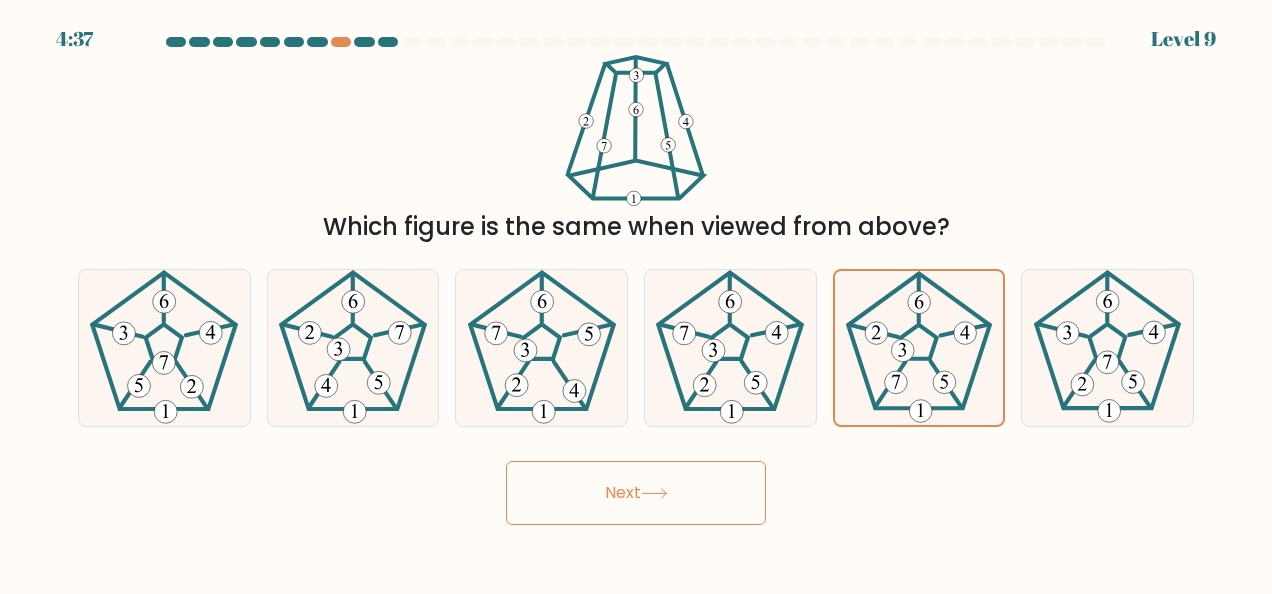 click on "Next" at bounding box center [636, 488] 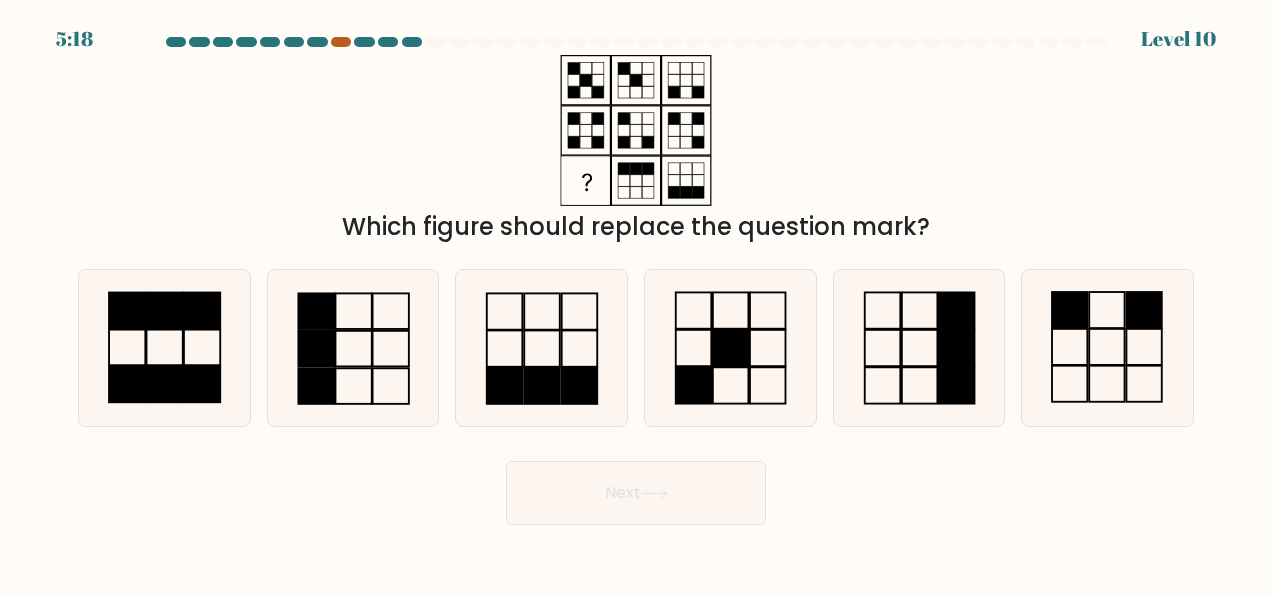 click at bounding box center (341, 42) 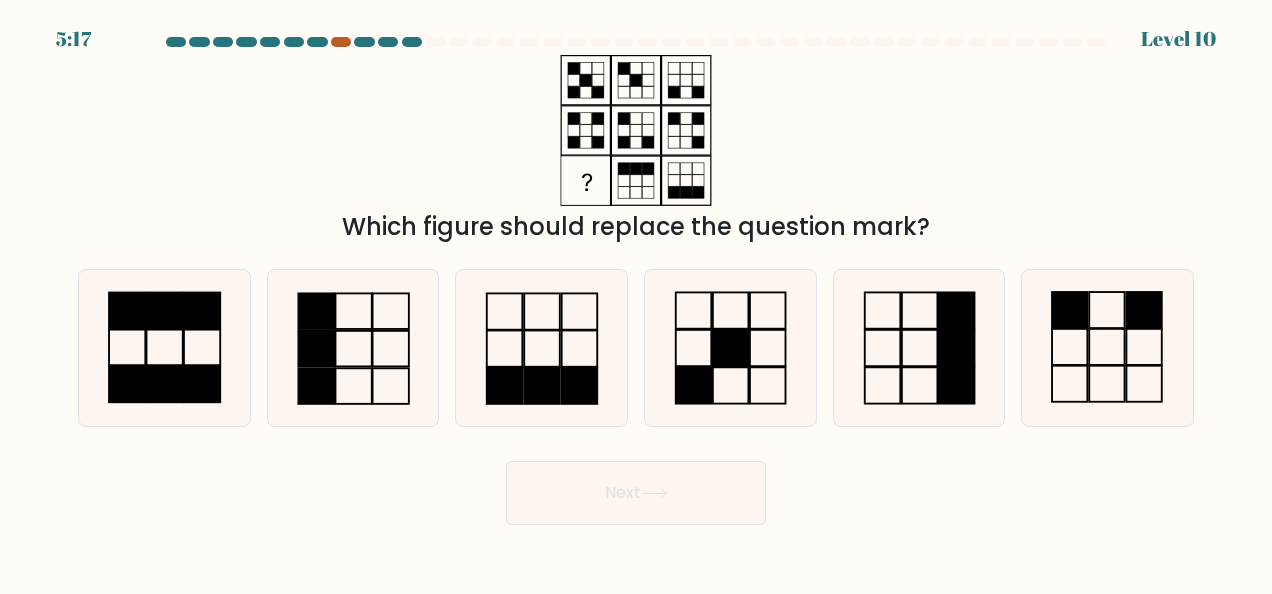 click at bounding box center [341, 42] 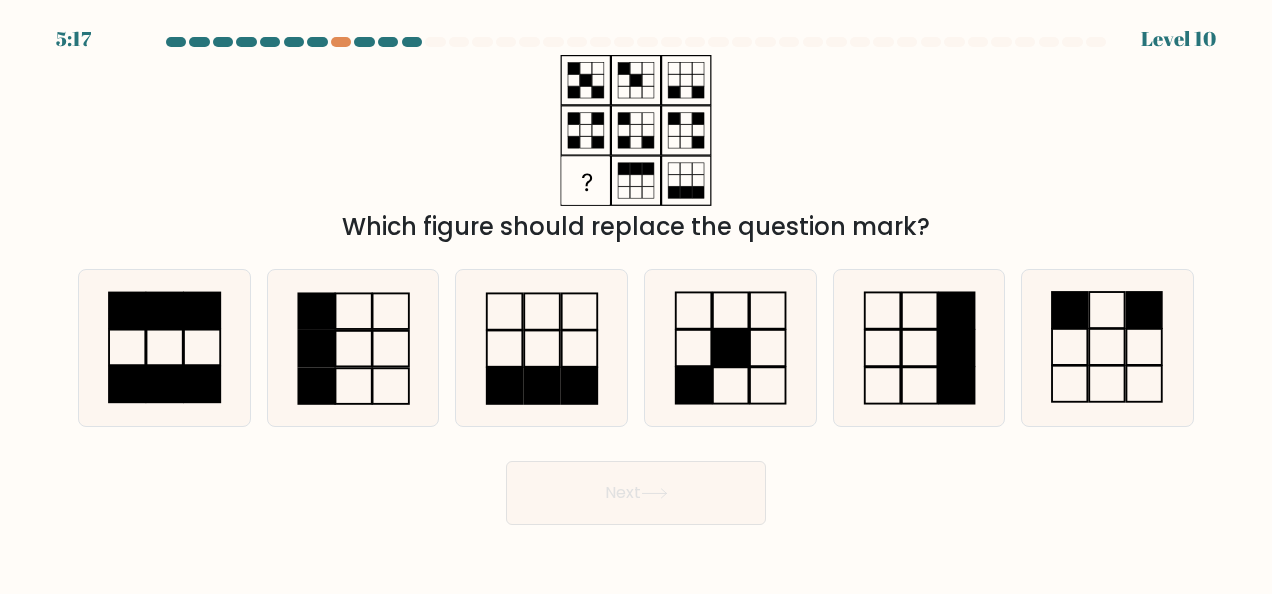 click at bounding box center [341, 42] 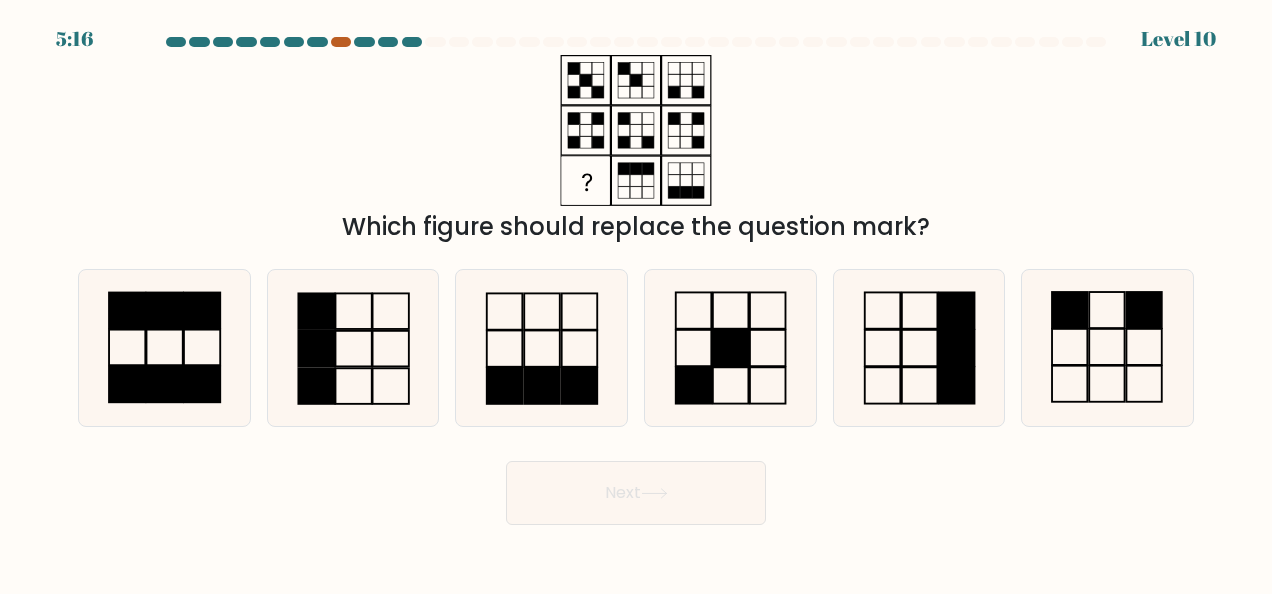 click at bounding box center (341, 42) 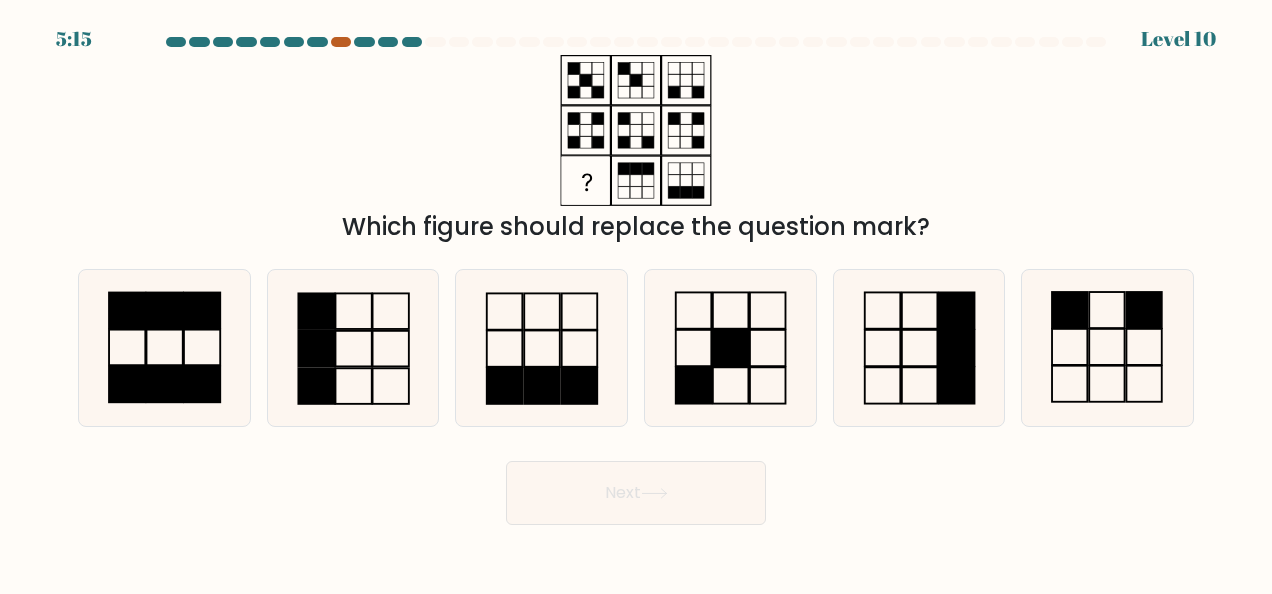 click at bounding box center (341, 42) 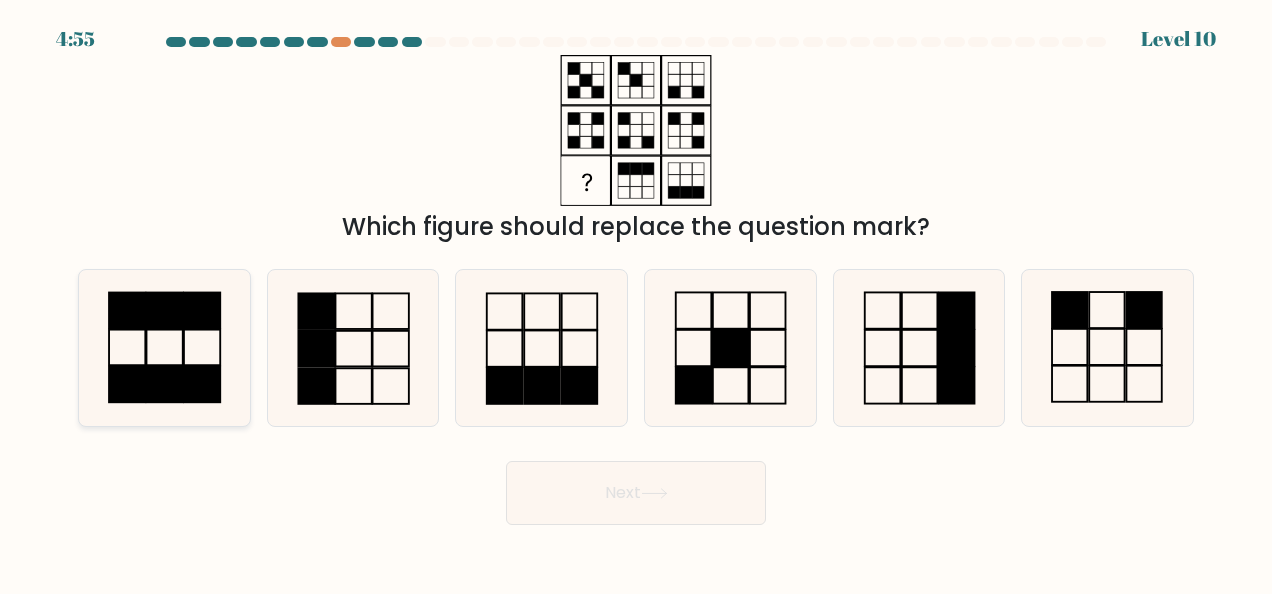 click at bounding box center [202, 348] 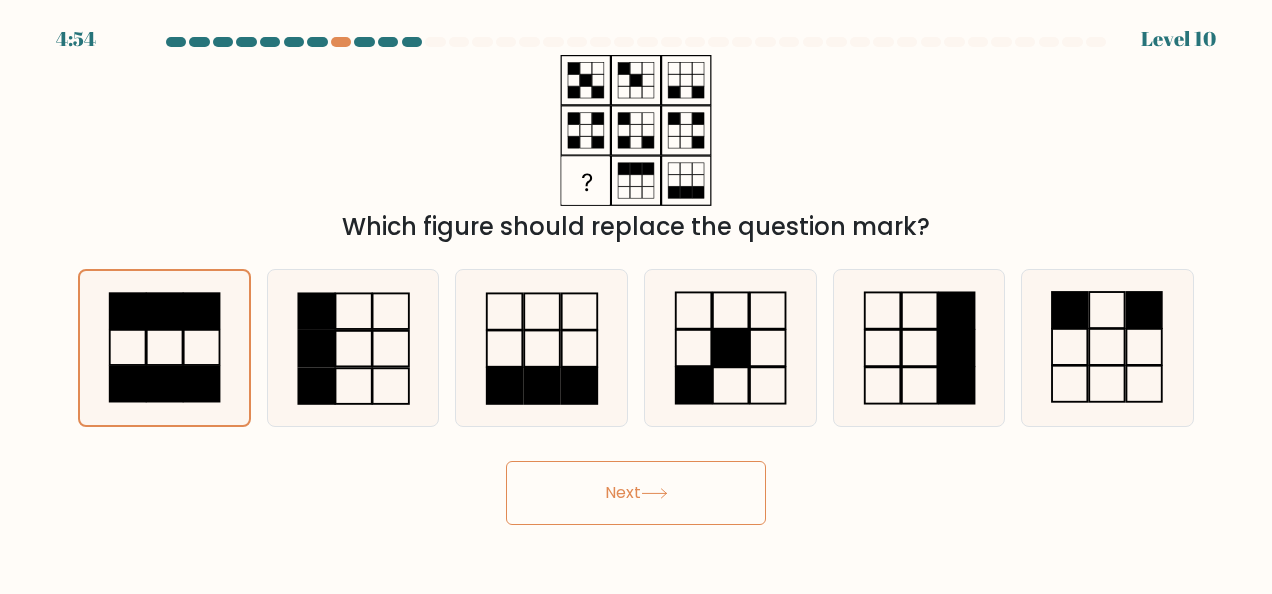 click on "Next" at bounding box center (636, 493) 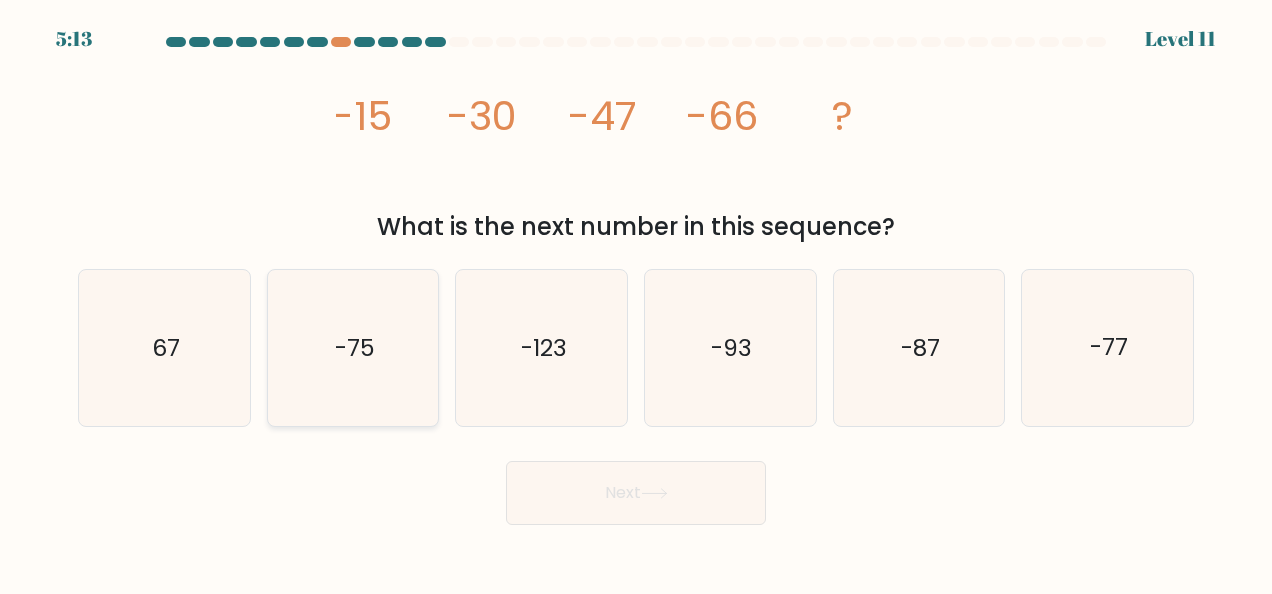 click on "-75" at bounding box center [353, 348] 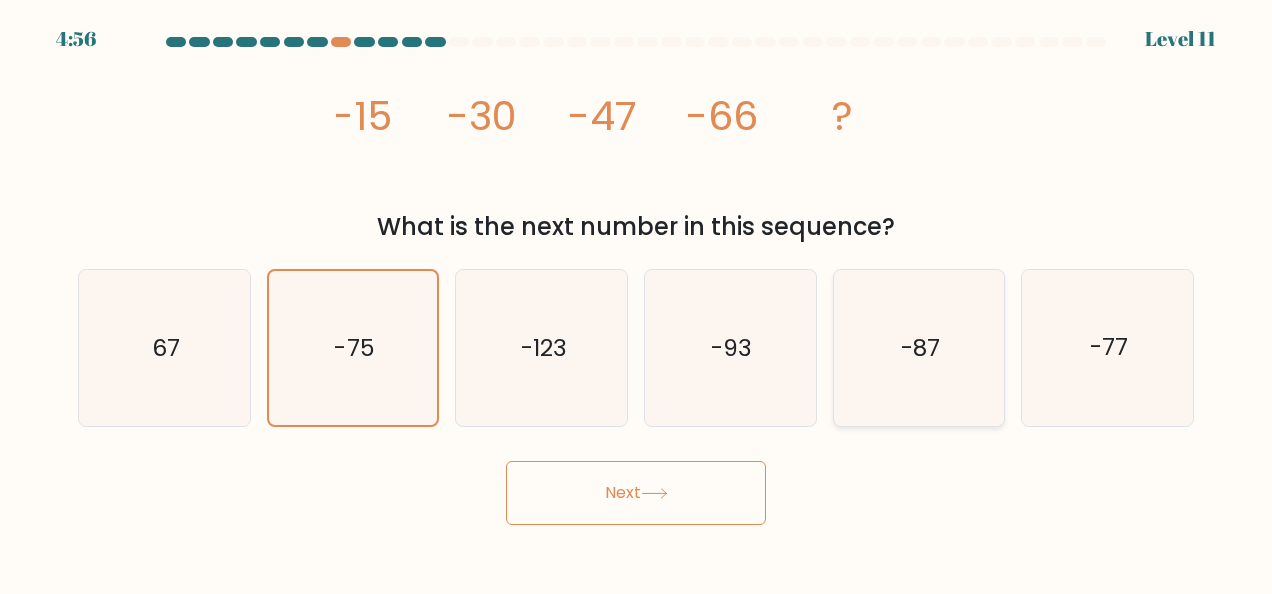 click on "-87" at bounding box center [919, 348] 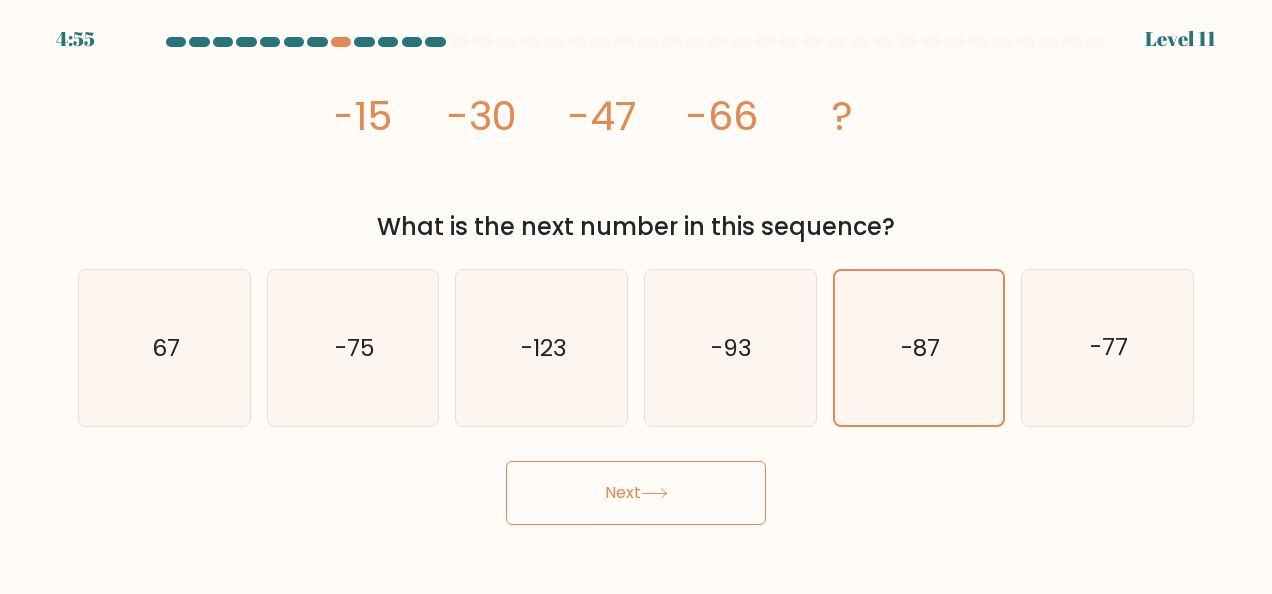 click on "Next" at bounding box center [636, 493] 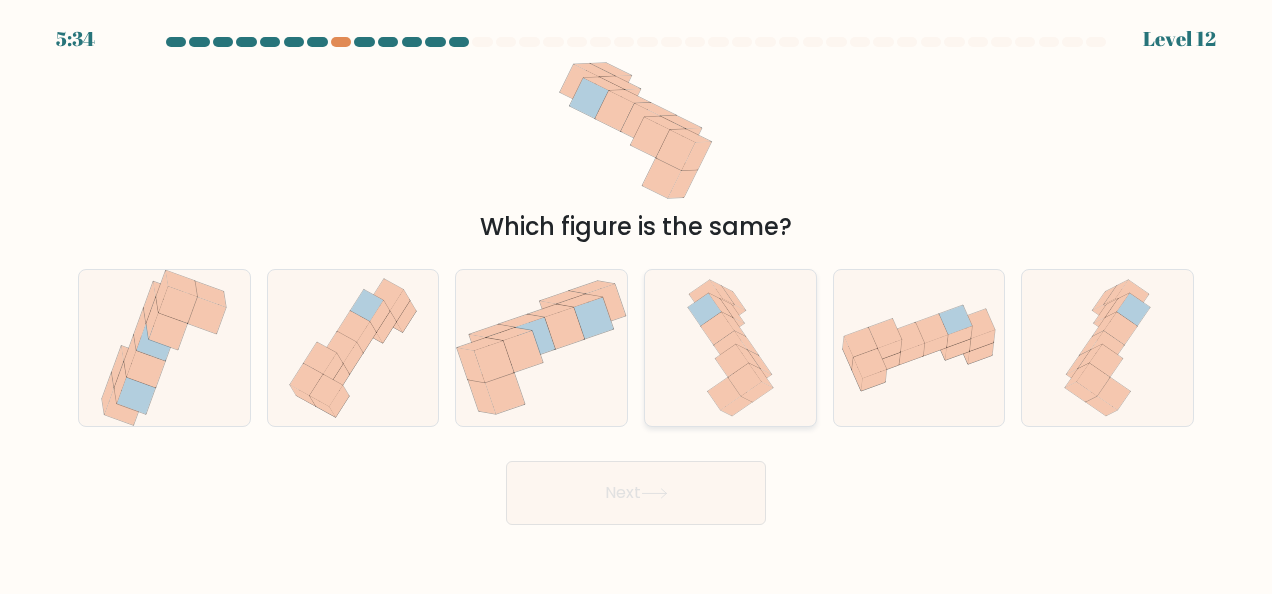 click at bounding box center [731, 360] 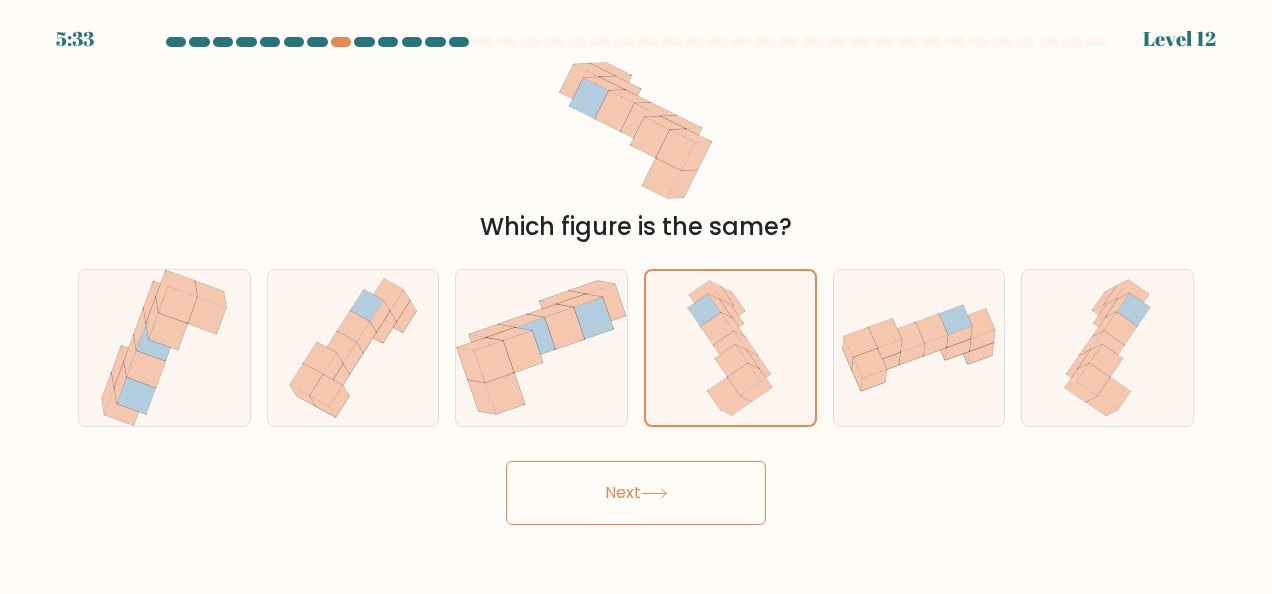 click on "Next" at bounding box center [636, 493] 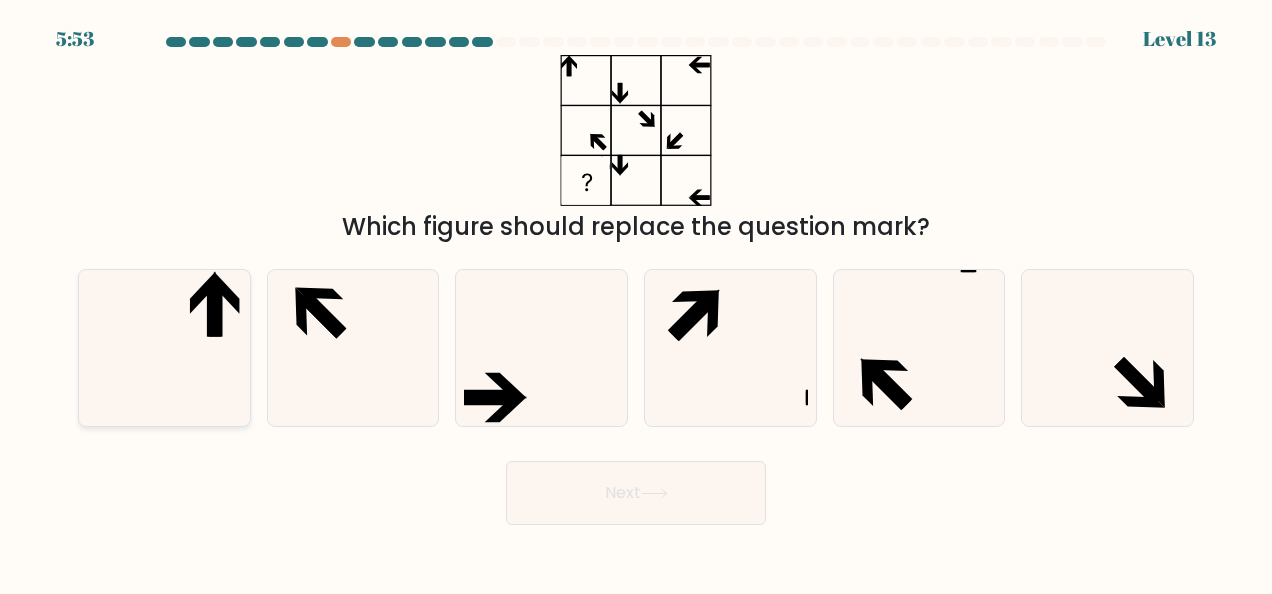 click at bounding box center [164, 348] 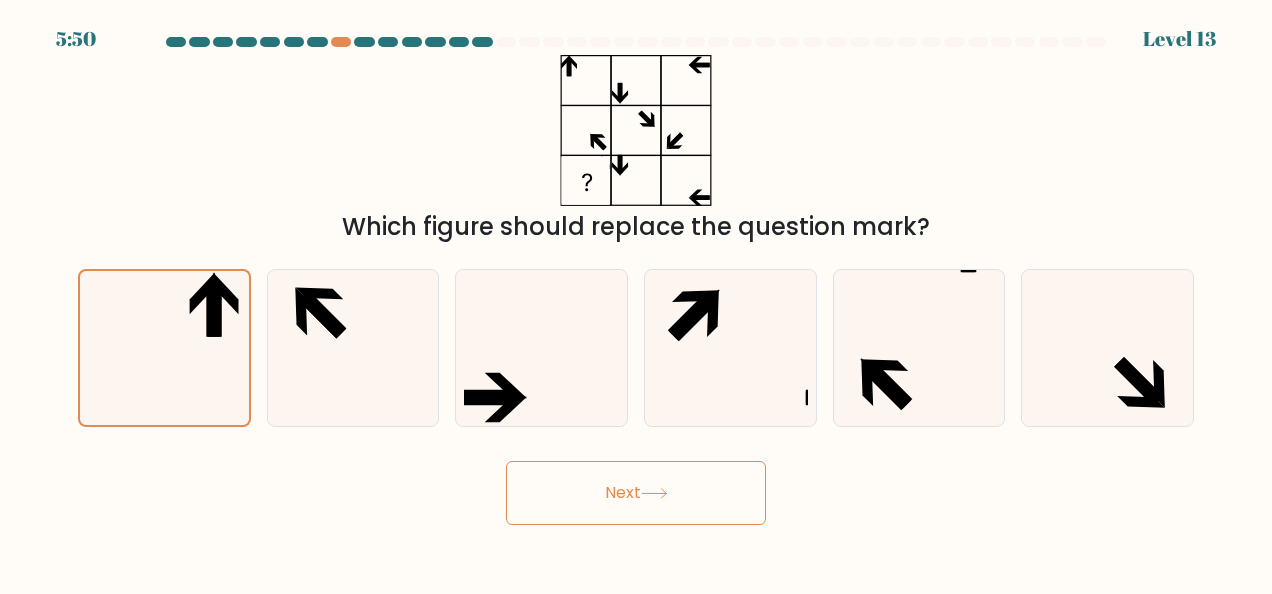 click on "Next" at bounding box center [636, 493] 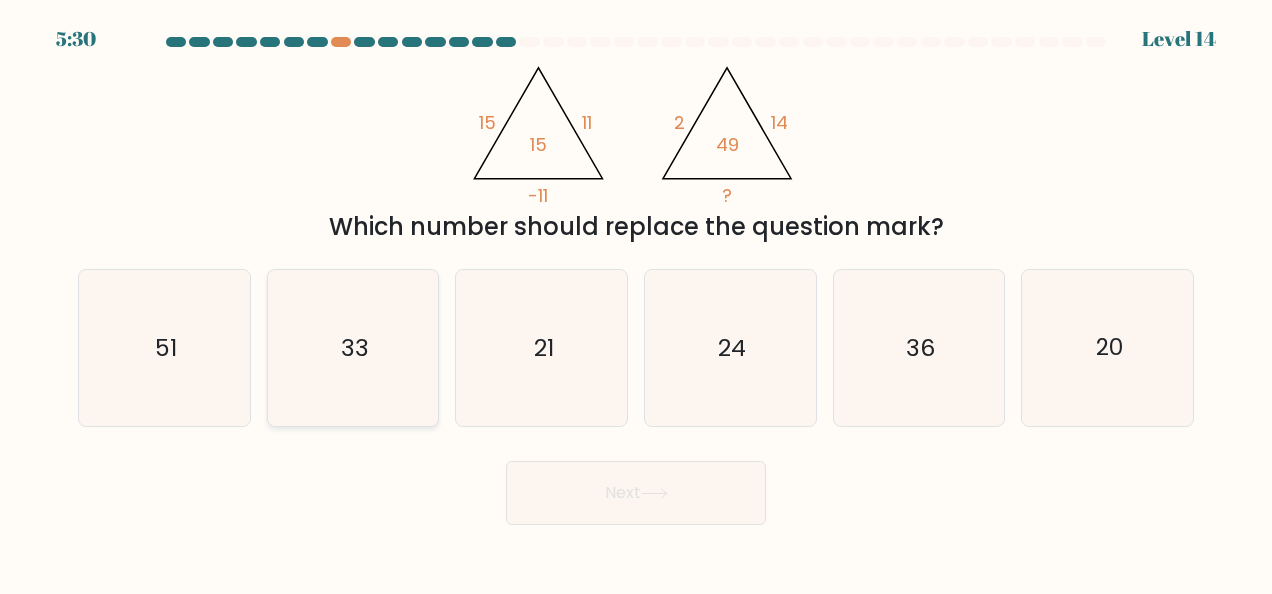 click on "33" at bounding box center [353, 348] 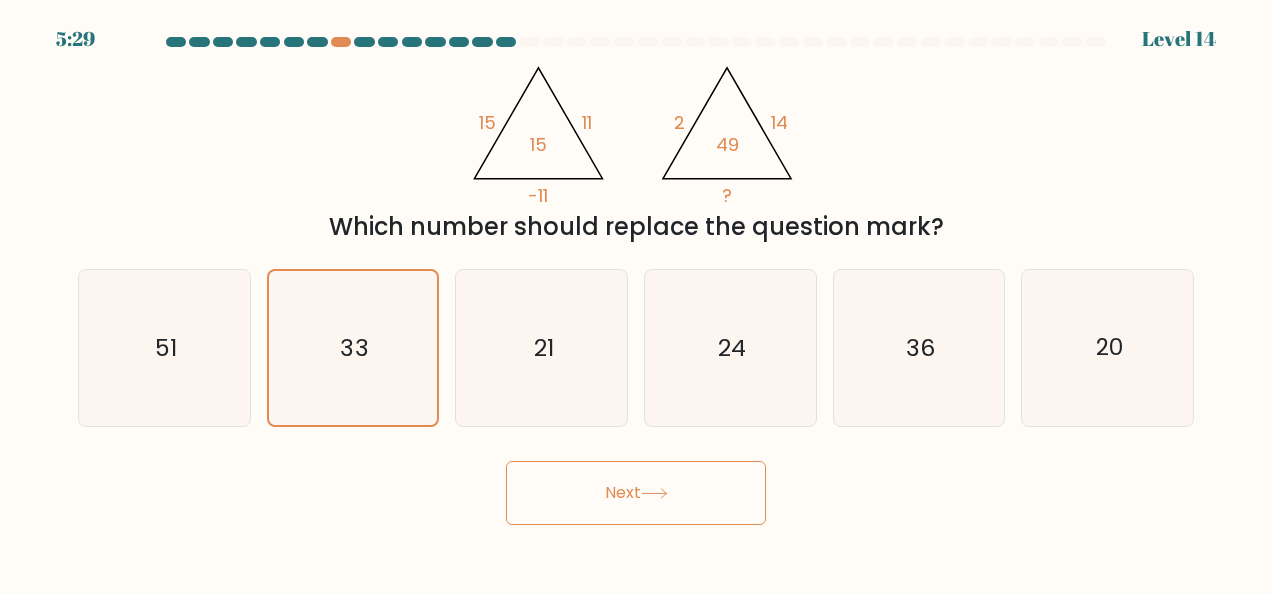 click on "Next" at bounding box center (636, 488) 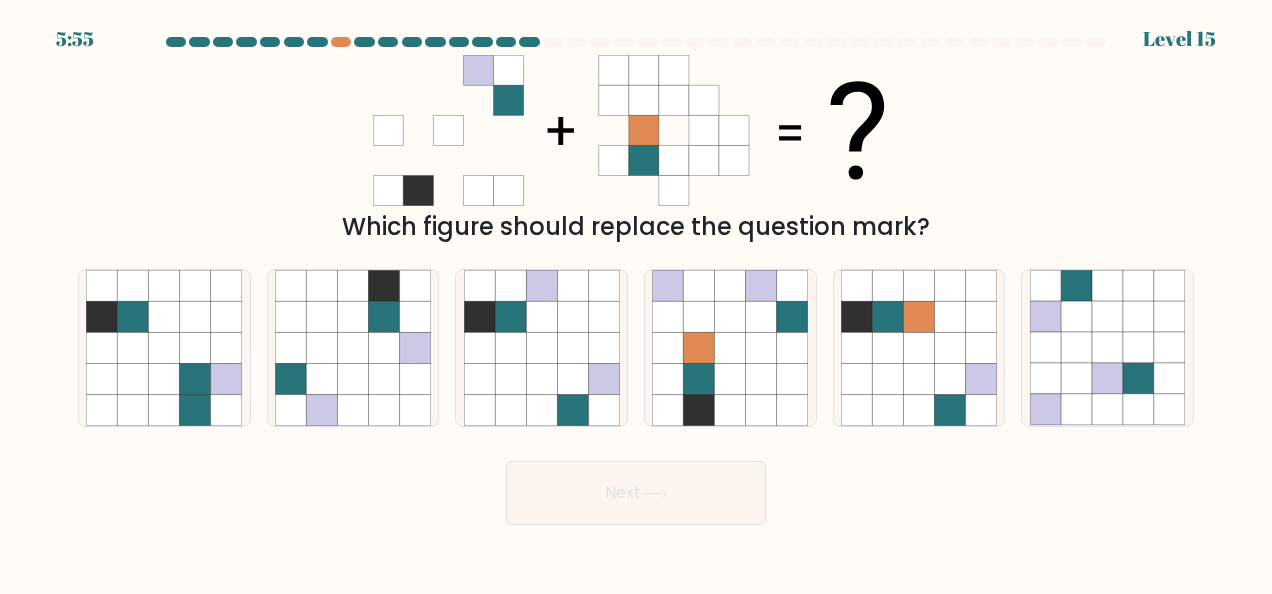 click at bounding box center [418, 191] 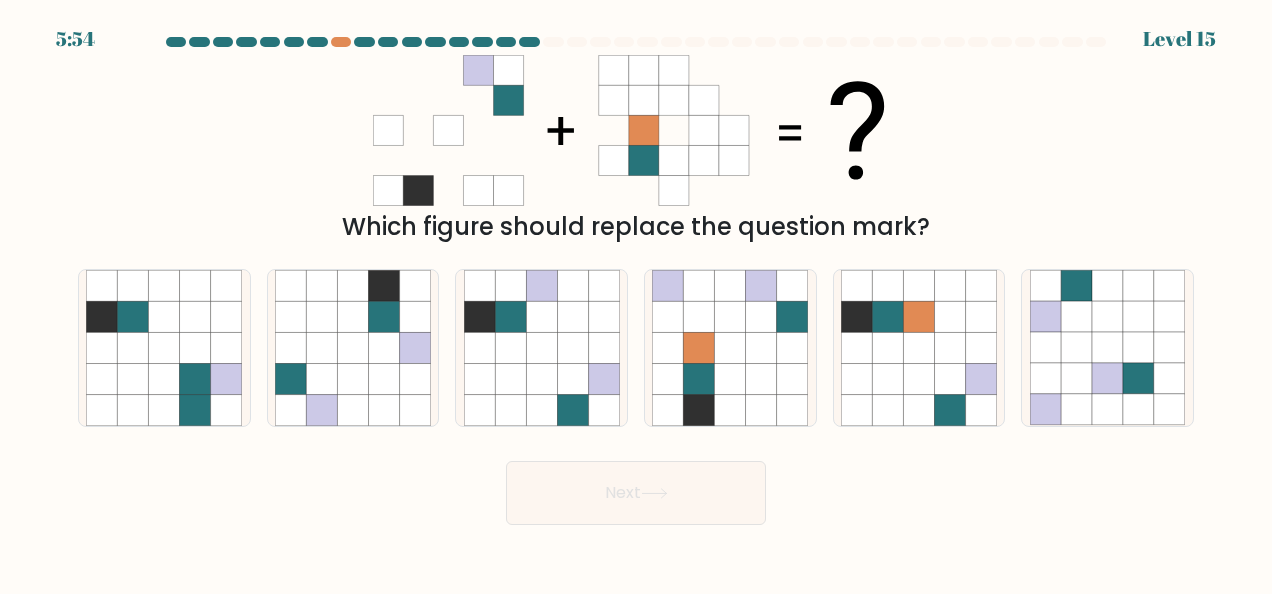 click at bounding box center (614, 191) 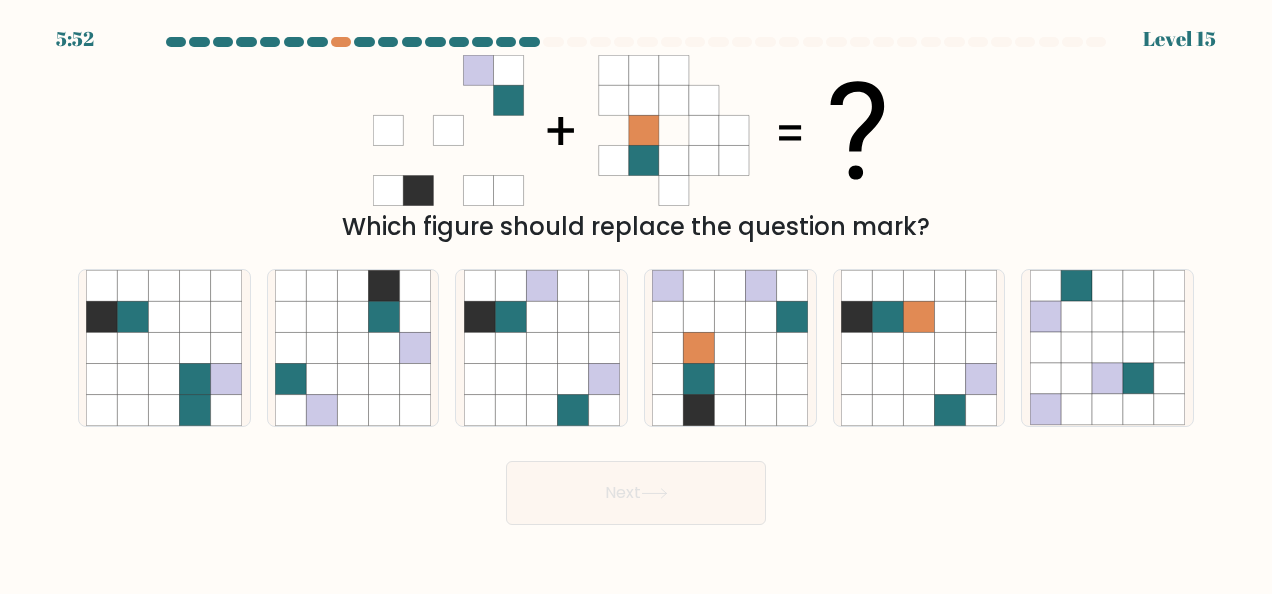 click at bounding box center (478, 160) 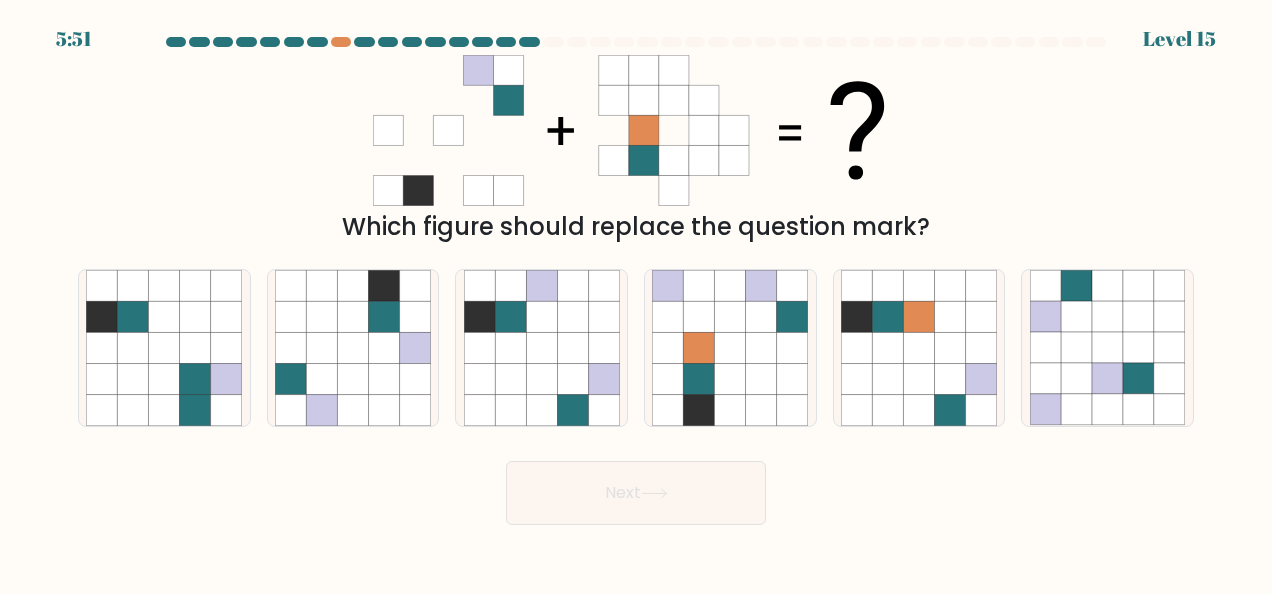 click at bounding box center (388, 130) 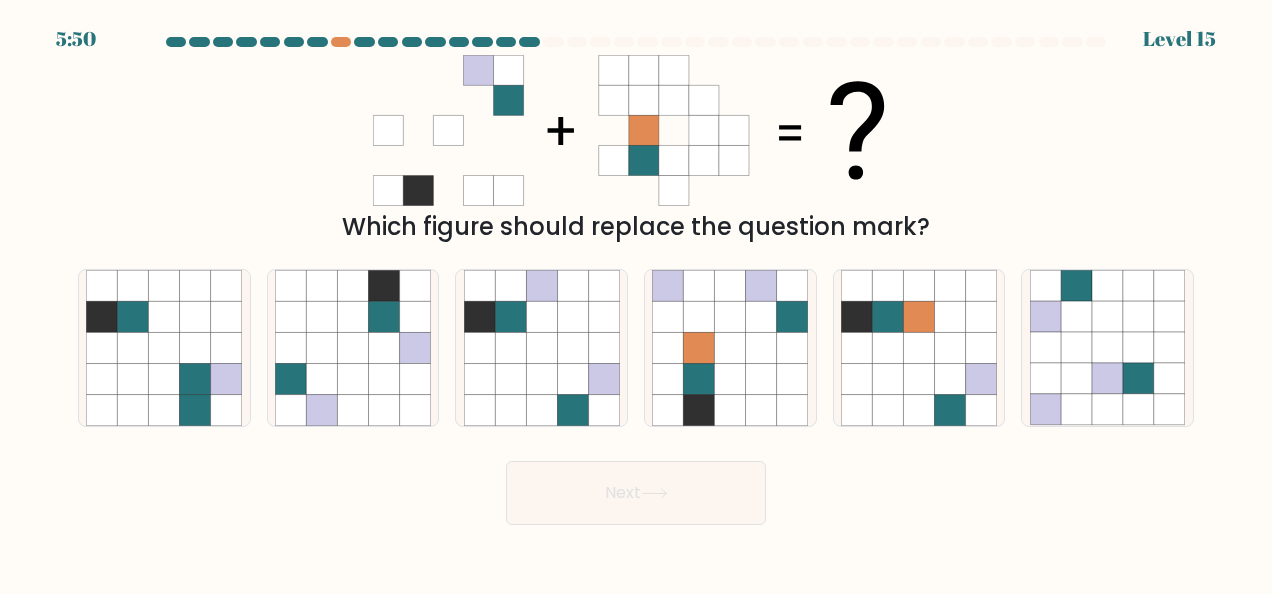 click at bounding box center [644, 130] 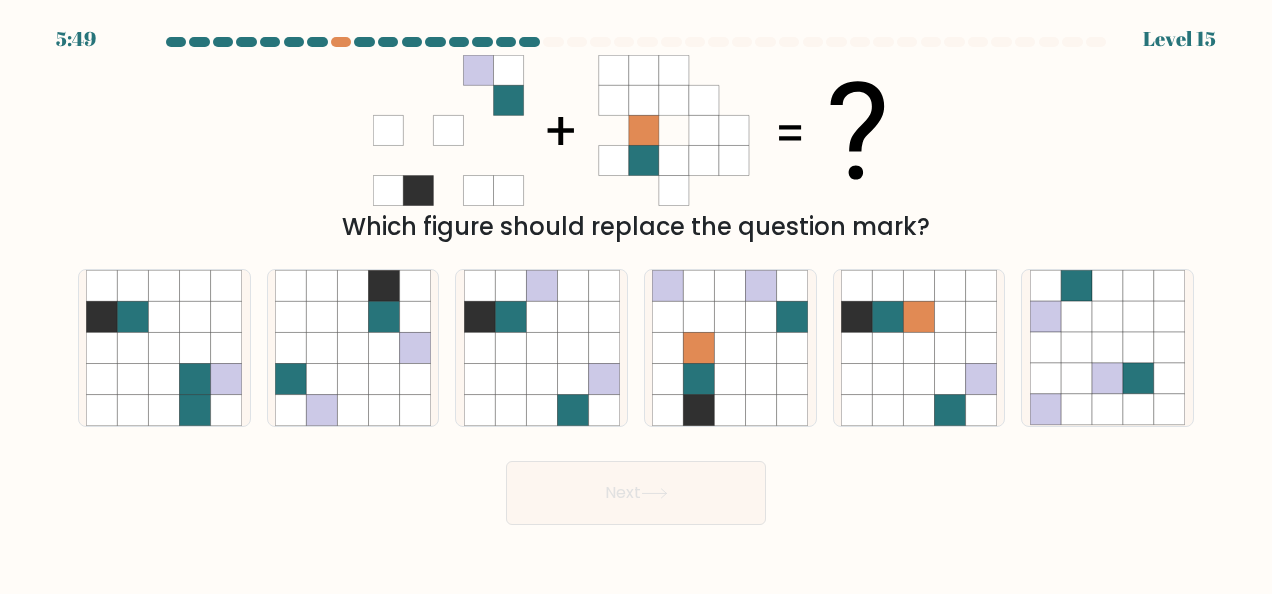 click at bounding box center [704, 70] 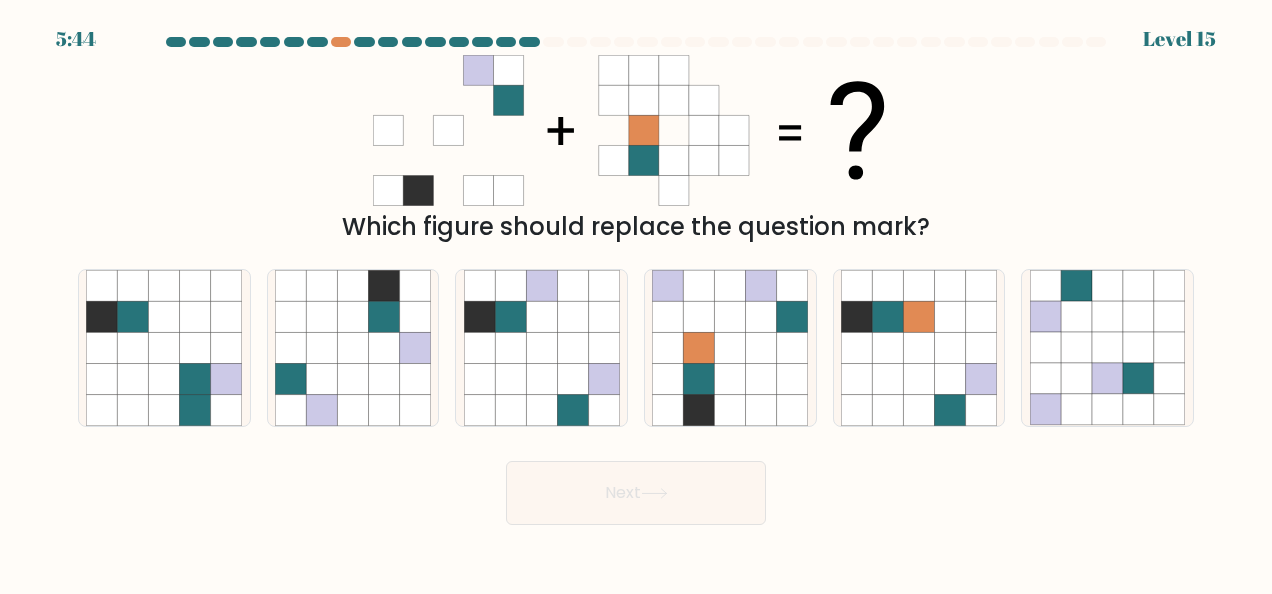 drag, startPoint x: 482, startPoint y: 66, endPoint x: 654, endPoint y: 90, distance: 173.66635 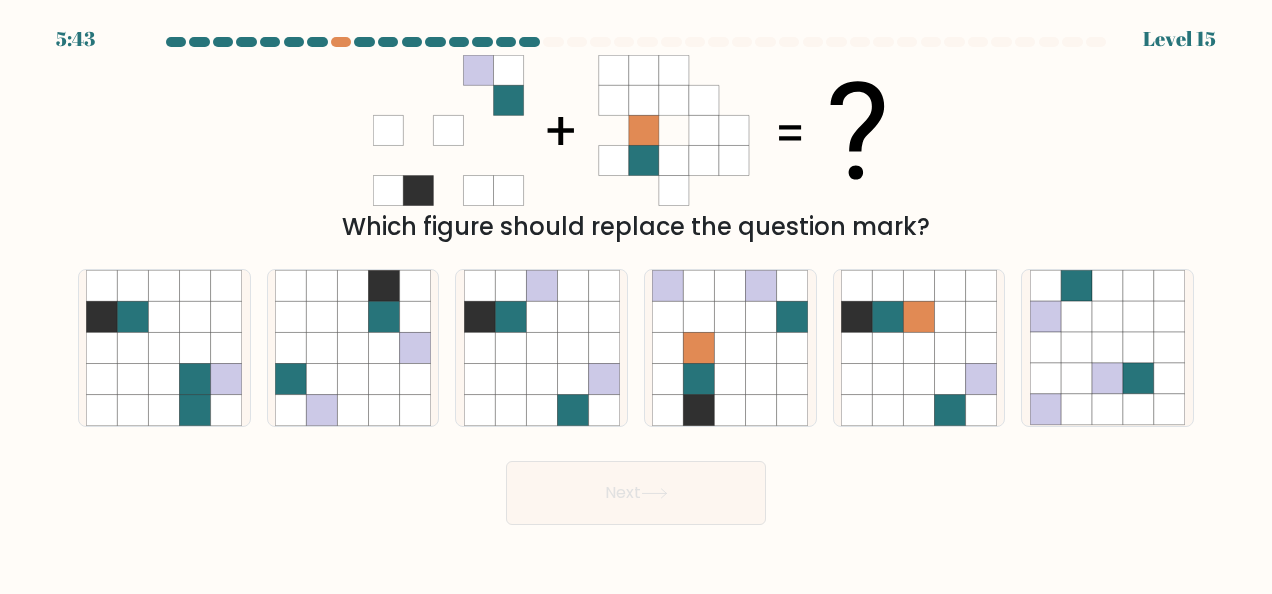 click at bounding box center (704, 70) 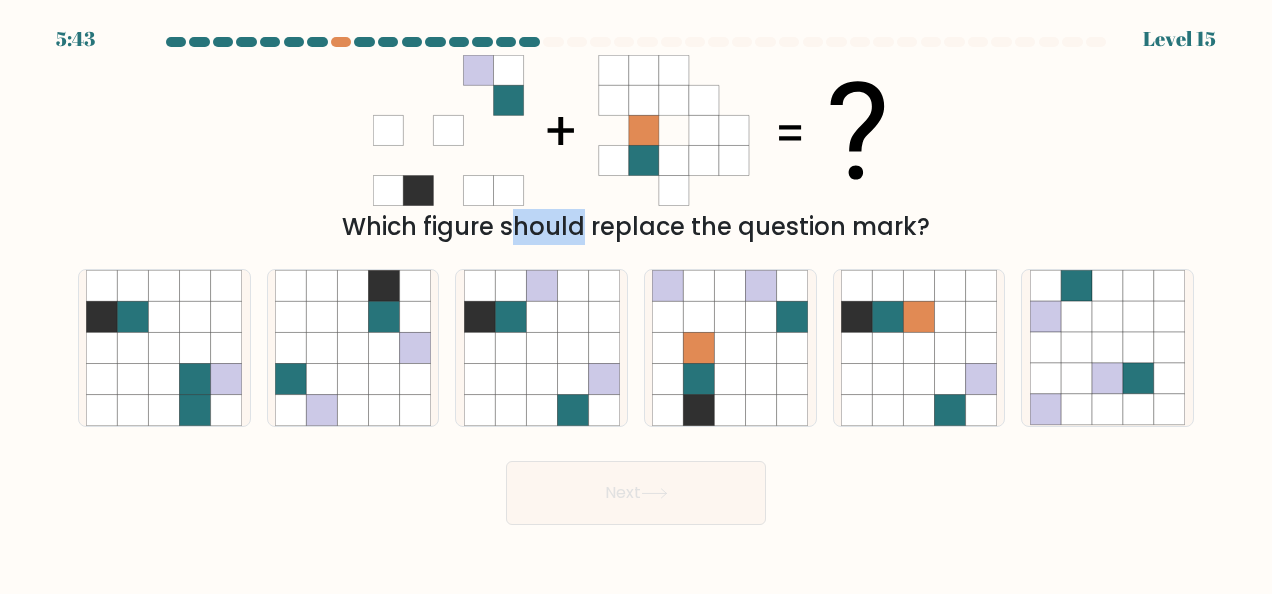 click at bounding box center (704, 70) 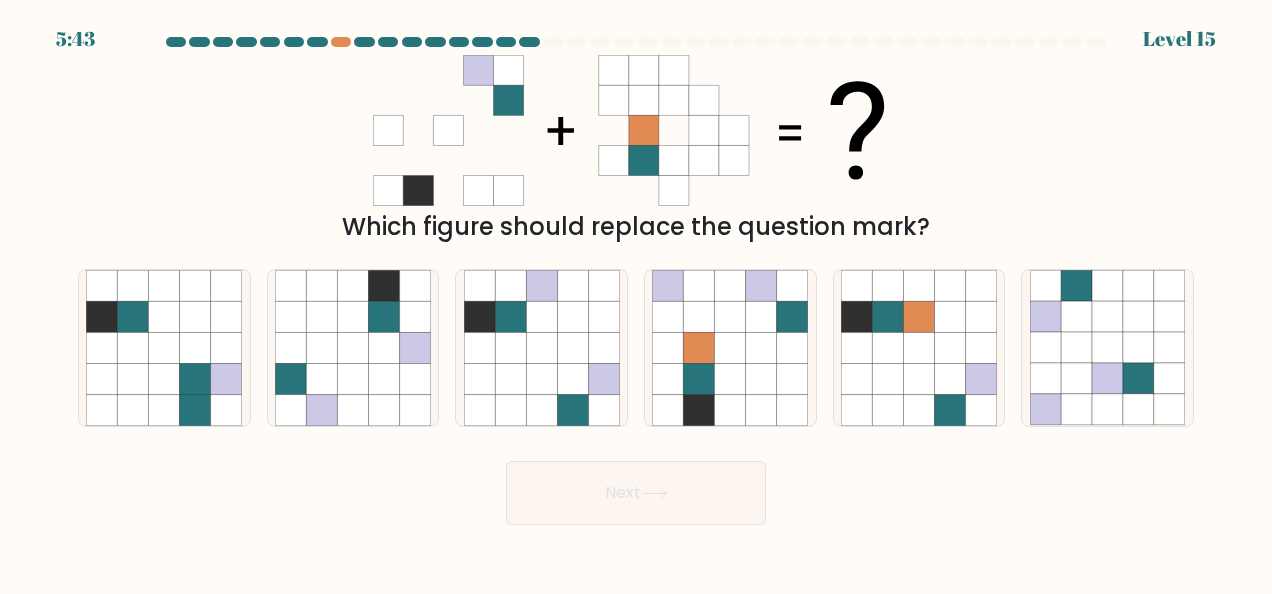 click at bounding box center [704, 70] 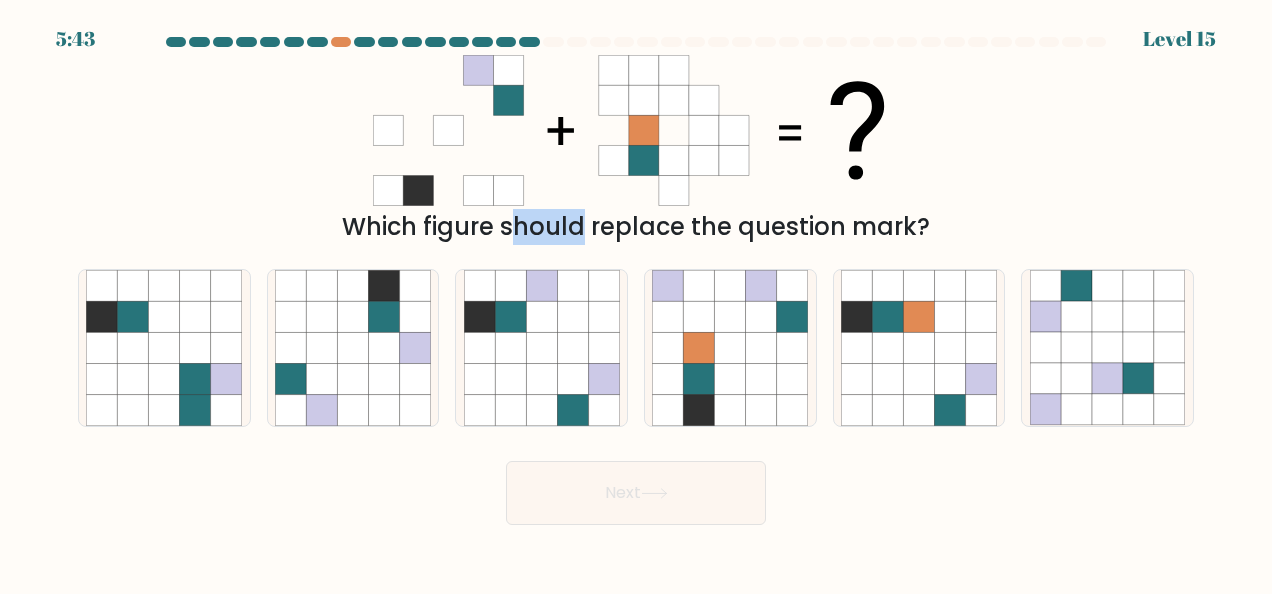 click at bounding box center [704, 70] 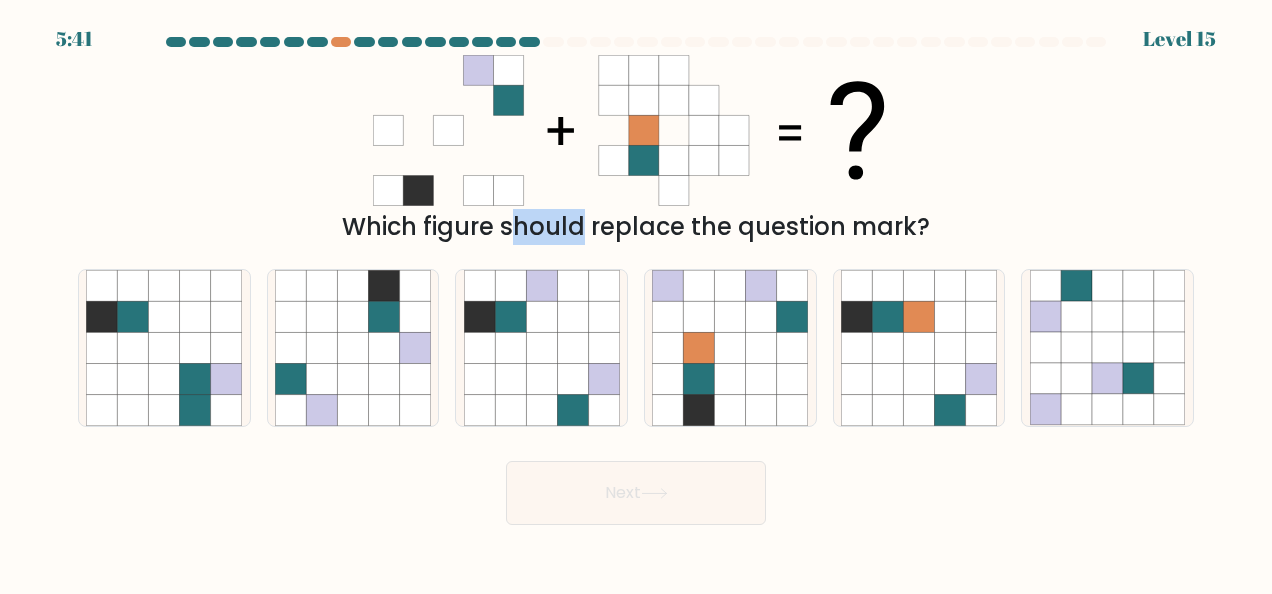 drag, startPoint x: 716, startPoint y: 77, endPoint x: 689, endPoint y: 90, distance: 29.966648 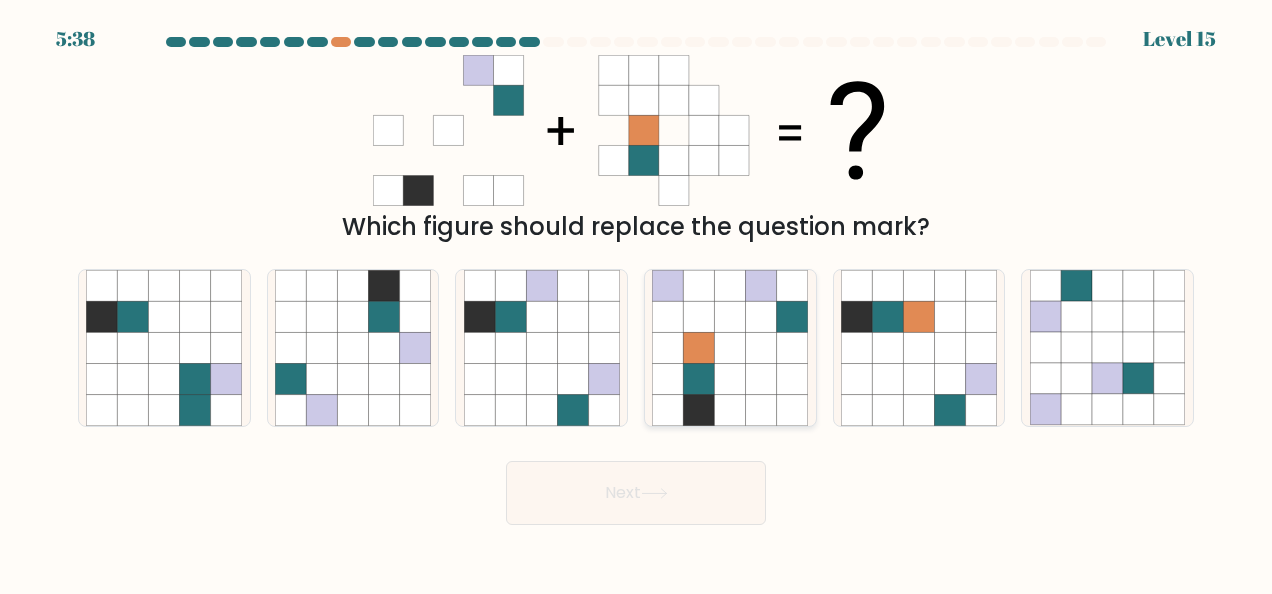 click at bounding box center [668, 285] 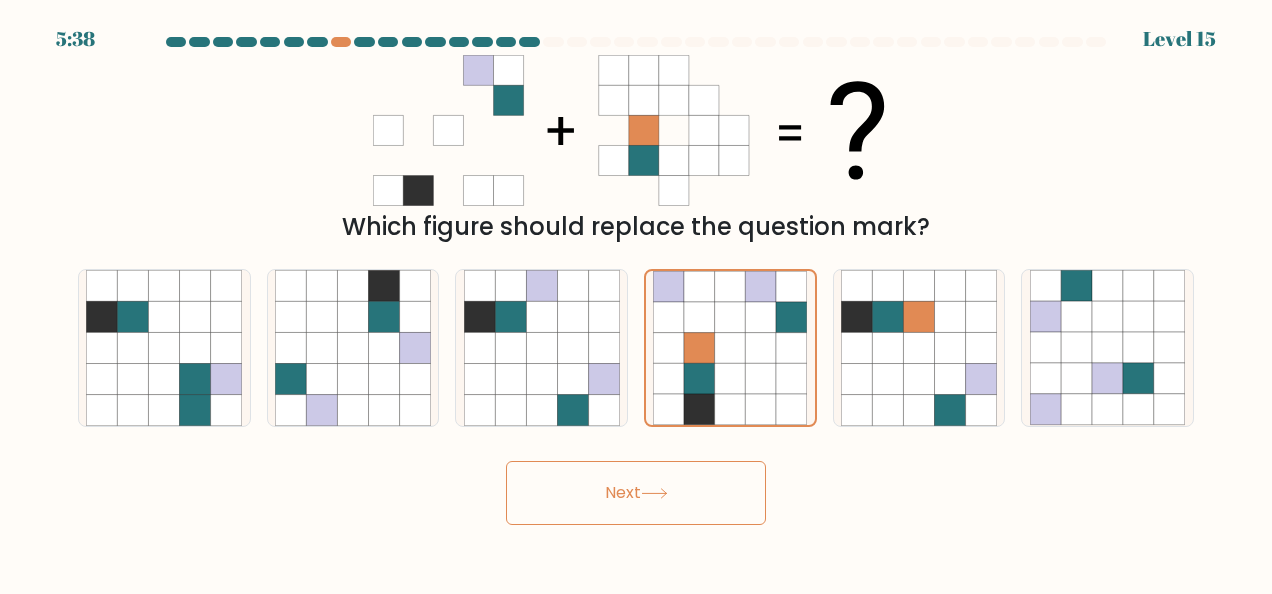 click at bounding box center (654, 493) 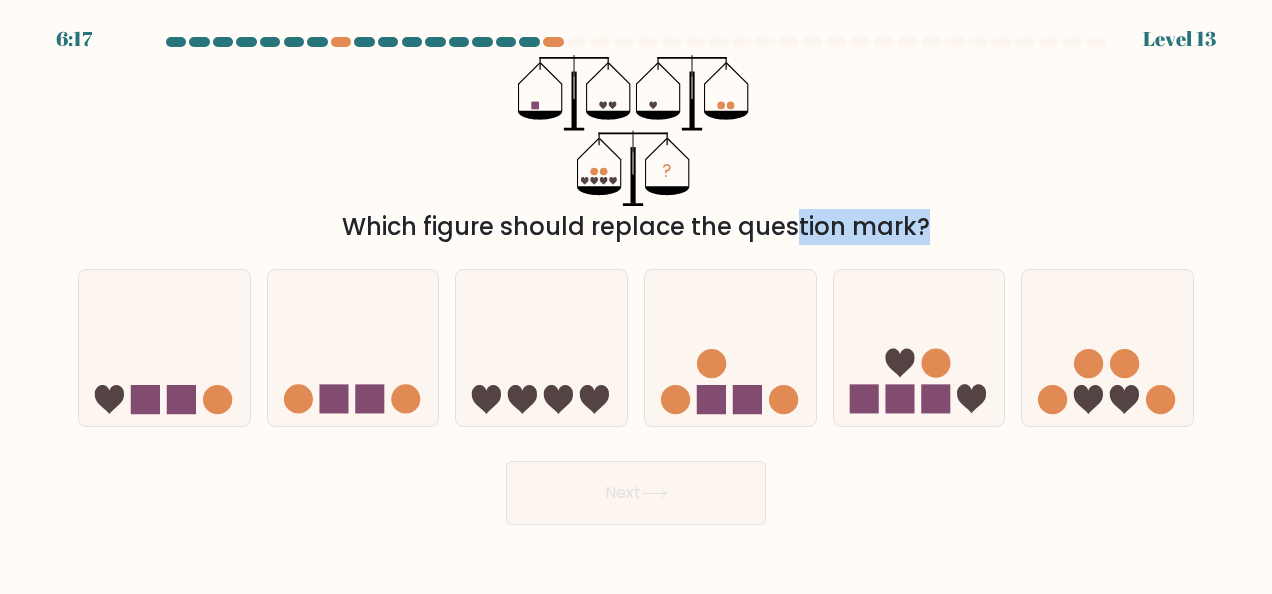 drag, startPoint x: 612, startPoint y: 224, endPoint x: 363, endPoint y: 248, distance: 250.15395 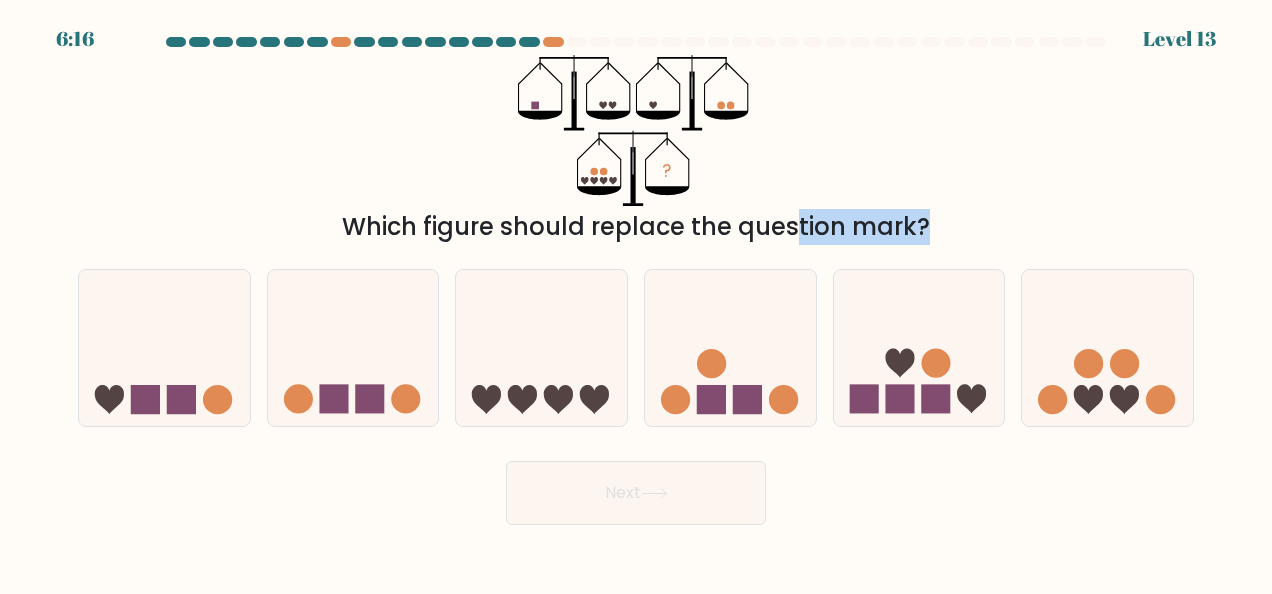 click at bounding box center (636, 281) 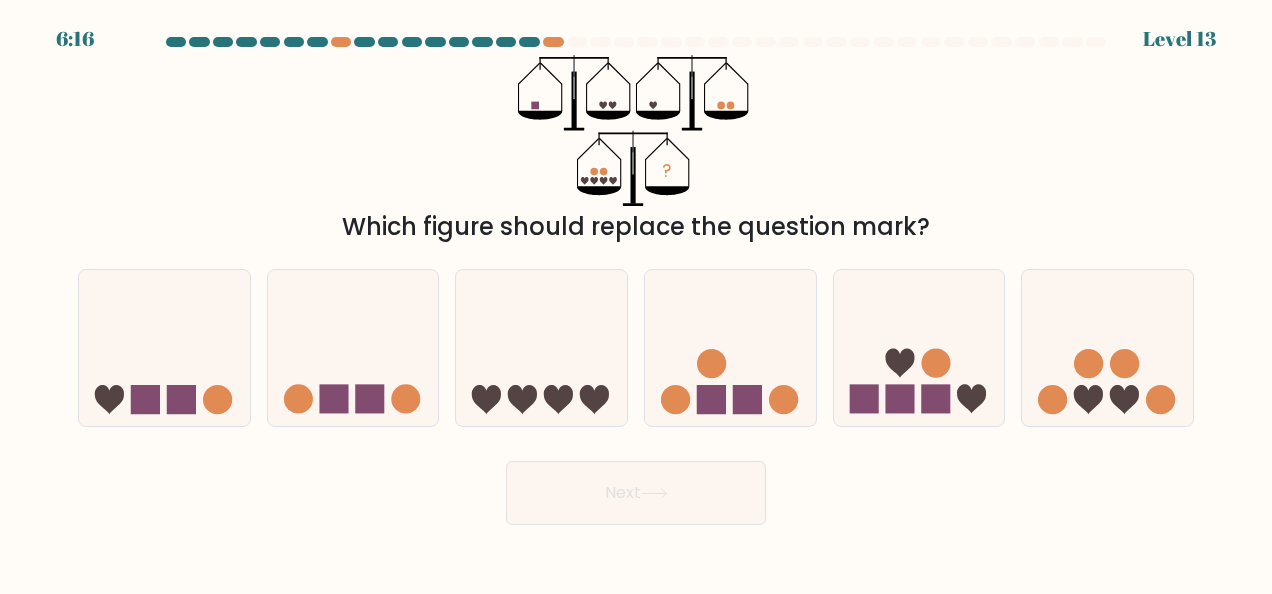 click on "Which figure should replace the question mark?" at bounding box center (636, 227) 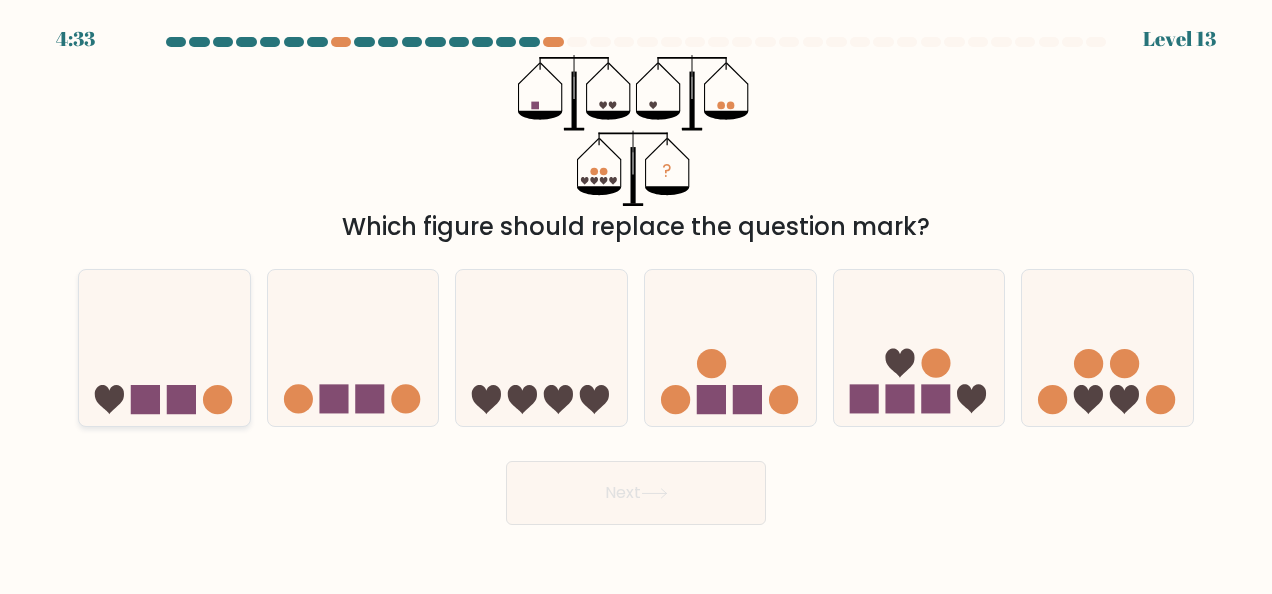 click at bounding box center [164, 347] 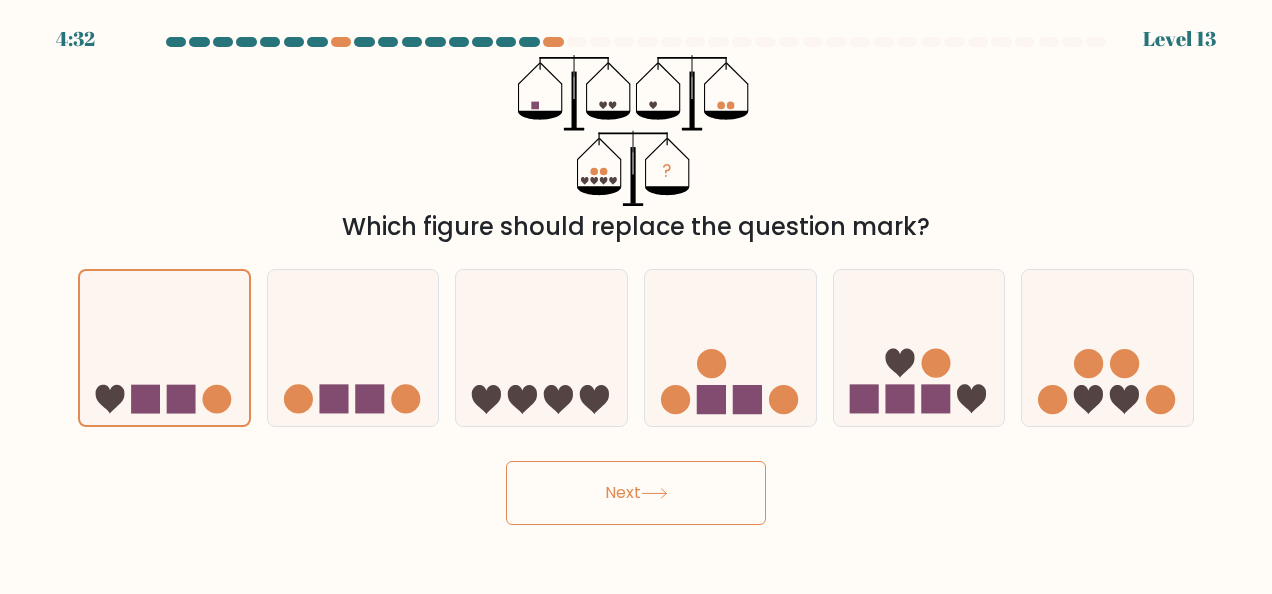 click on "Next" at bounding box center (636, 493) 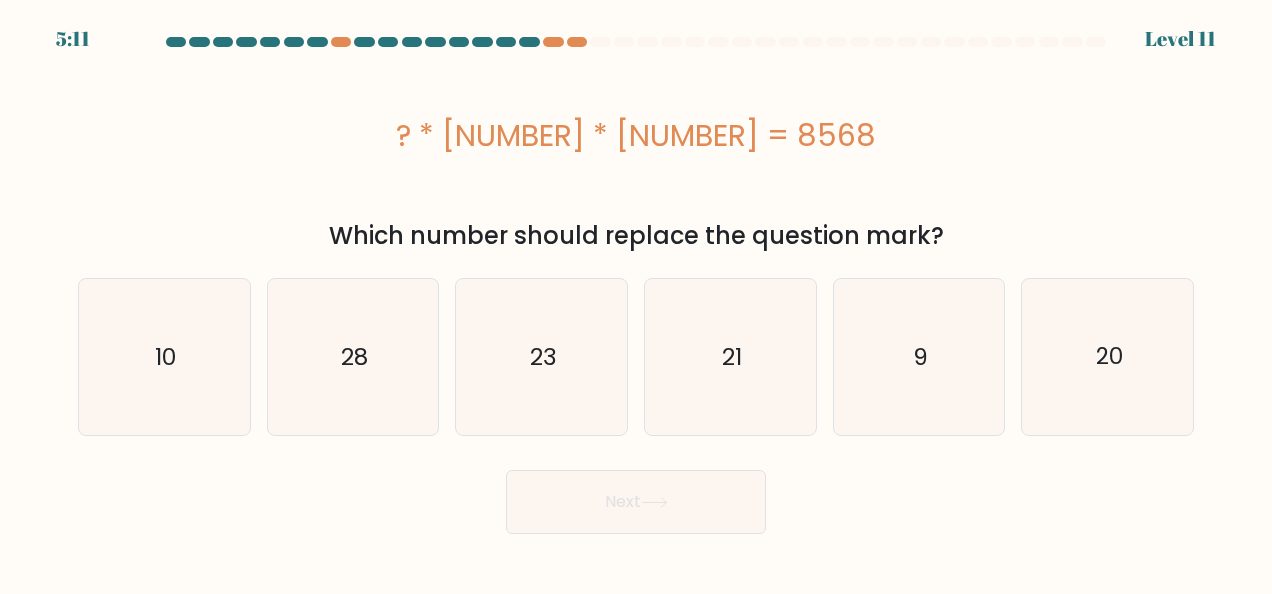 type 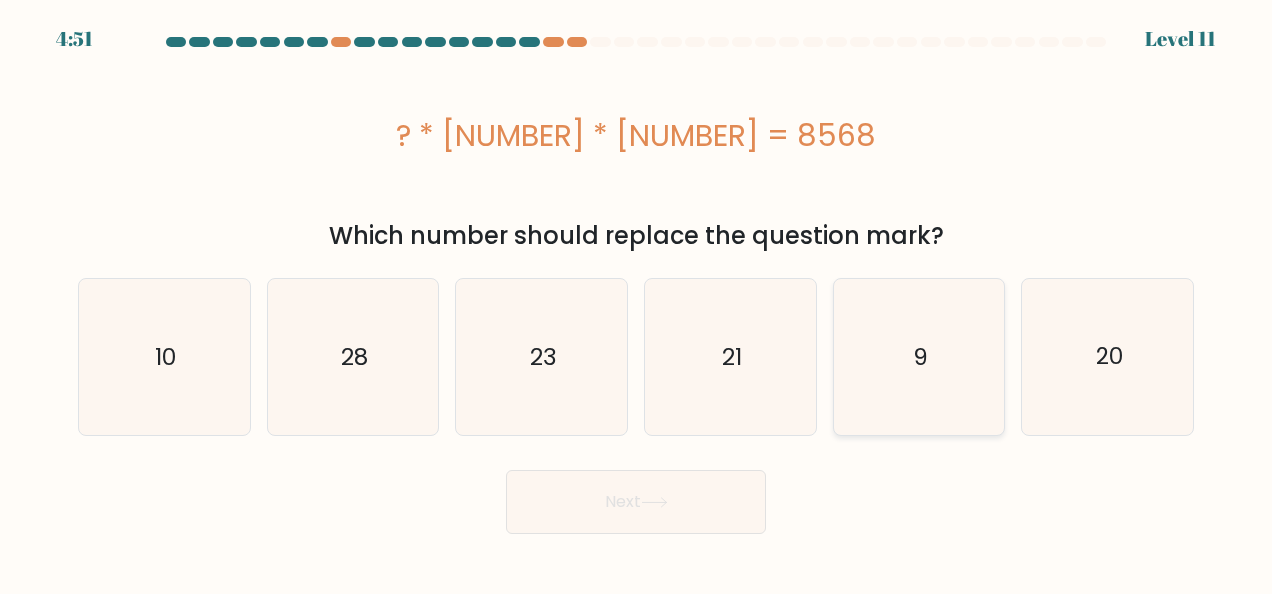 click on "9" at bounding box center (919, 357) 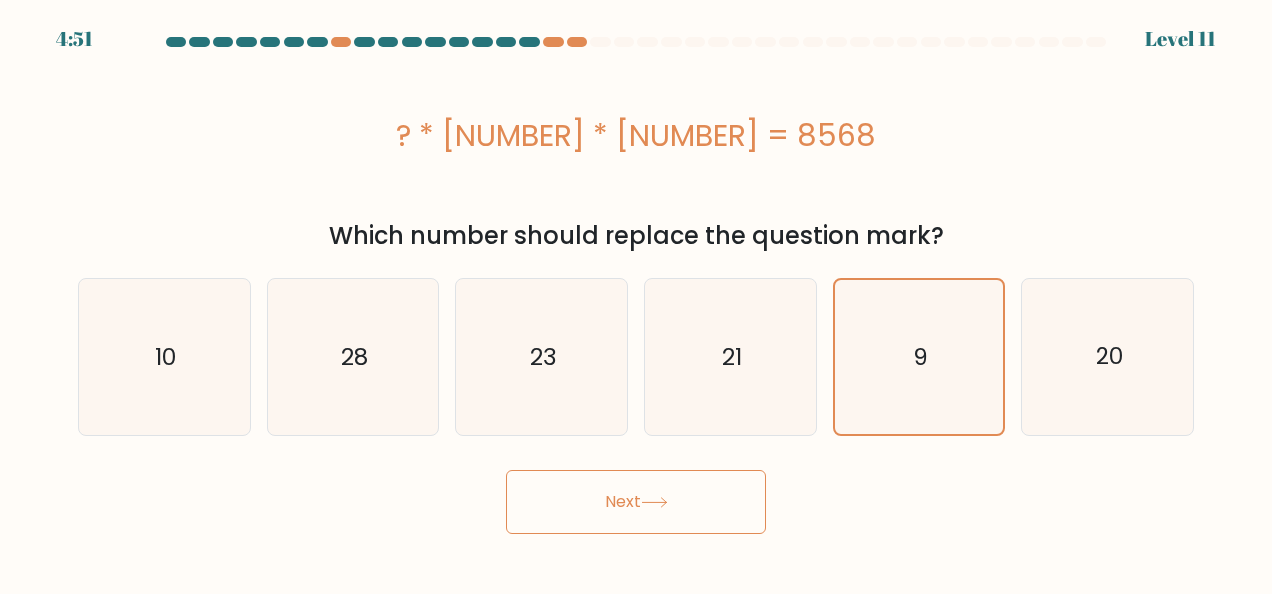 click on "Next" at bounding box center [636, 502] 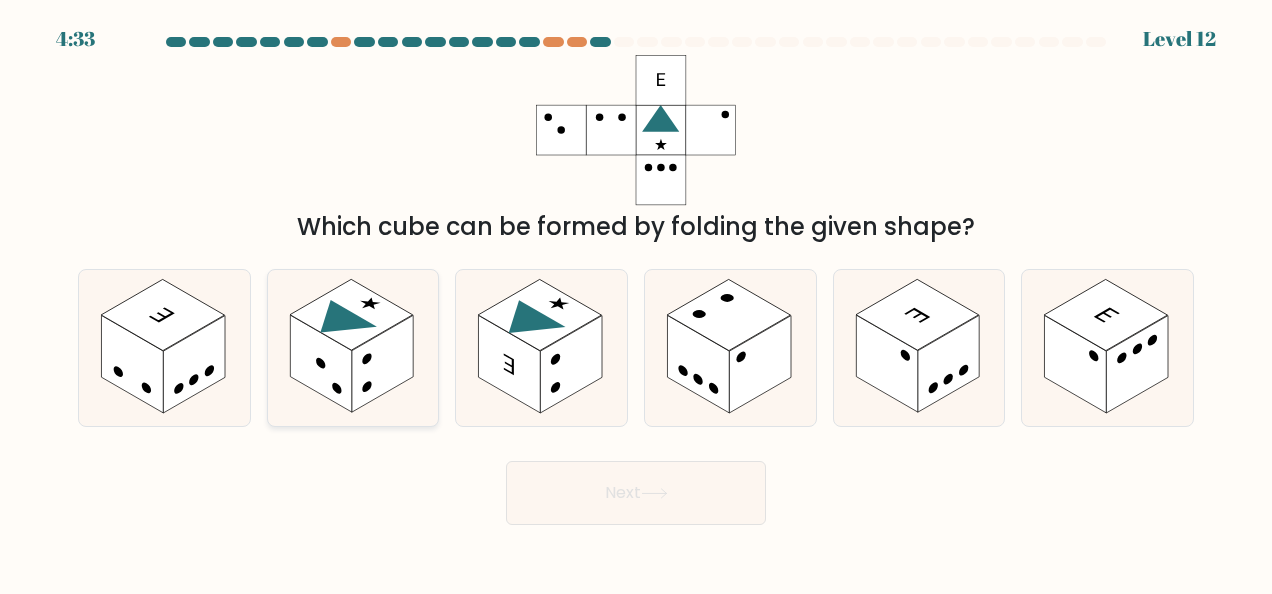 click at bounding box center (353, 348) 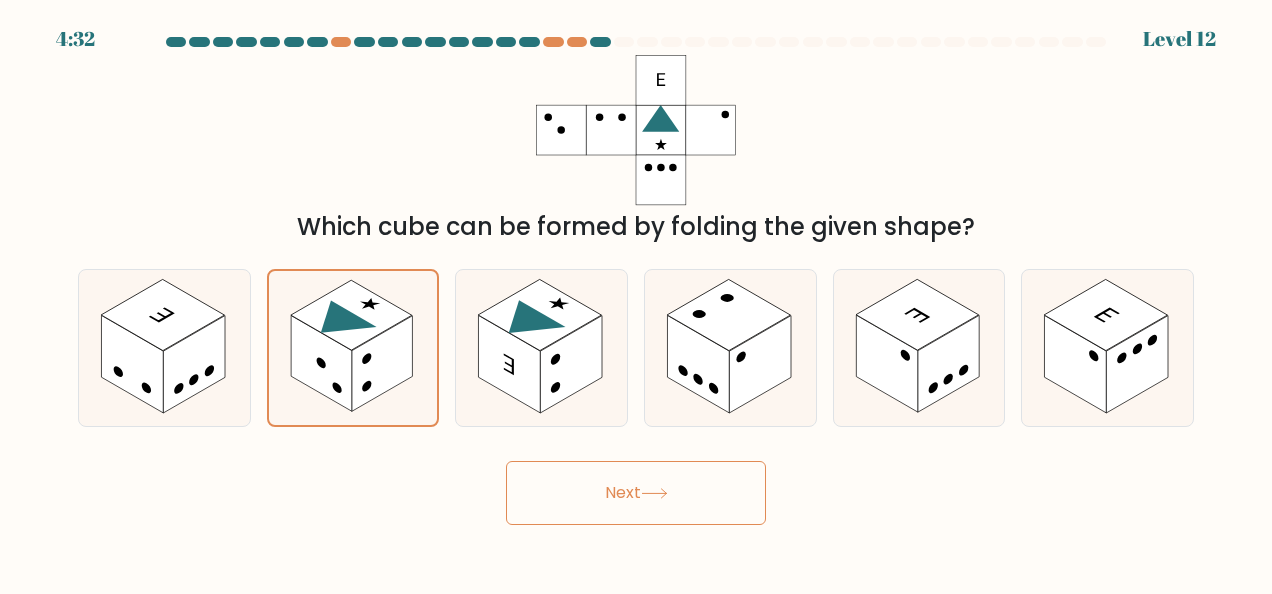 click on "Next" at bounding box center (636, 493) 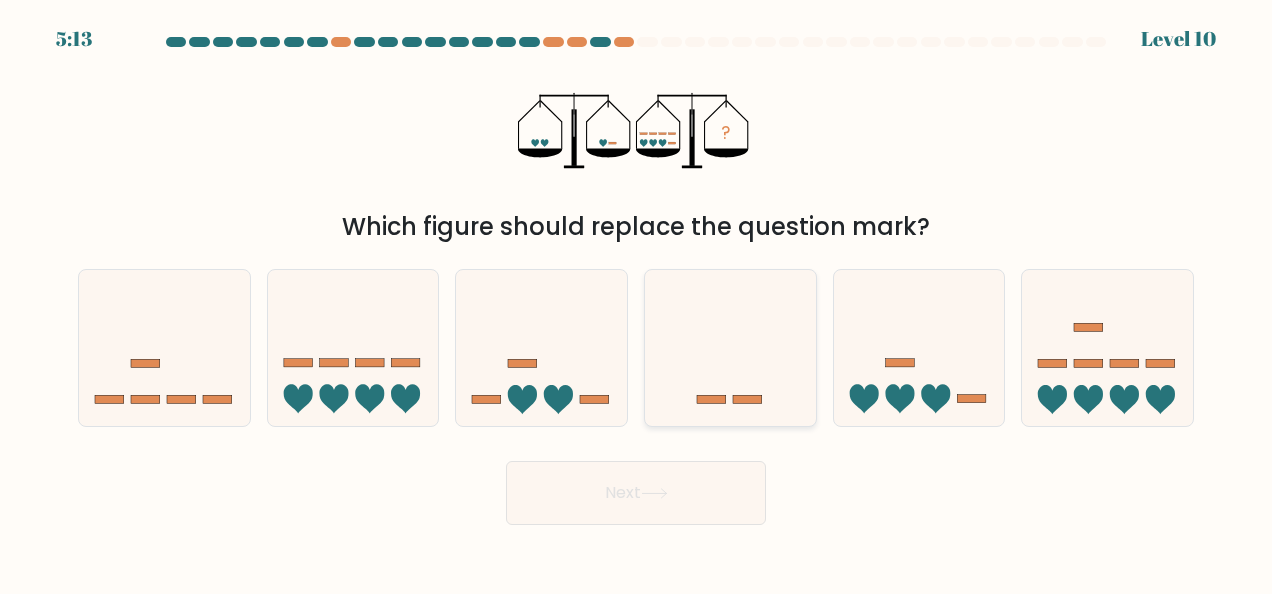 drag, startPoint x: 673, startPoint y: 358, endPoint x: 659, endPoint y: 373, distance: 20.518284 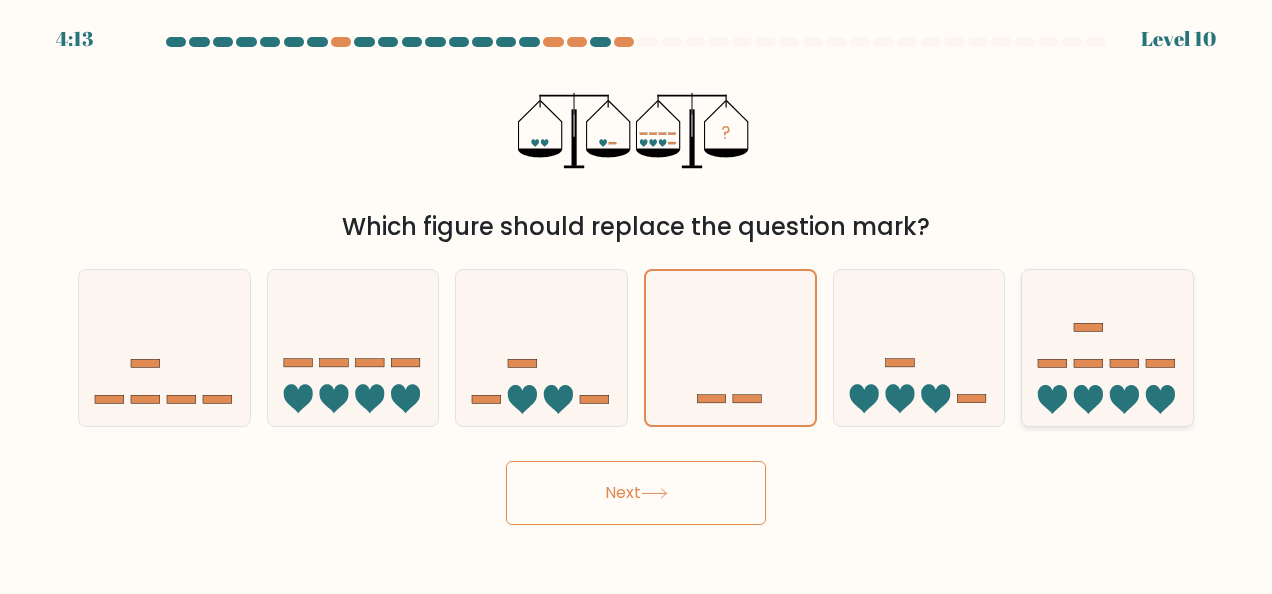 click at bounding box center [1107, 347] 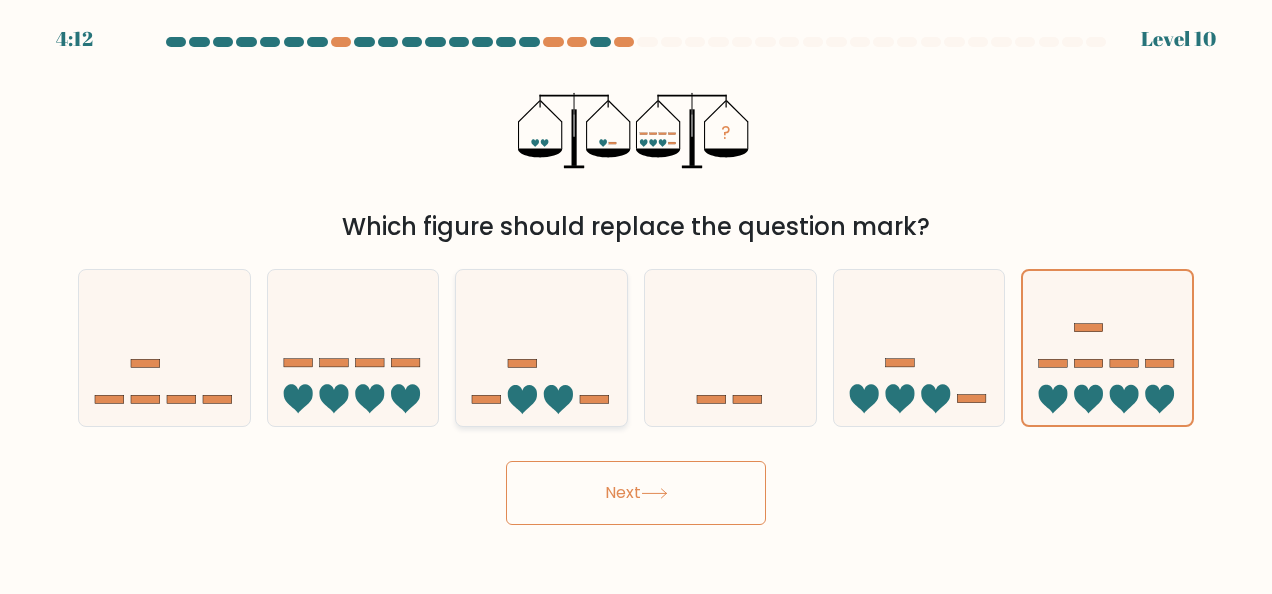 click at bounding box center [541, 347] 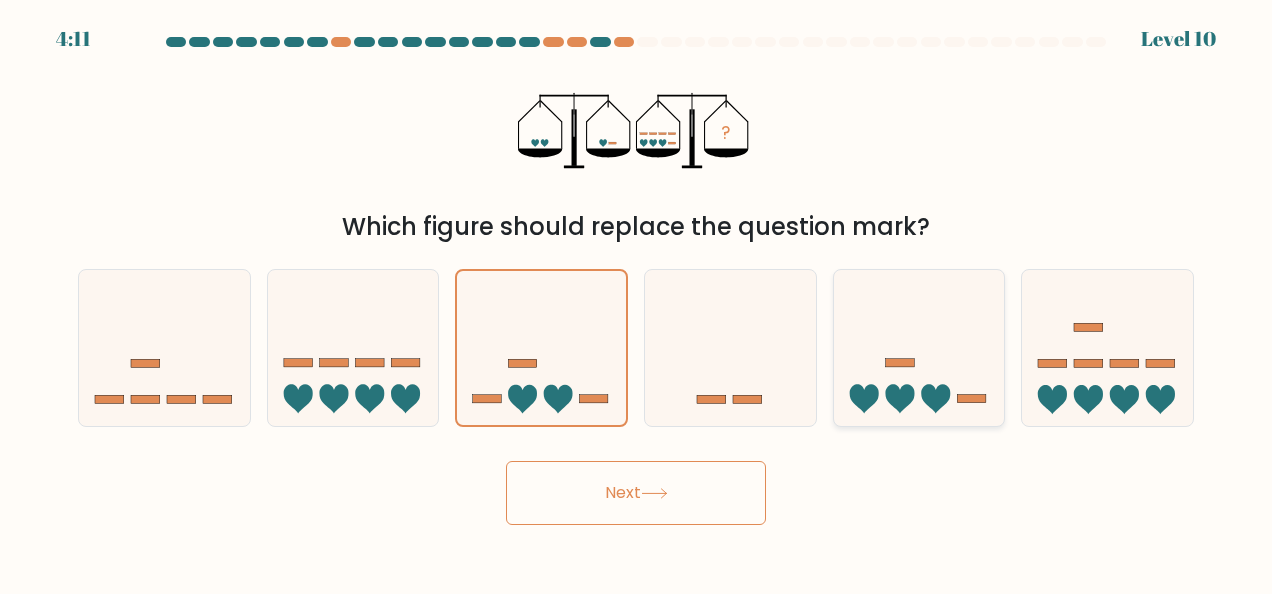 click at bounding box center (971, 399) 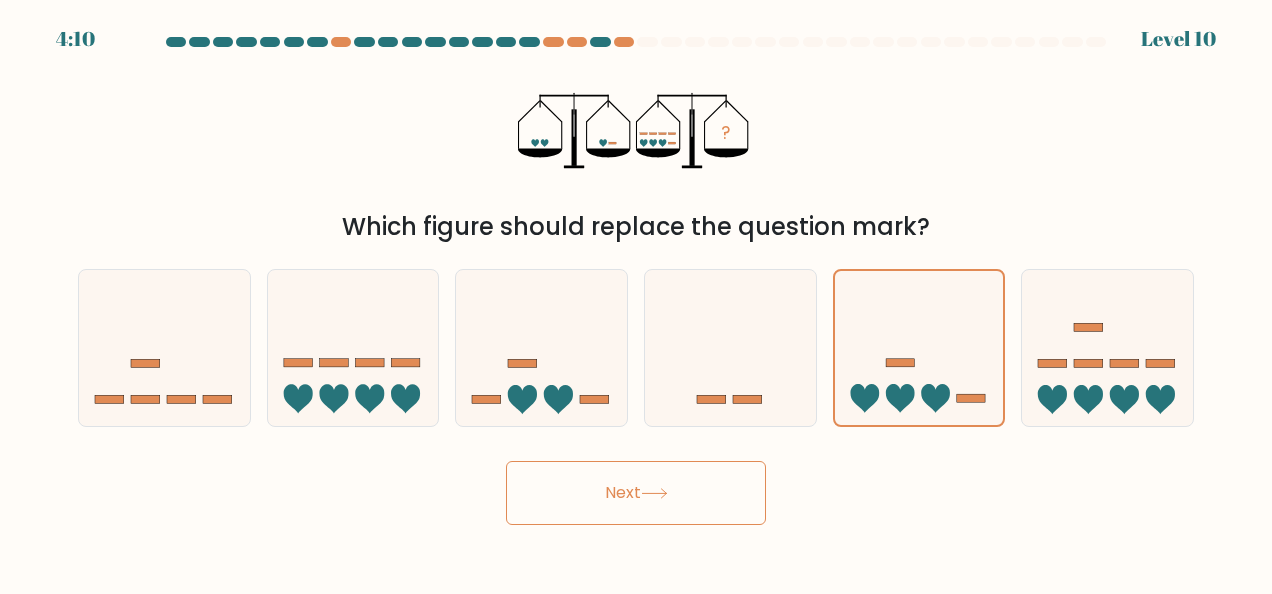 click on "Next" at bounding box center [636, 493] 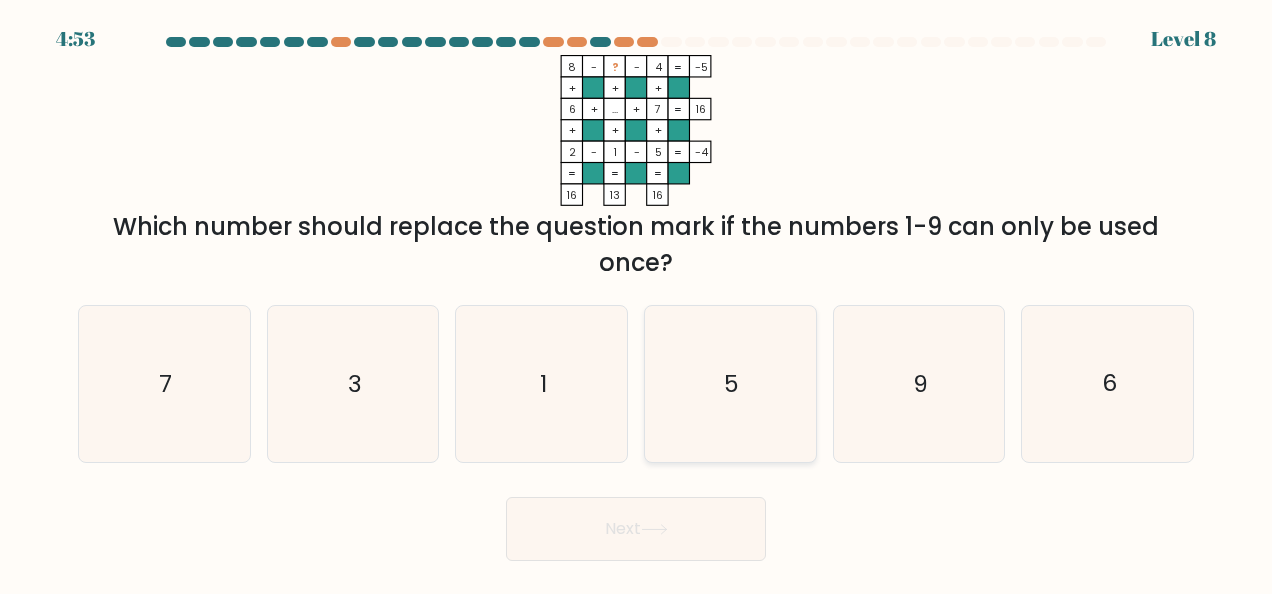 click on "5" at bounding box center (730, 384) 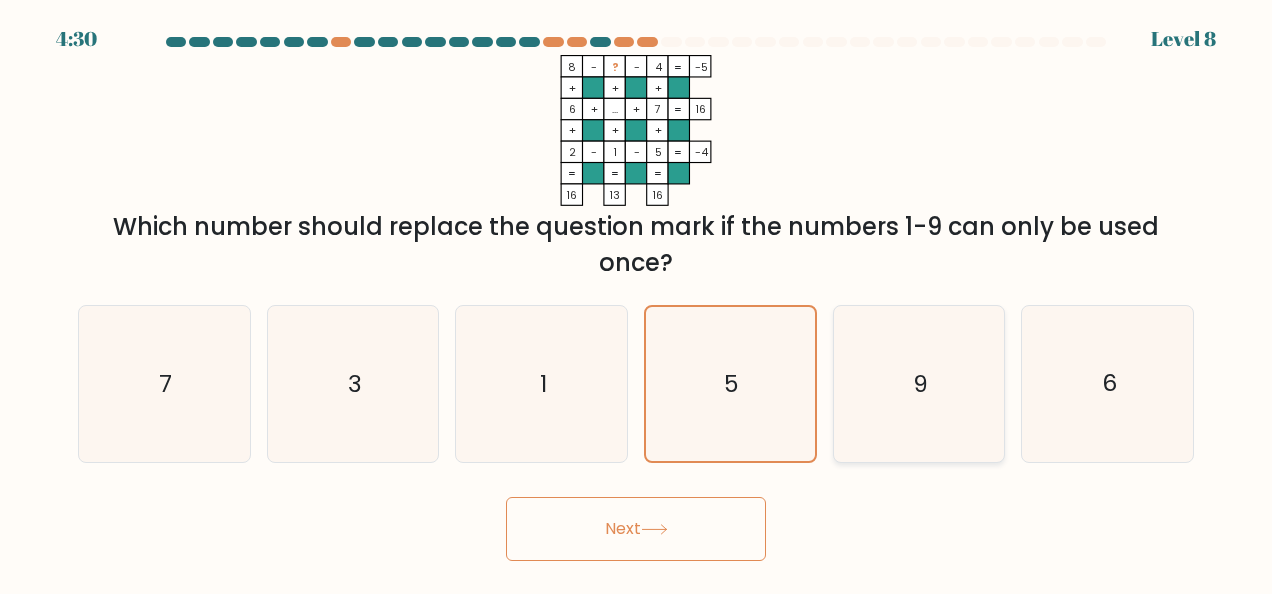 click on "9" at bounding box center (919, 384) 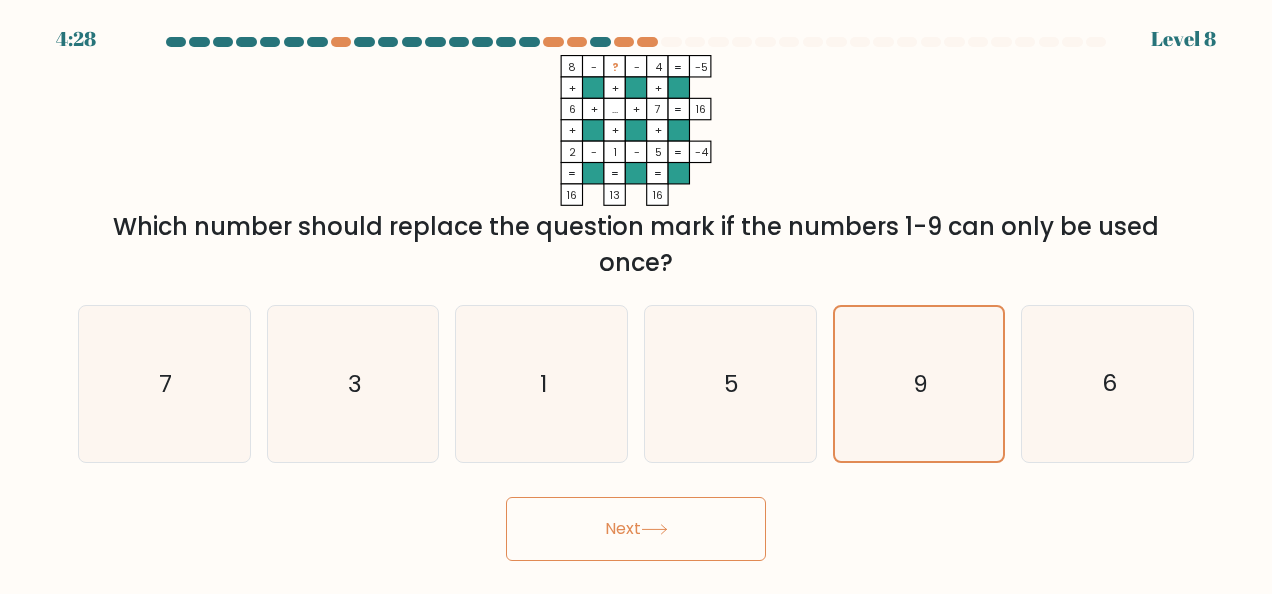 click on "Next" at bounding box center (636, 529) 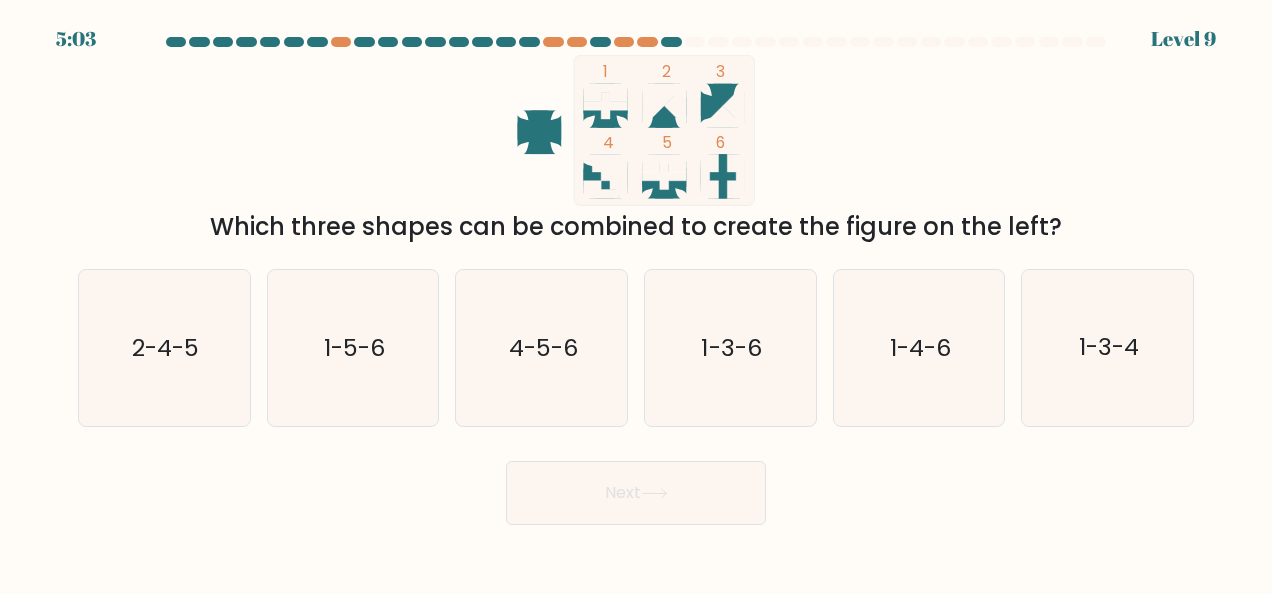 click on "Next" at bounding box center [636, 488] 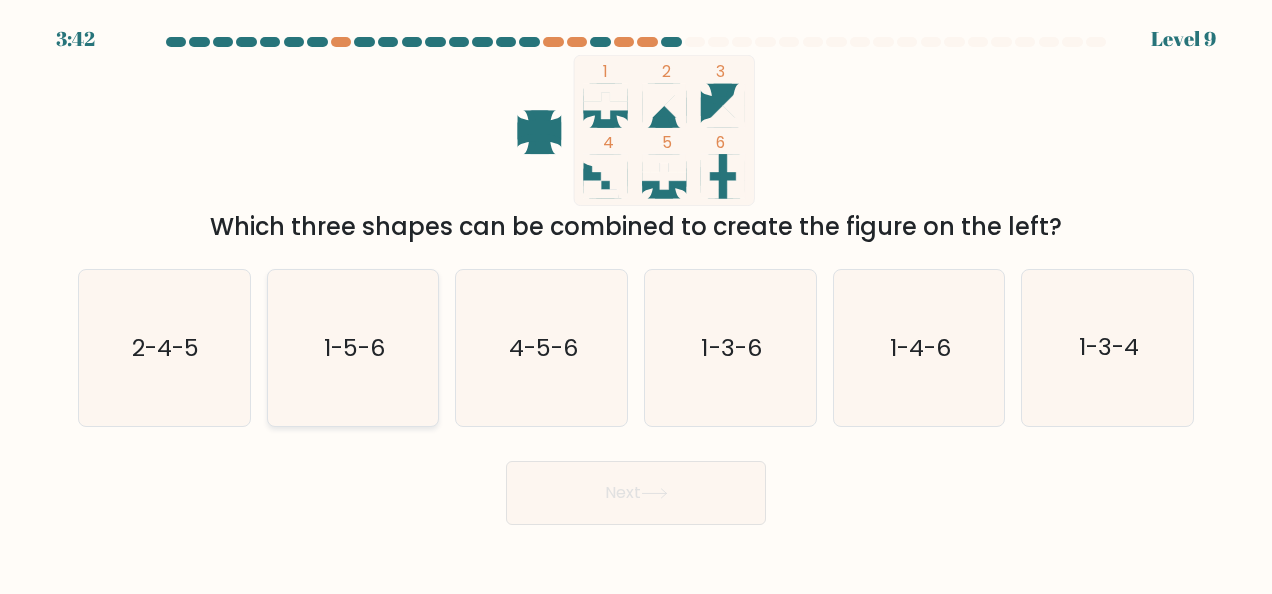 click on "1-5-6" at bounding box center (353, 348) 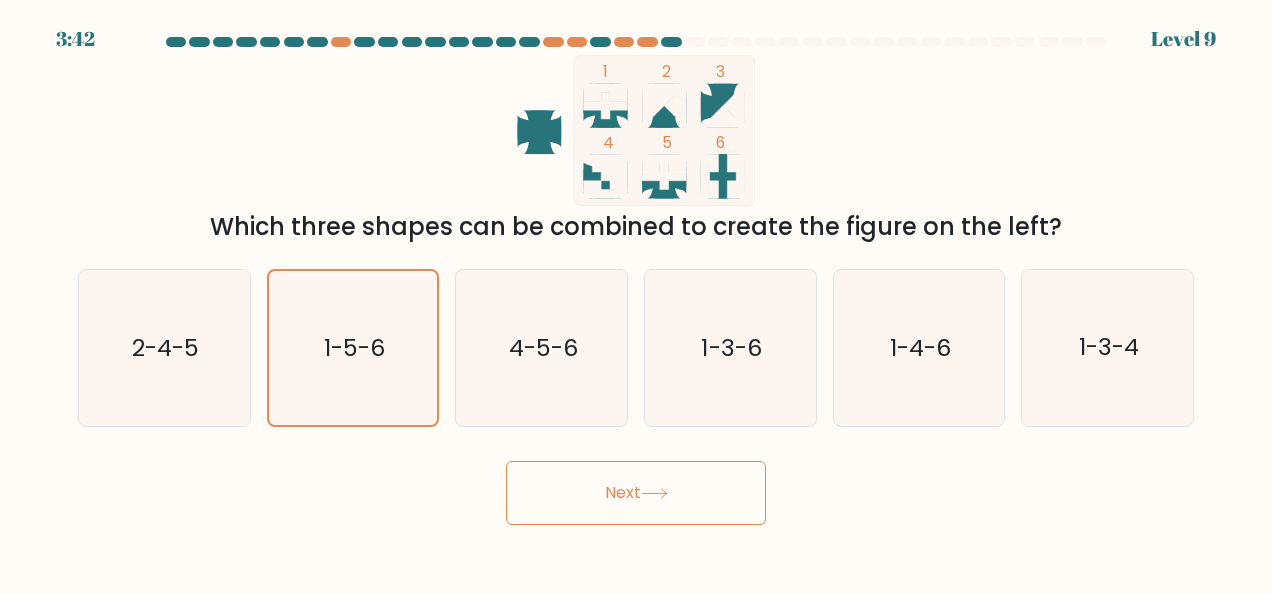 click on "3:42
Level 9" at bounding box center (636, 297) 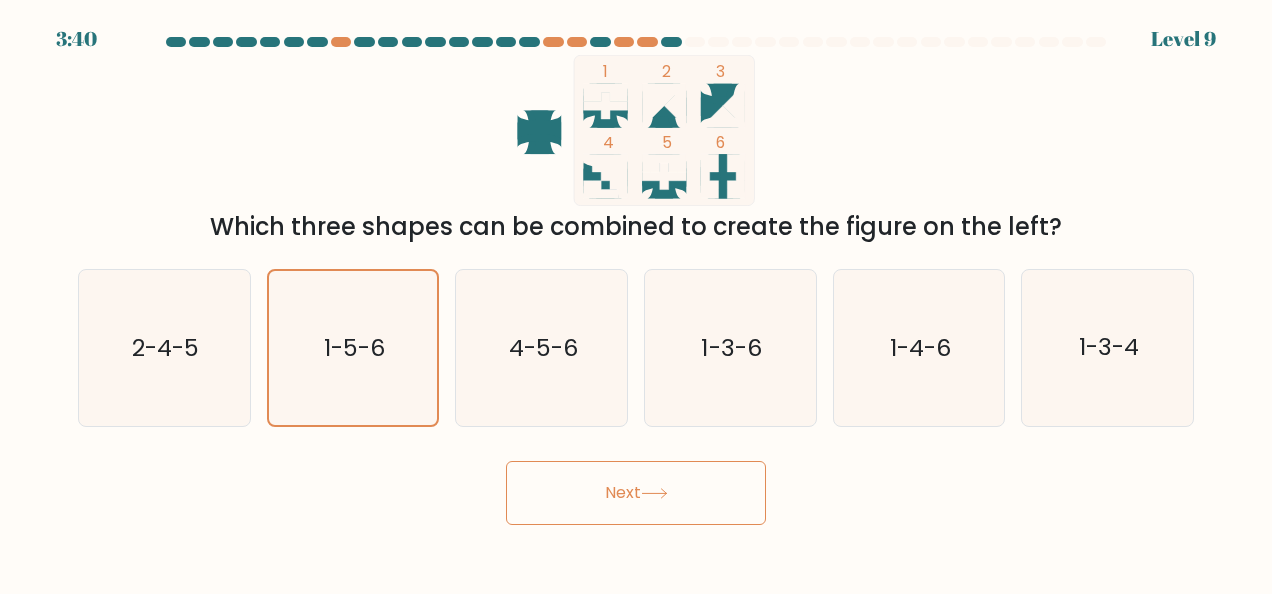 click on "Next" at bounding box center [636, 493] 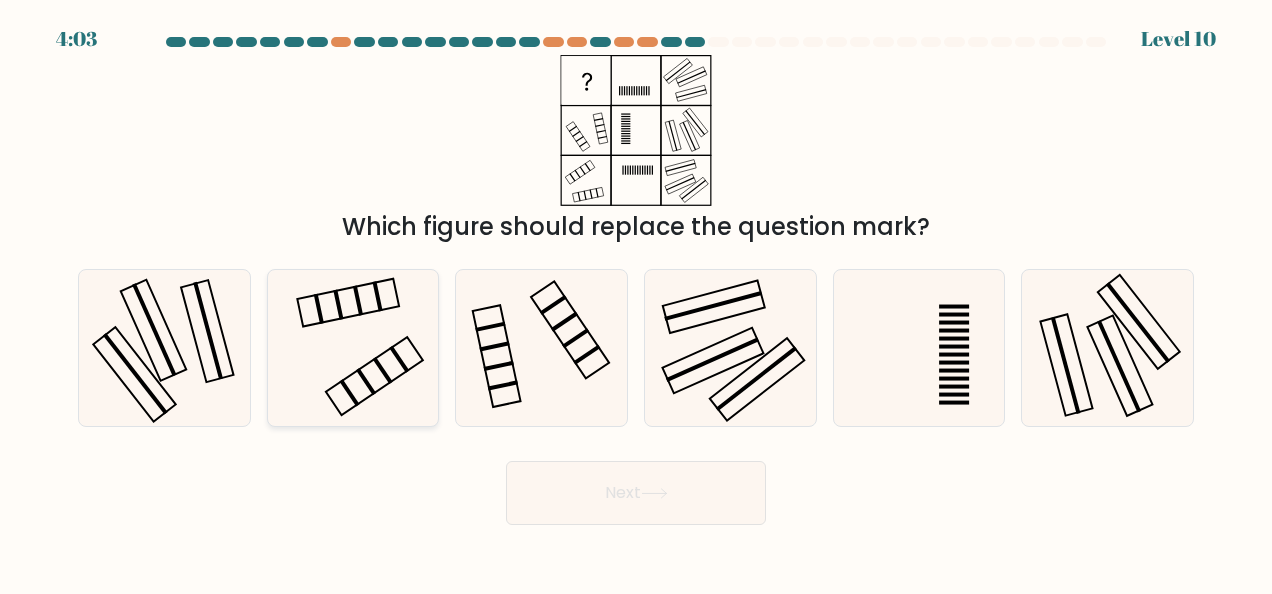 click at bounding box center (353, 348) 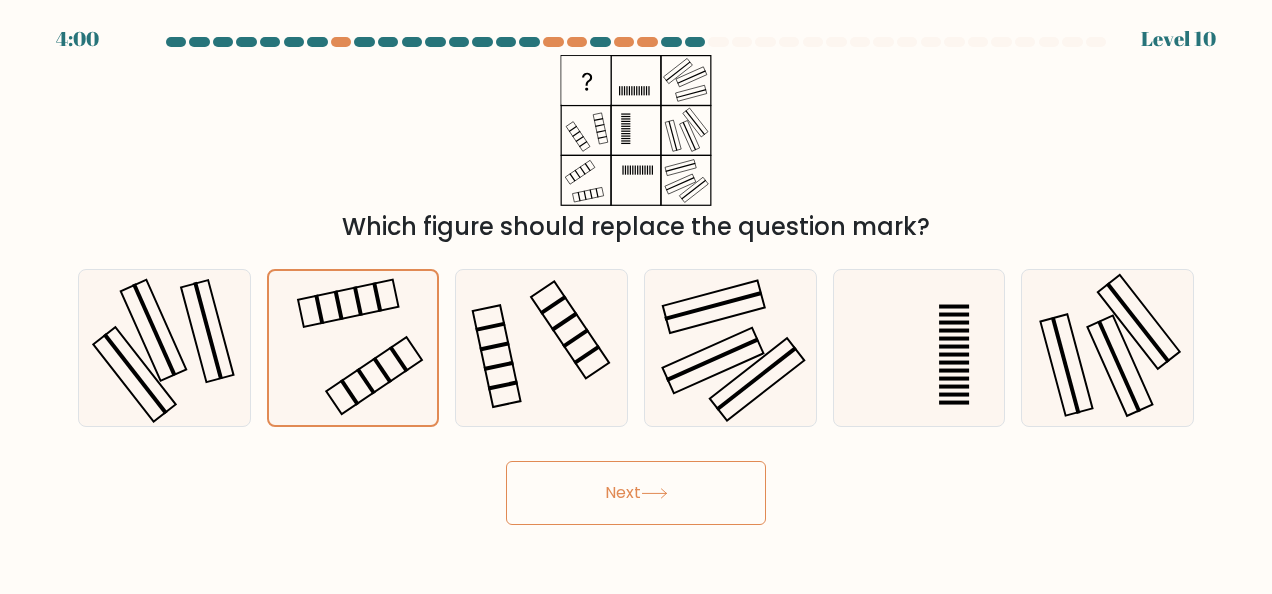 click on "Next" at bounding box center [636, 493] 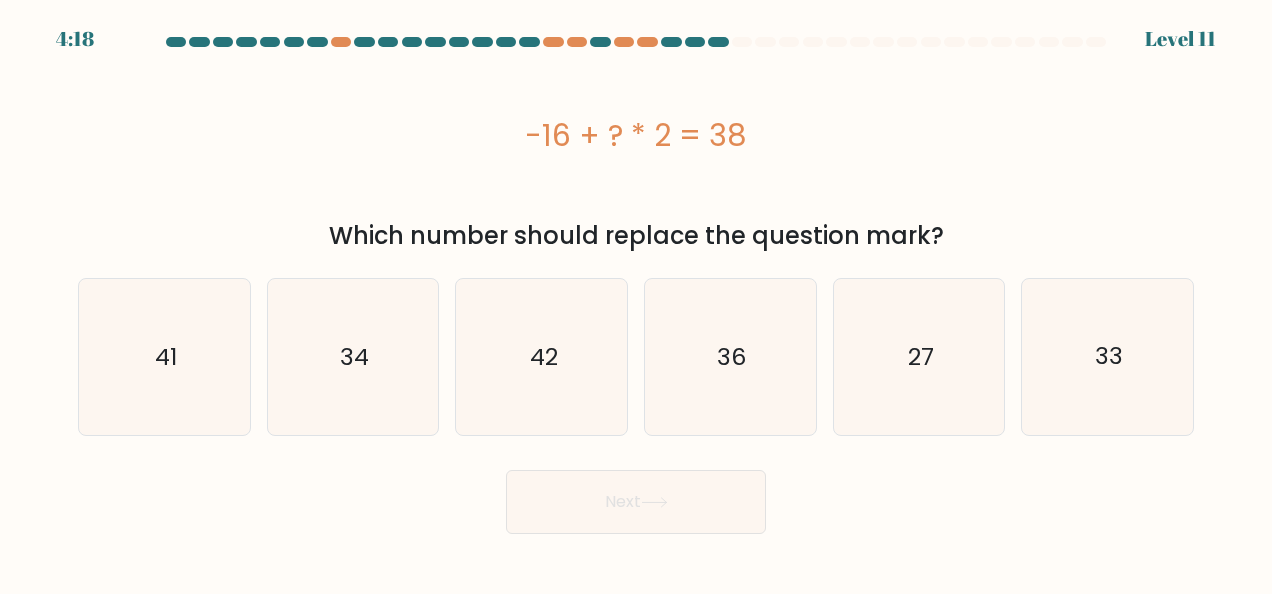 type 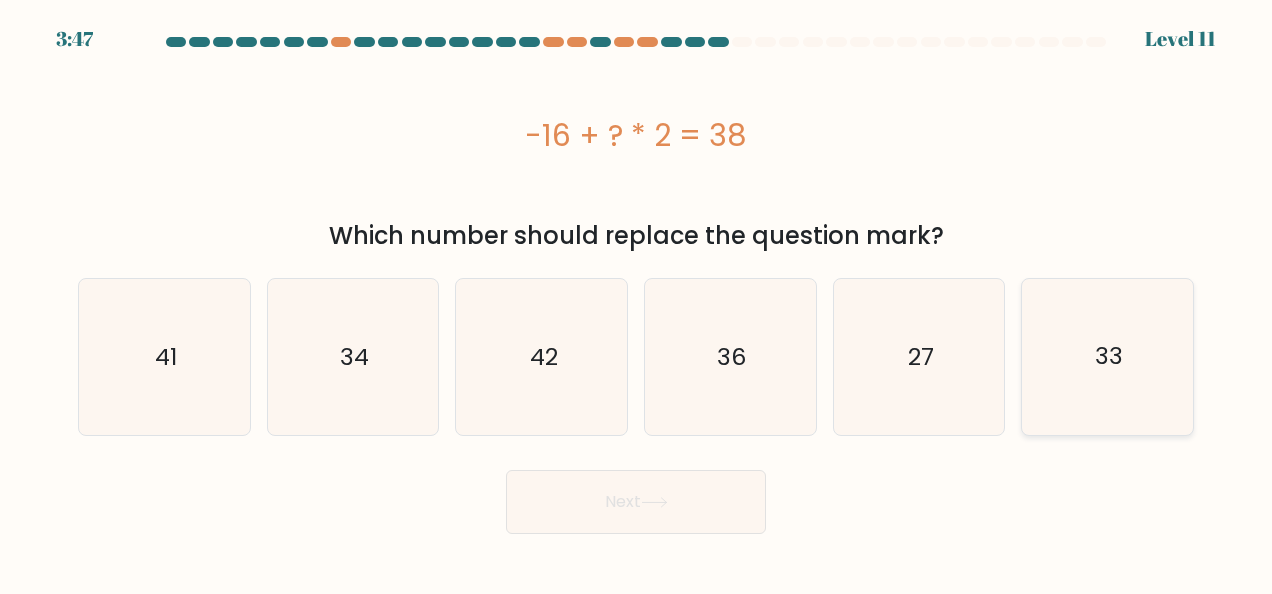 click on "33" at bounding box center [1108, 357] 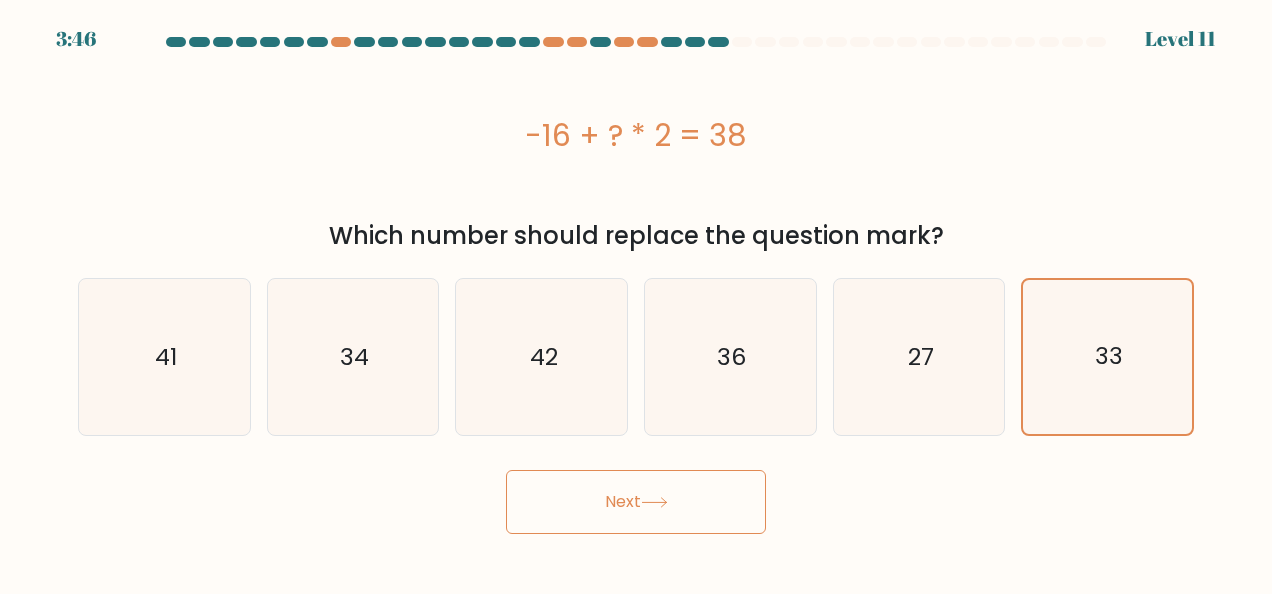 click on "Next" at bounding box center [636, 502] 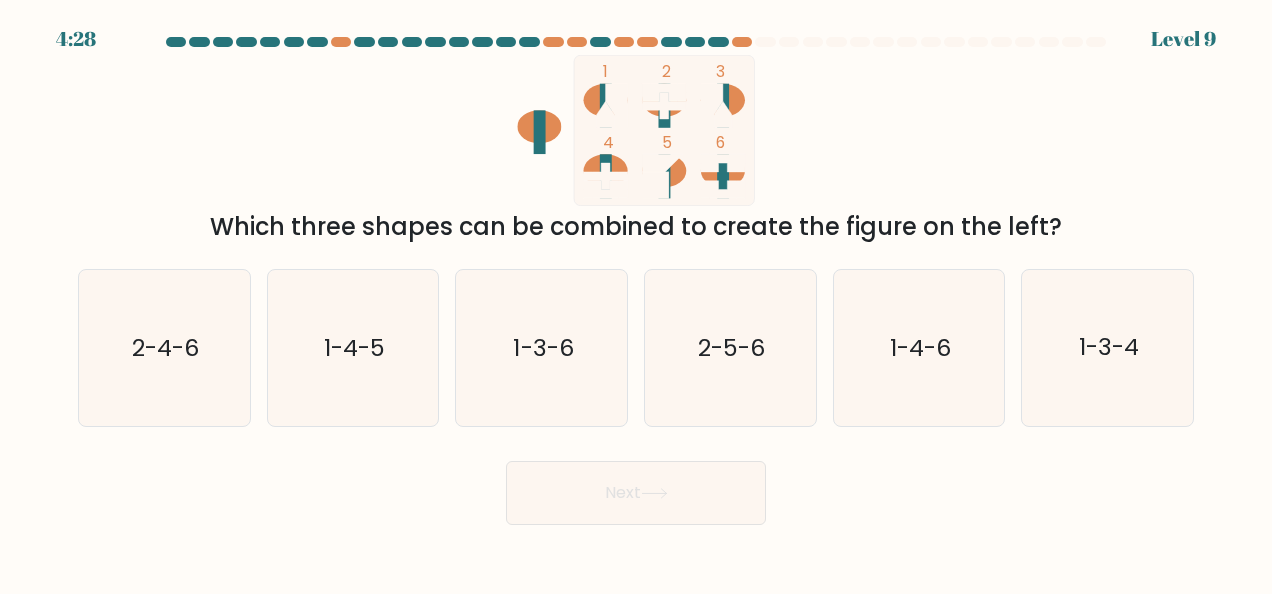 type 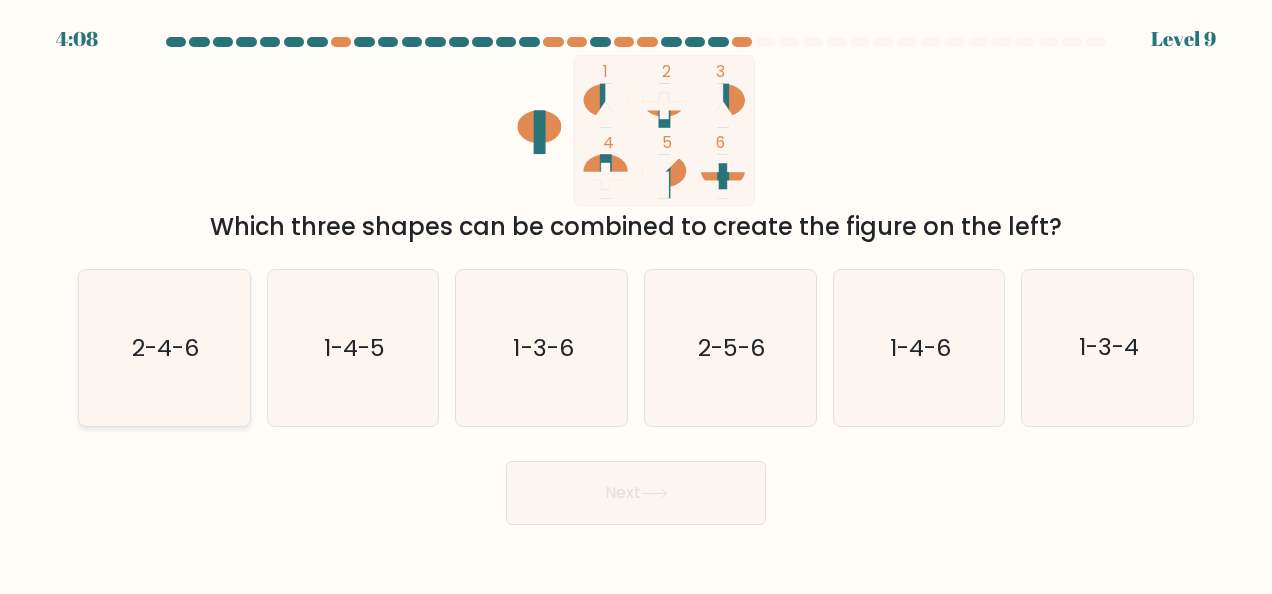 click on "2-4-6" at bounding box center (165, 348) 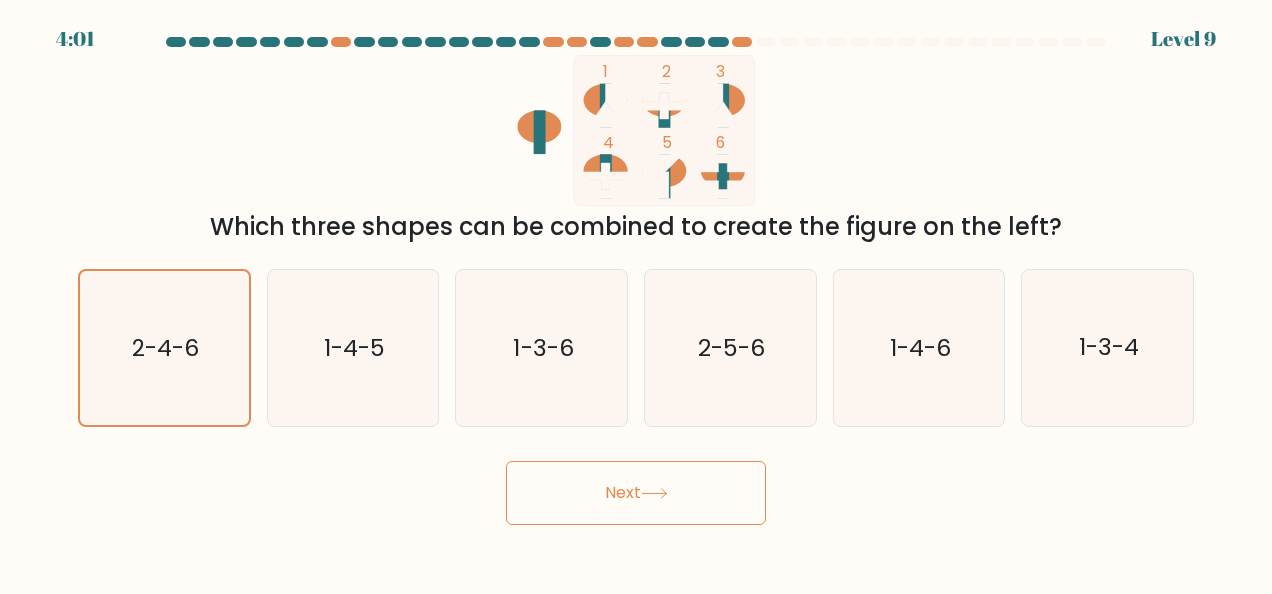 click on "Next" at bounding box center (636, 493) 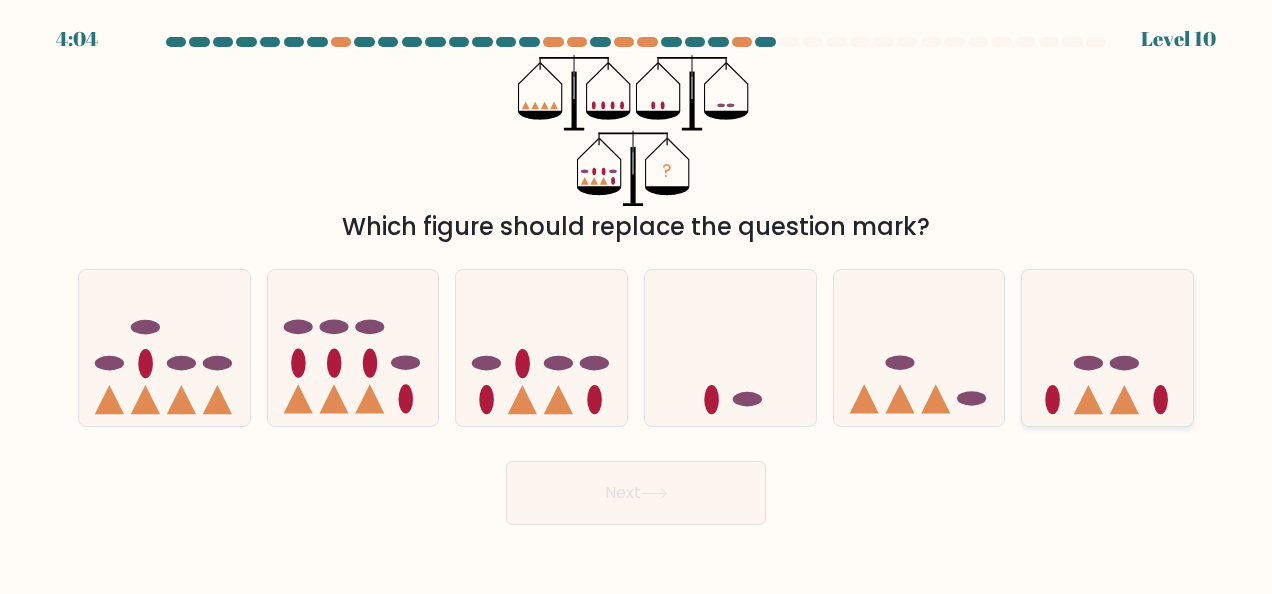 click at bounding box center [1107, 347] 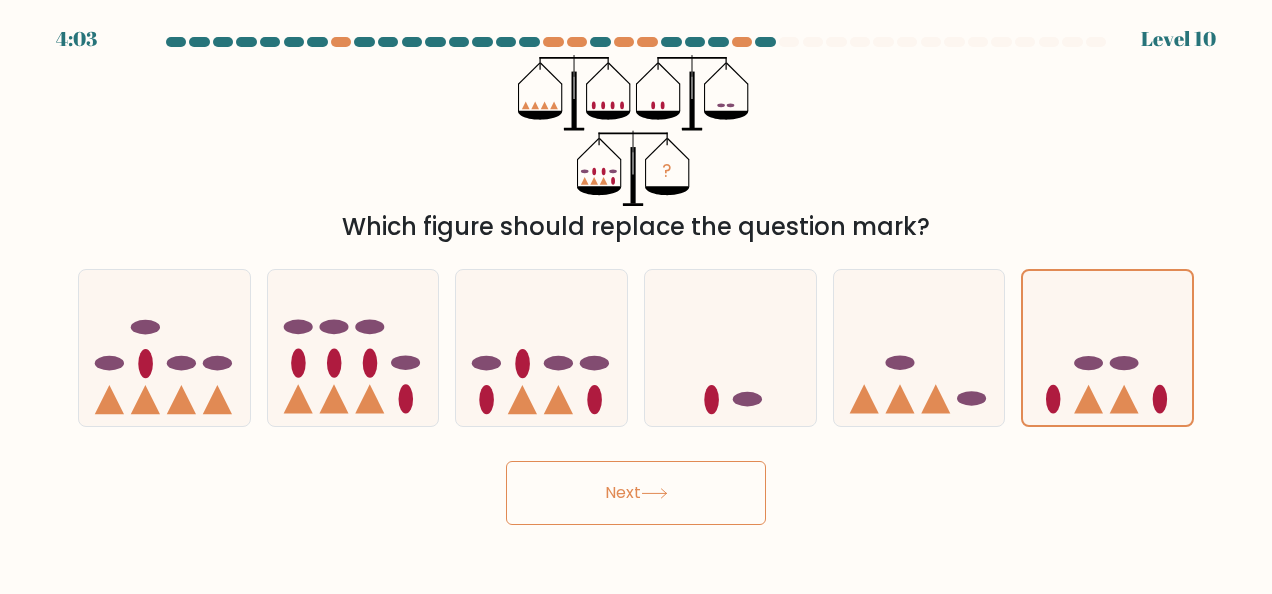click on "Next" at bounding box center (636, 493) 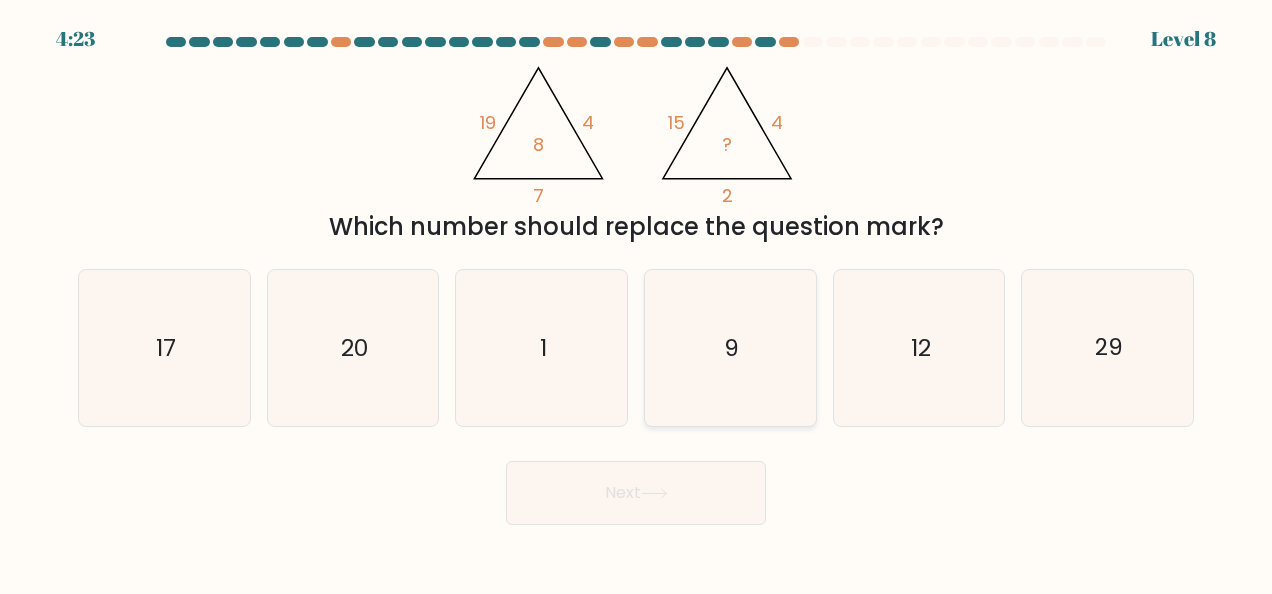 click on "9" at bounding box center [730, 348] 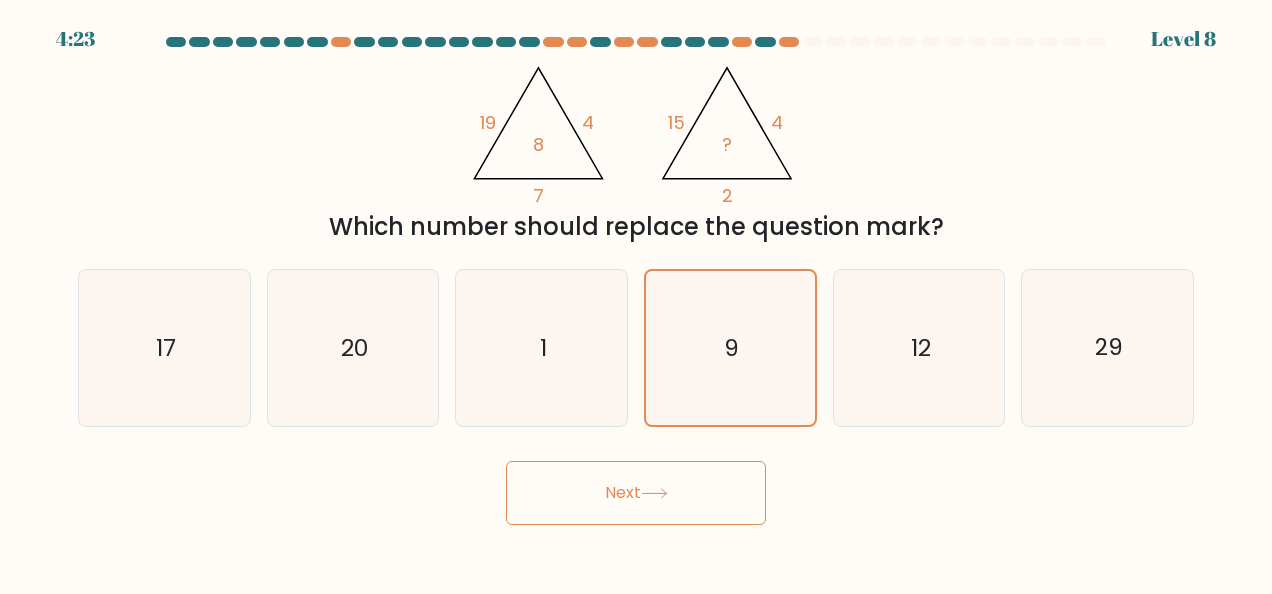 click on "Next" at bounding box center [636, 493] 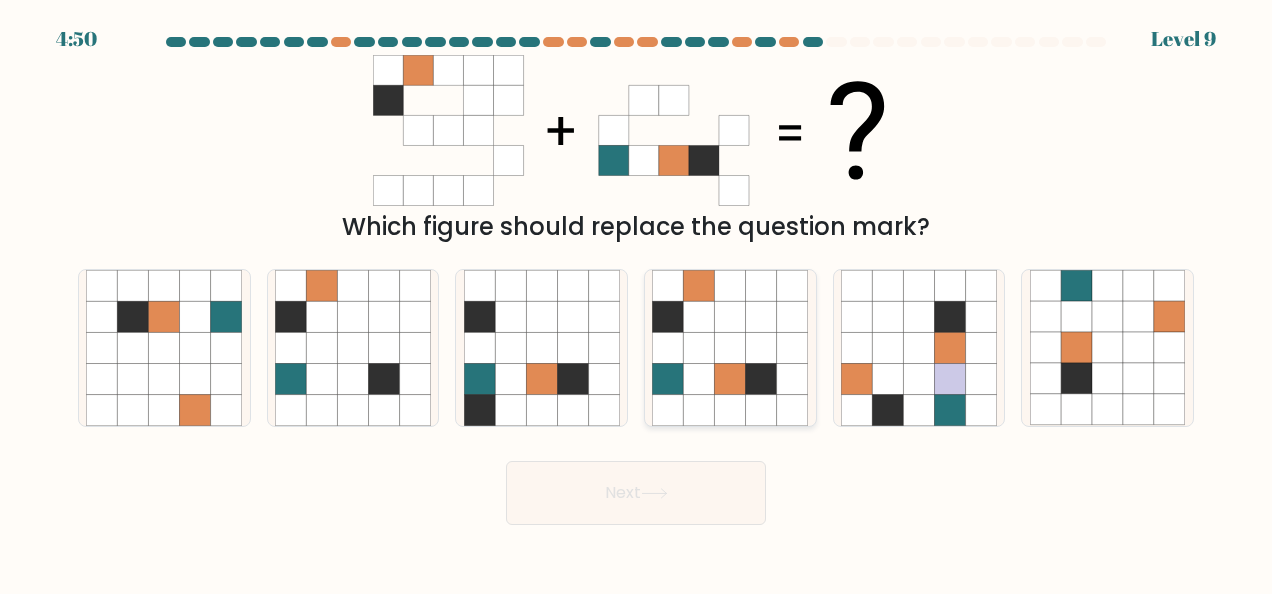 click at bounding box center [761, 347] 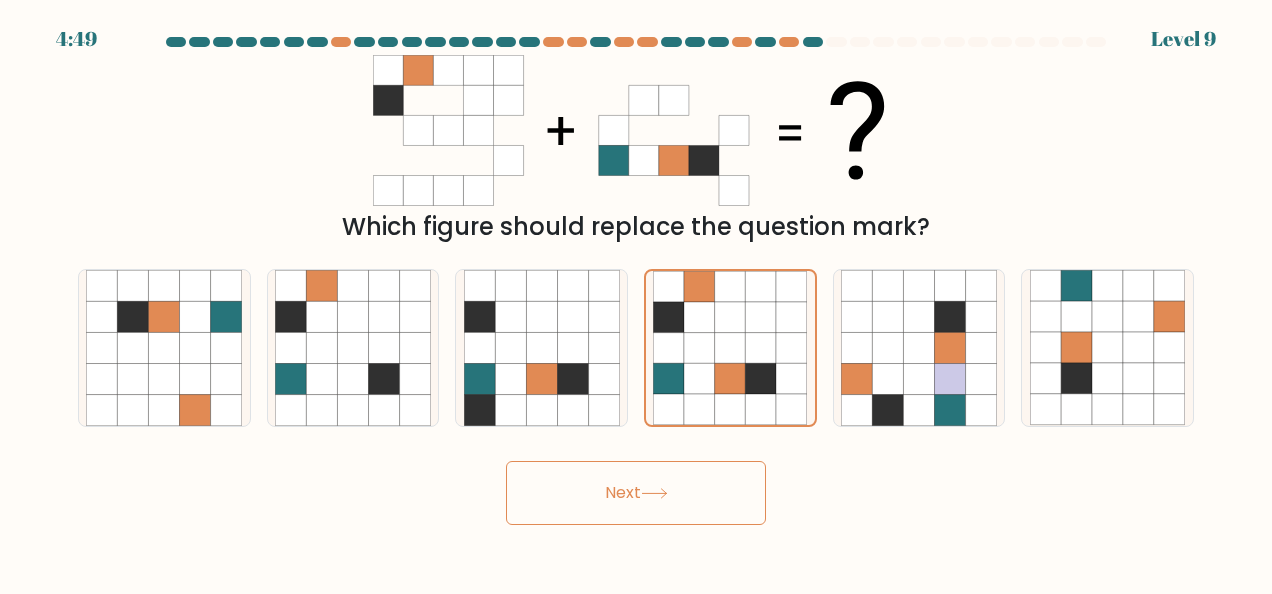 click on "Next" at bounding box center (636, 493) 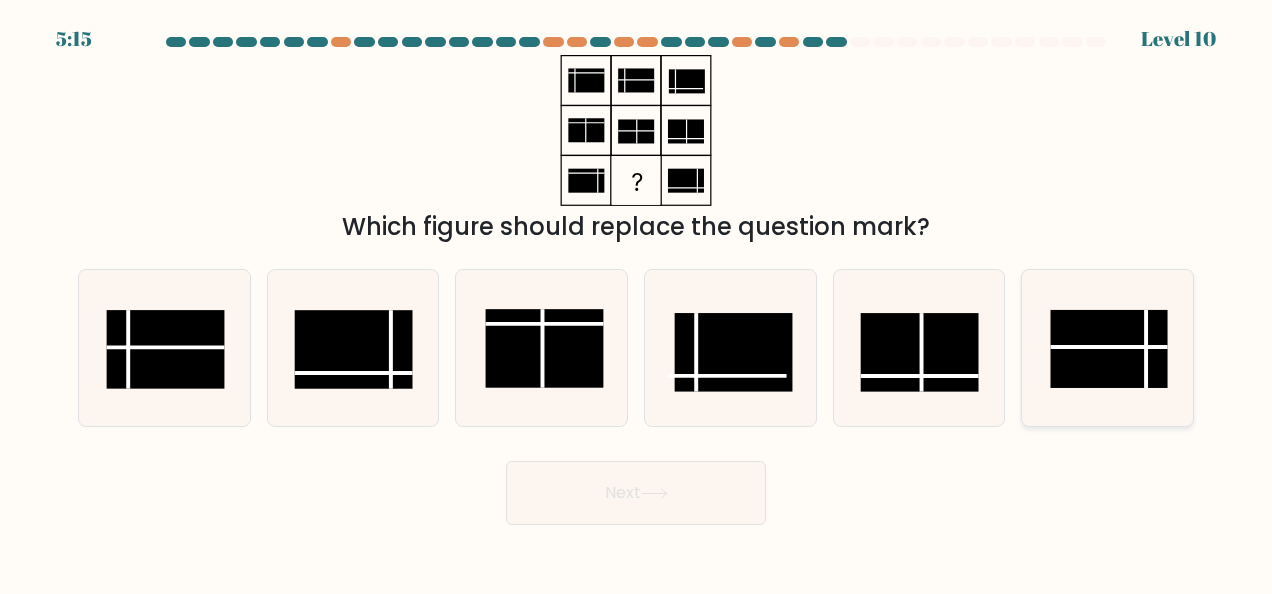 click at bounding box center (1109, 349) 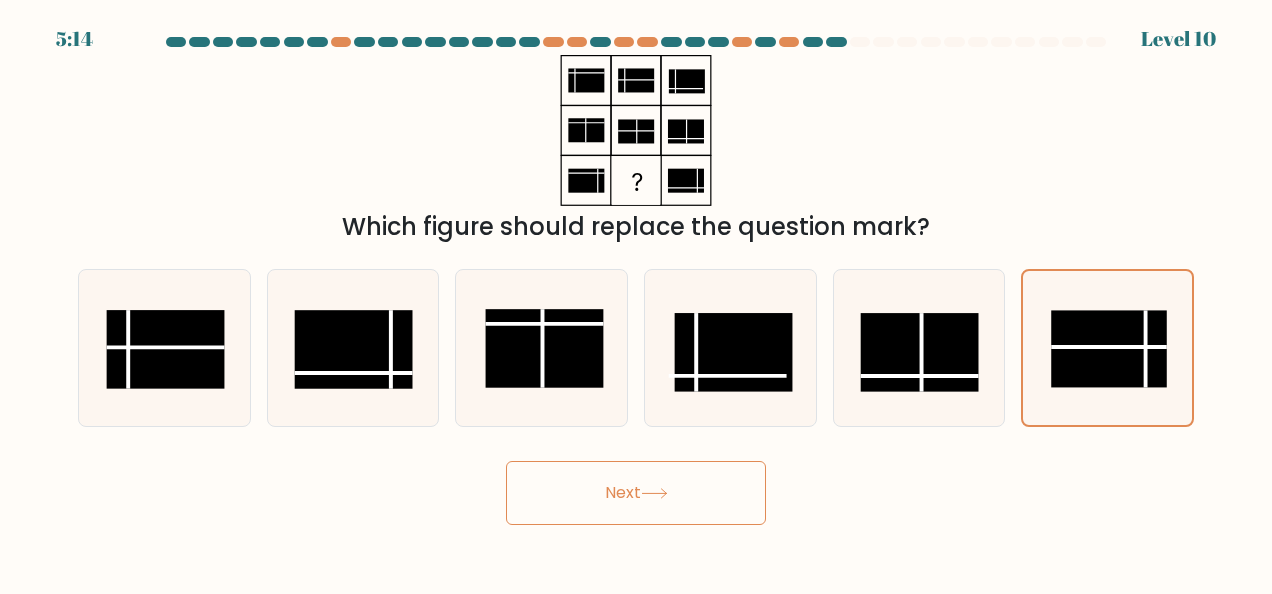 click on "Next" at bounding box center [636, 493] 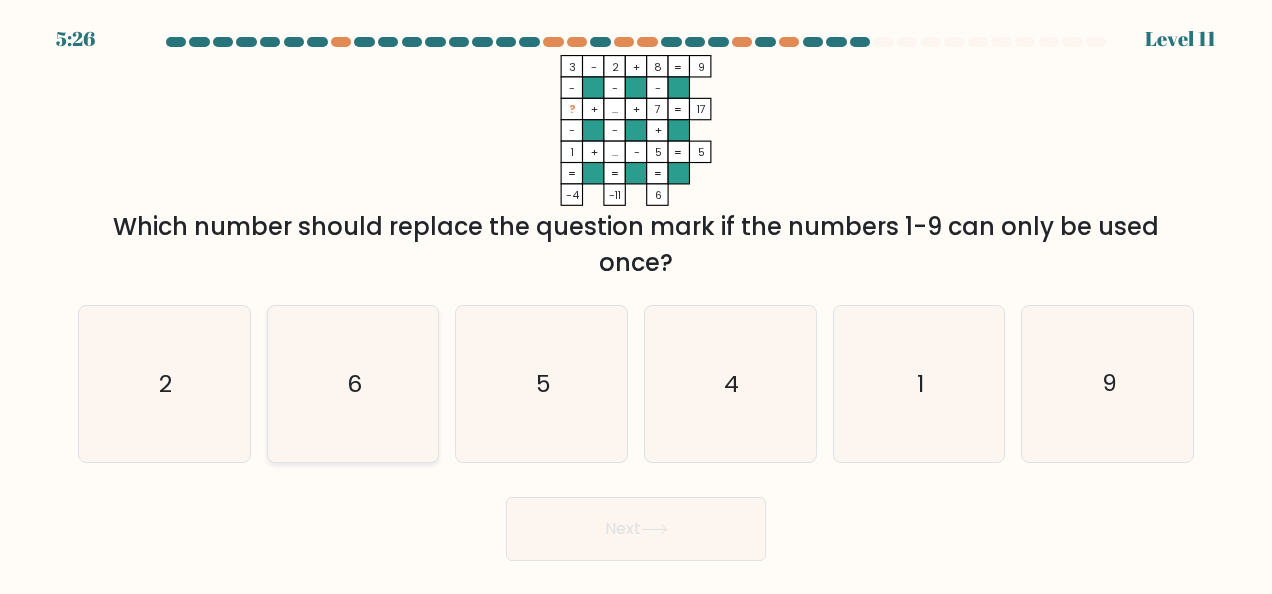 click on "6" at bounding box center (353, 384) 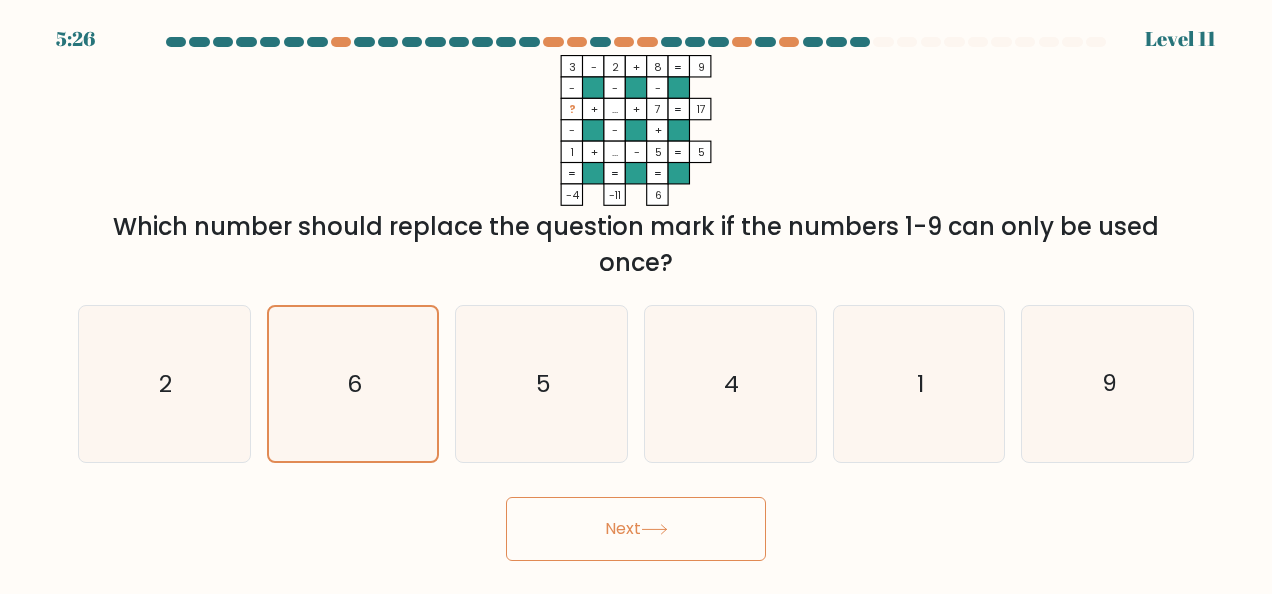 click on "Next" at bounding box center (636, 529) 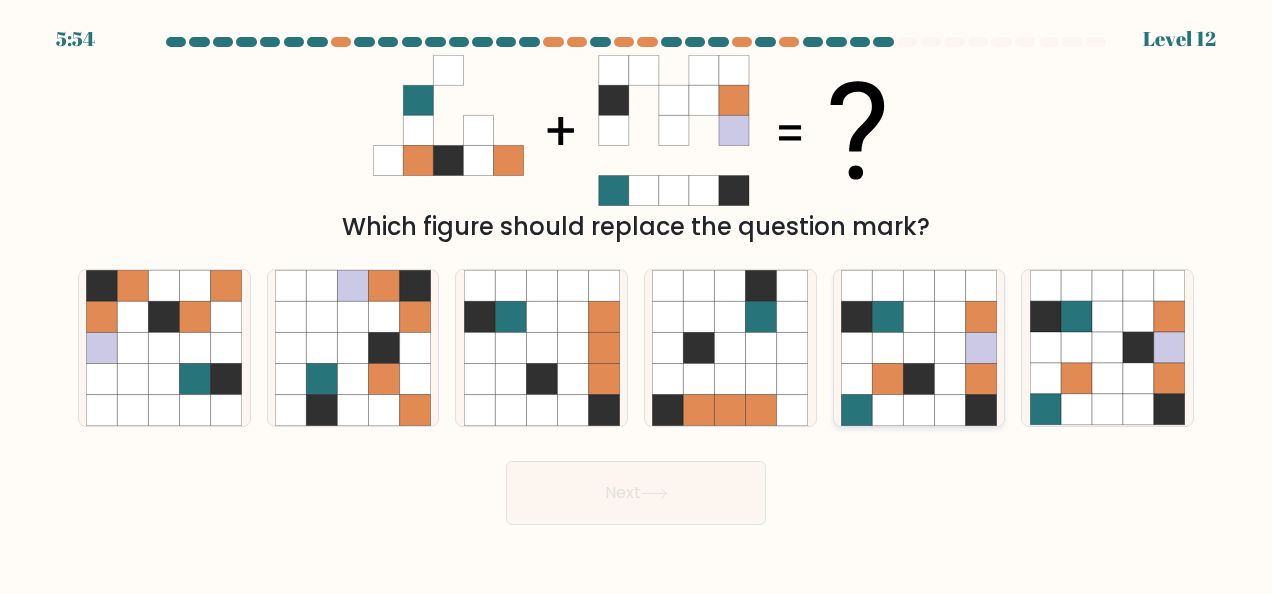 click at bounding box center (980, 378) 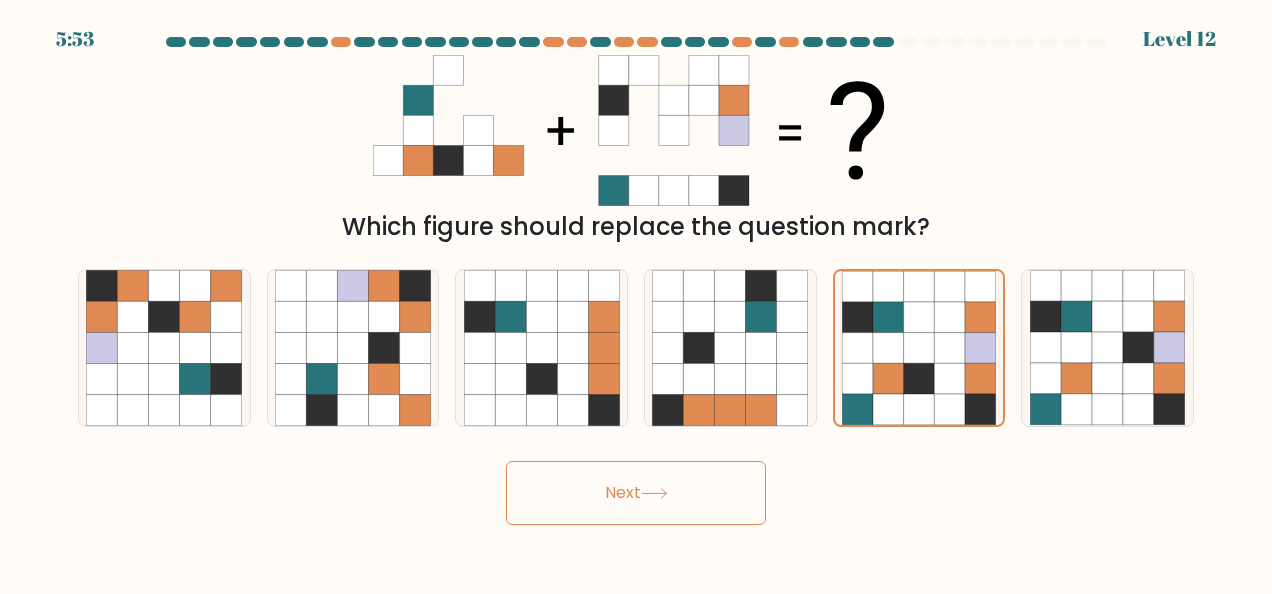 click on "Next" at bounding box center (636, 493) 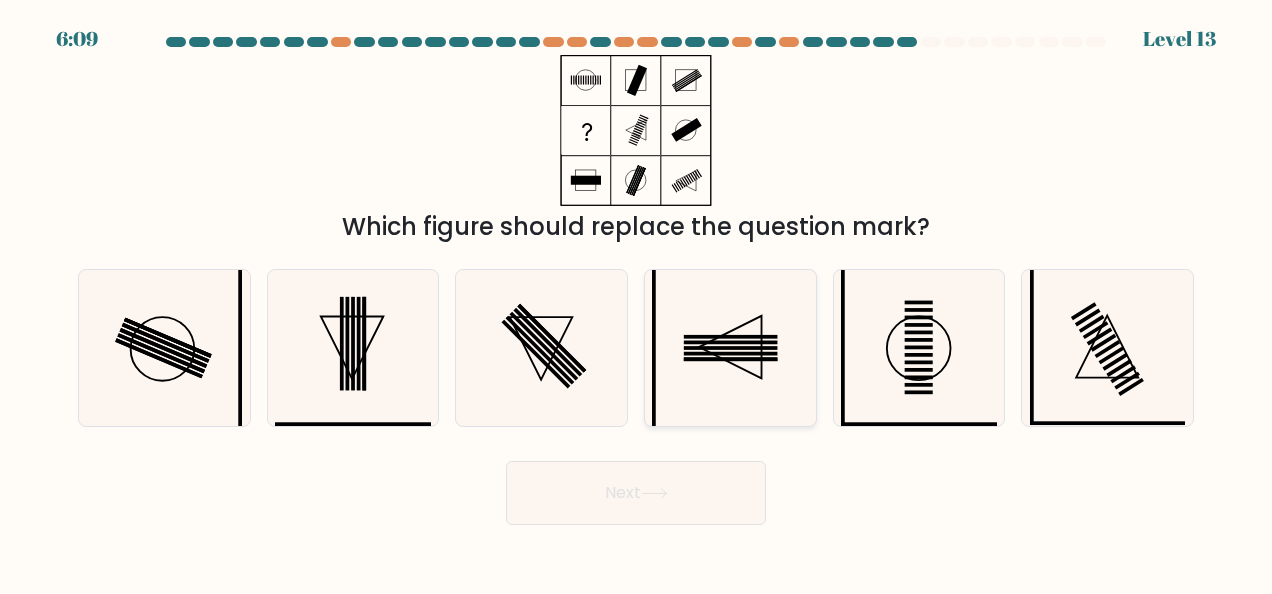 click at bounding box center (730, 348) 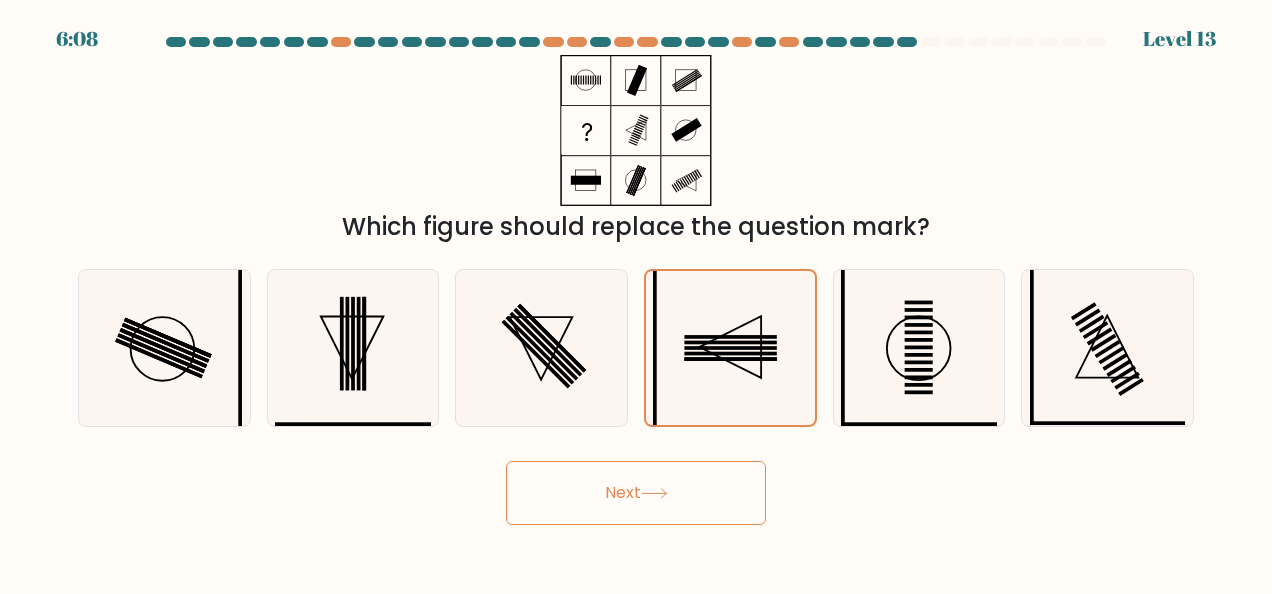 click at bounding box center (654, 493) 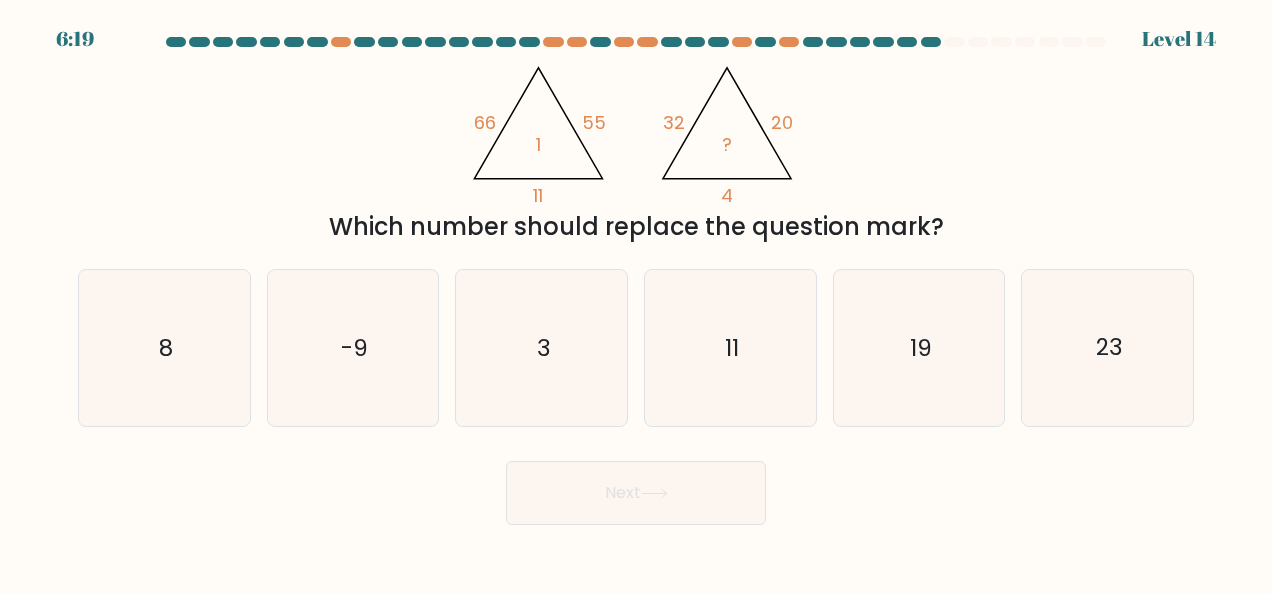 type 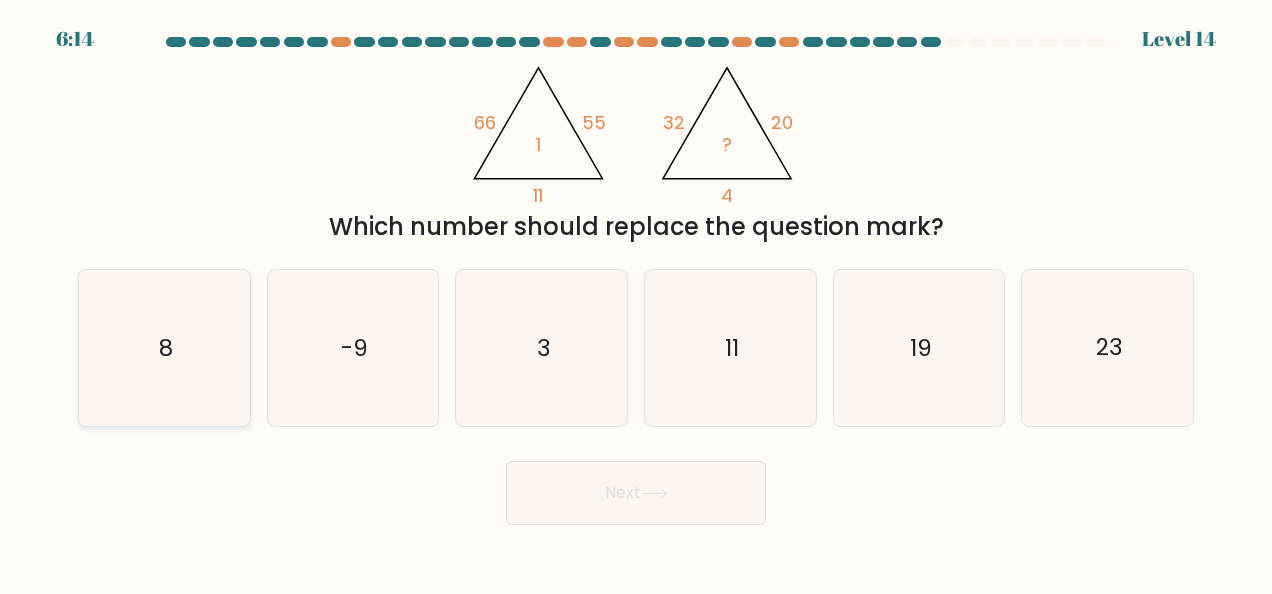 click on "8" at bounding box center (164, 348) 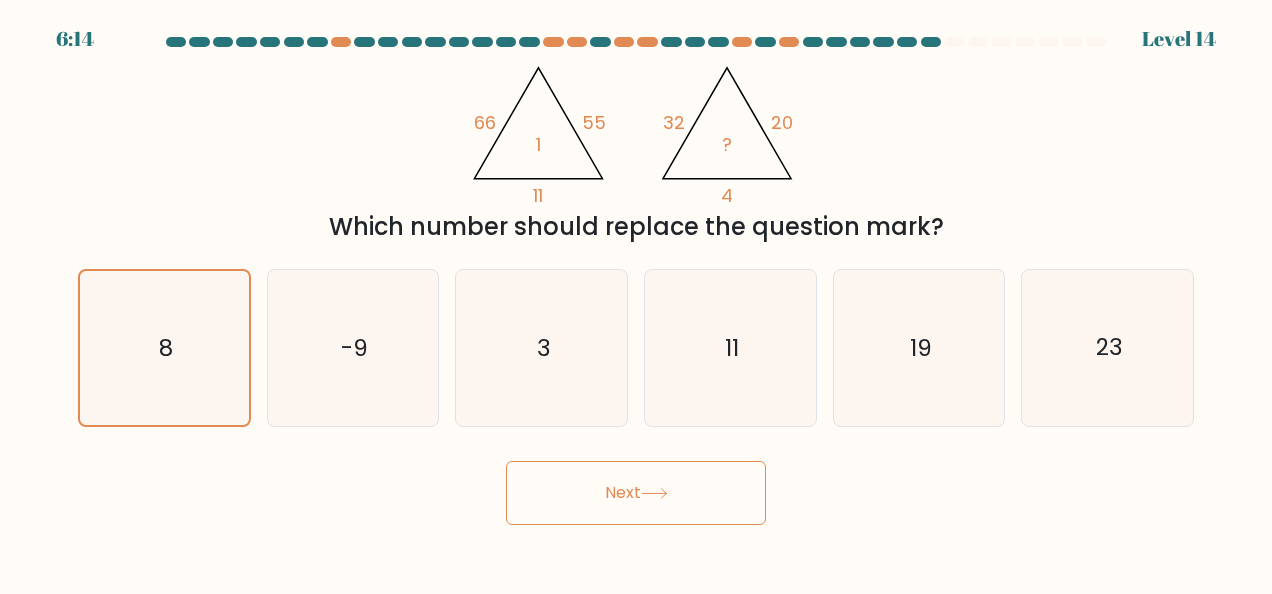 click on "6:14
Level 14" at bounding box center (636, 297) 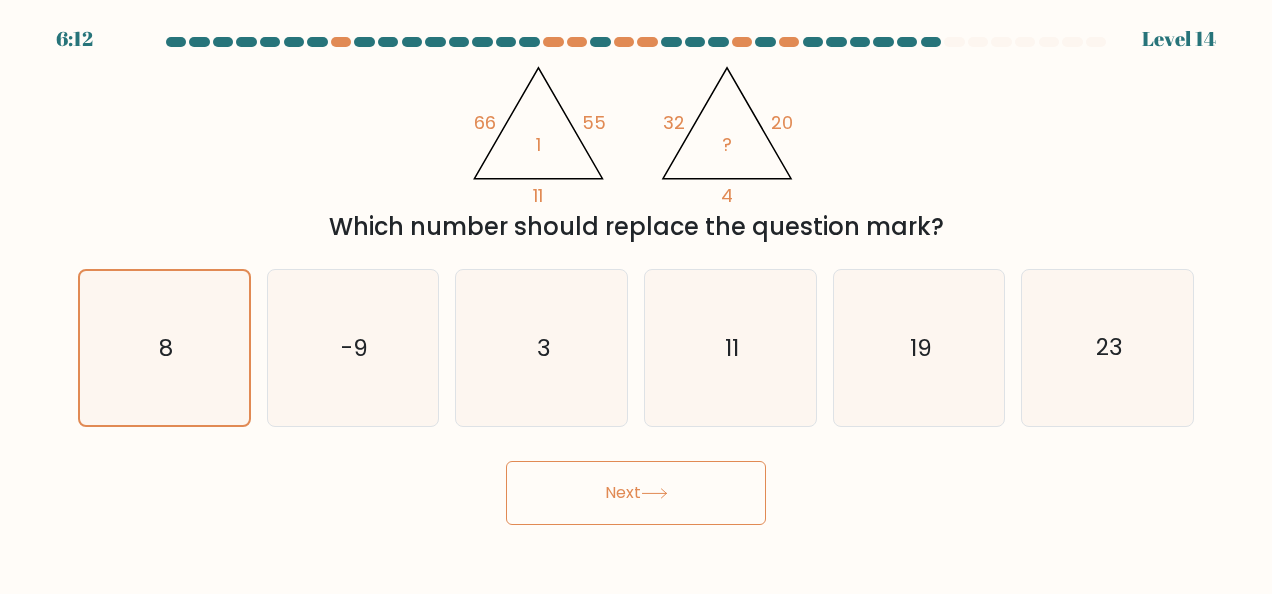 click on "Next" at bounding box center [636, 493] 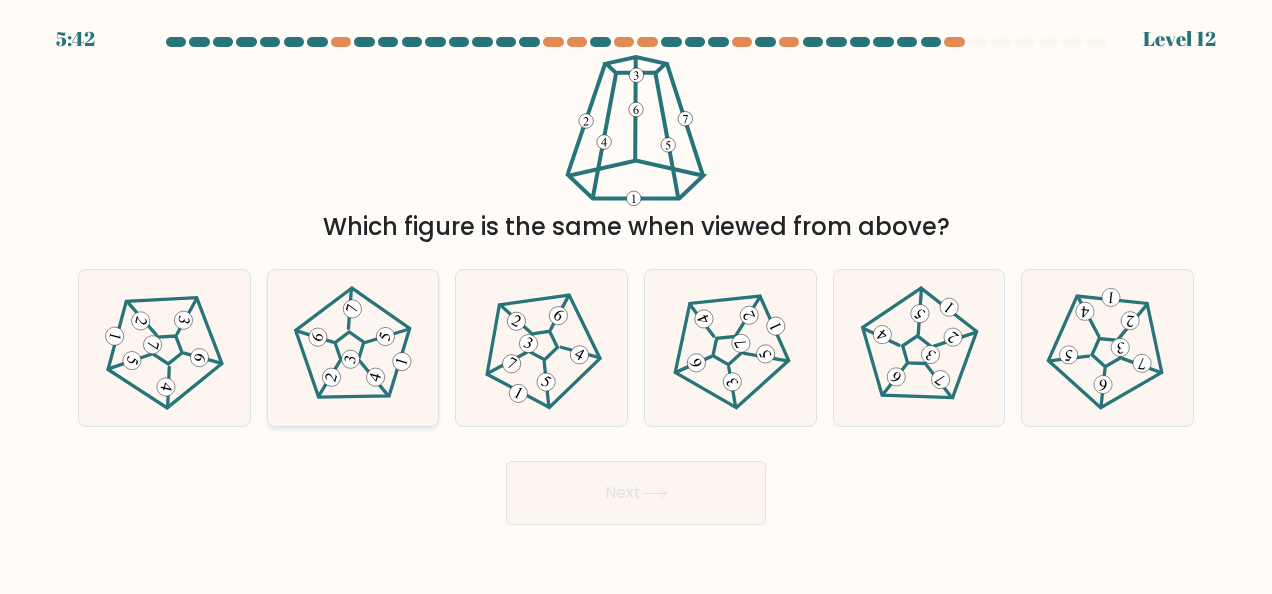 click at bounding box center (353, 348) 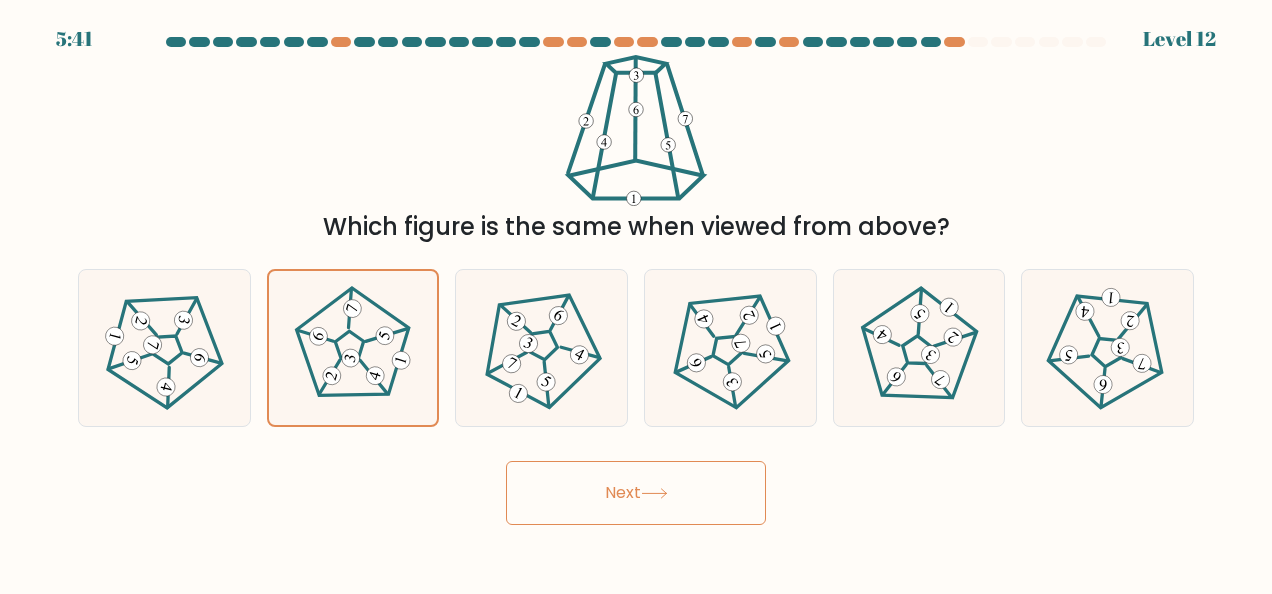 click on "Next" at bounding box center [636, 493] 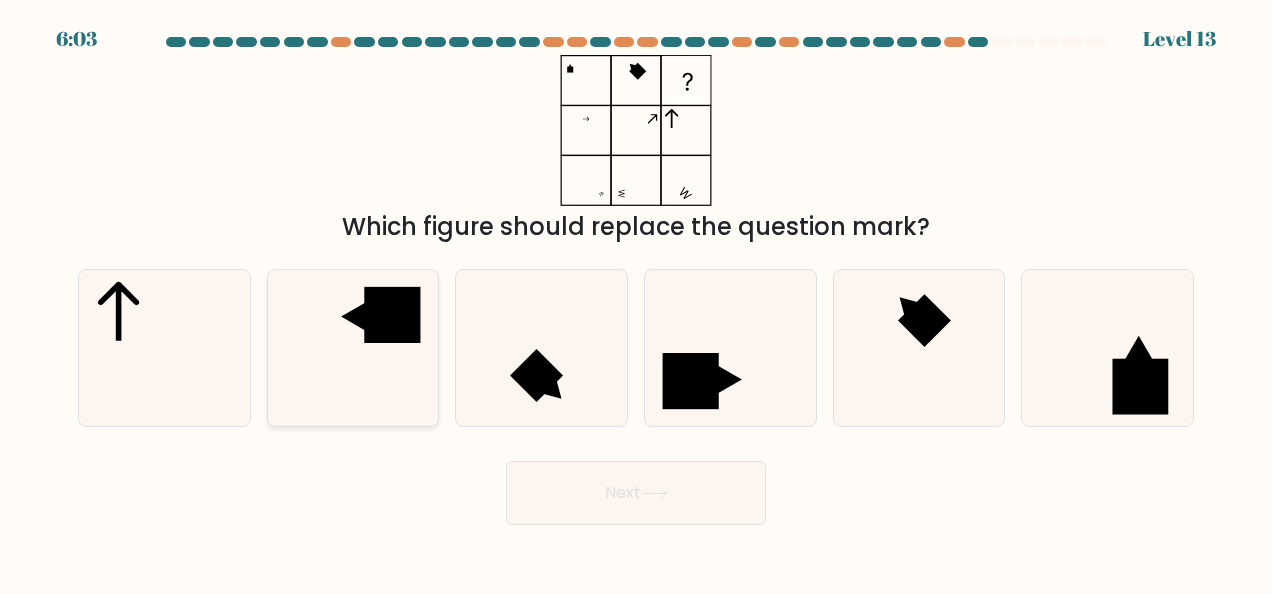 click at bounding box center (392, 315) 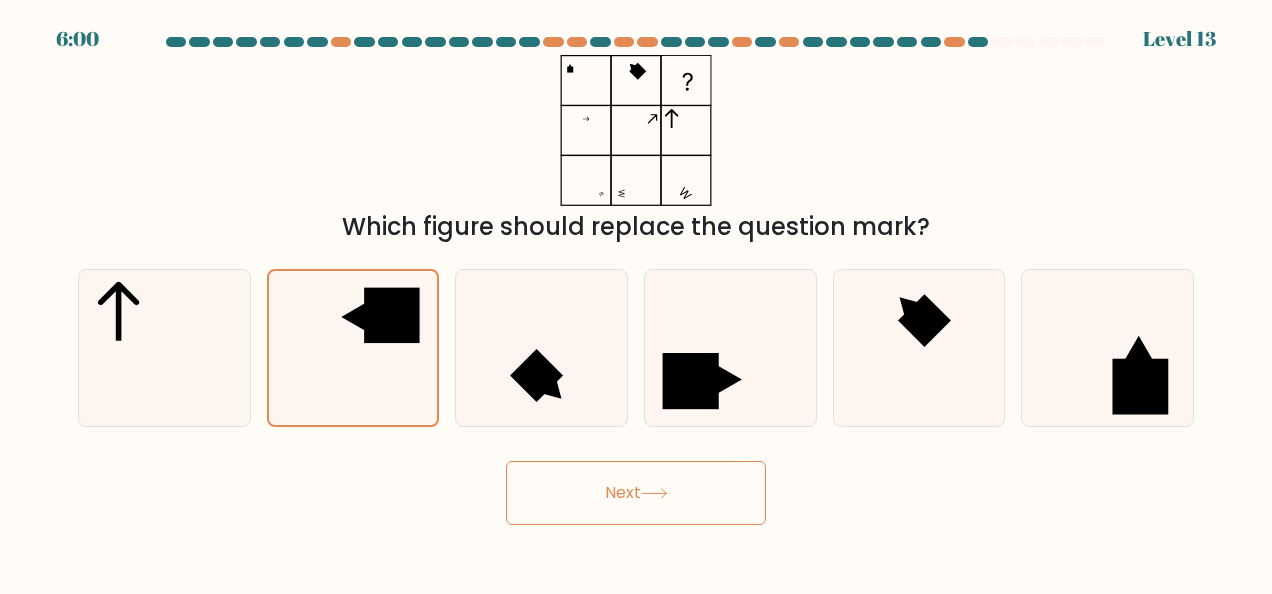click on "Next" at bounding box center (636, 493) 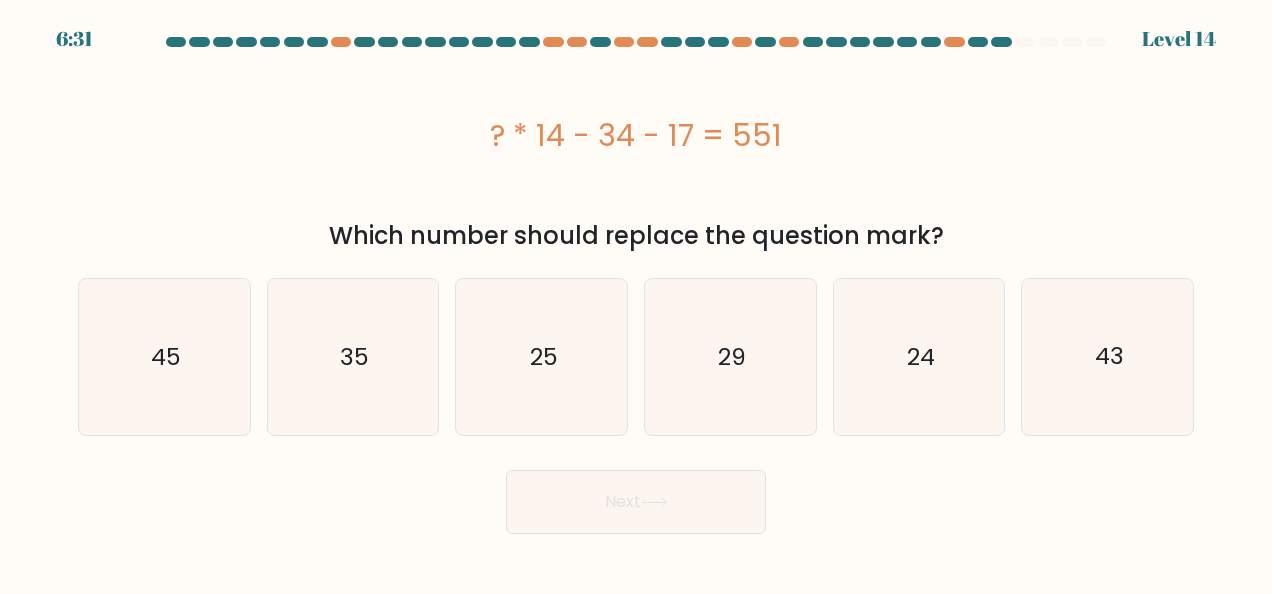 type 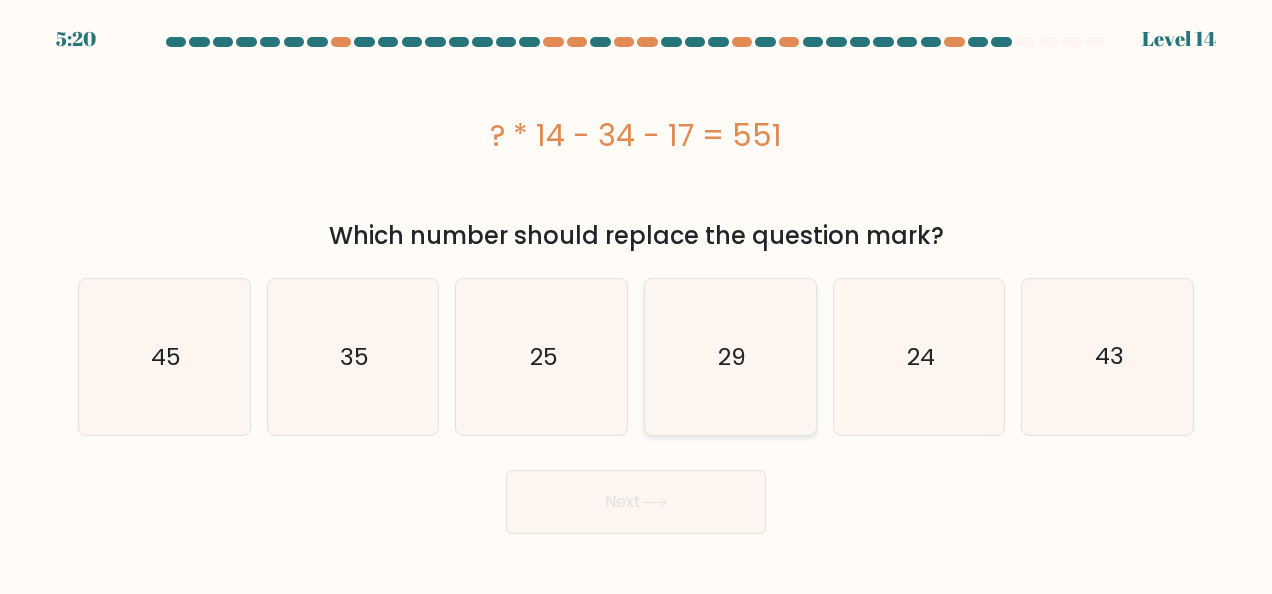 drag, startPoint x: 748, startPoint y: 303, endPoint x: 735, endPoint y: 316, distance: 18.384777 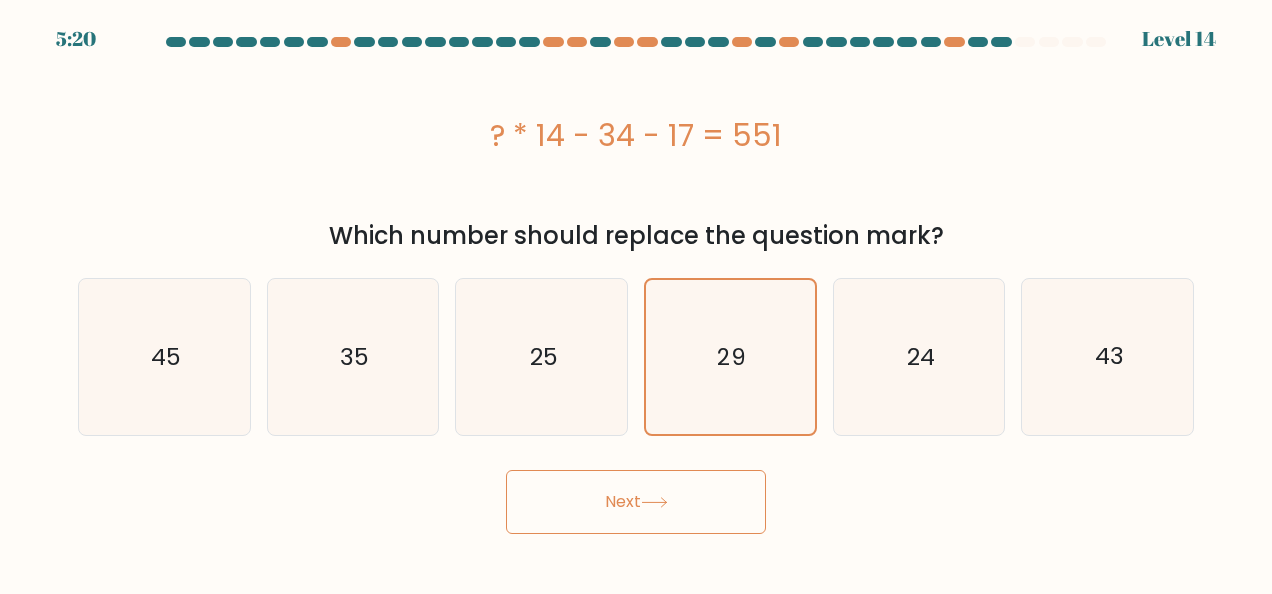 click on "Next" at bounding box center (636, 502) 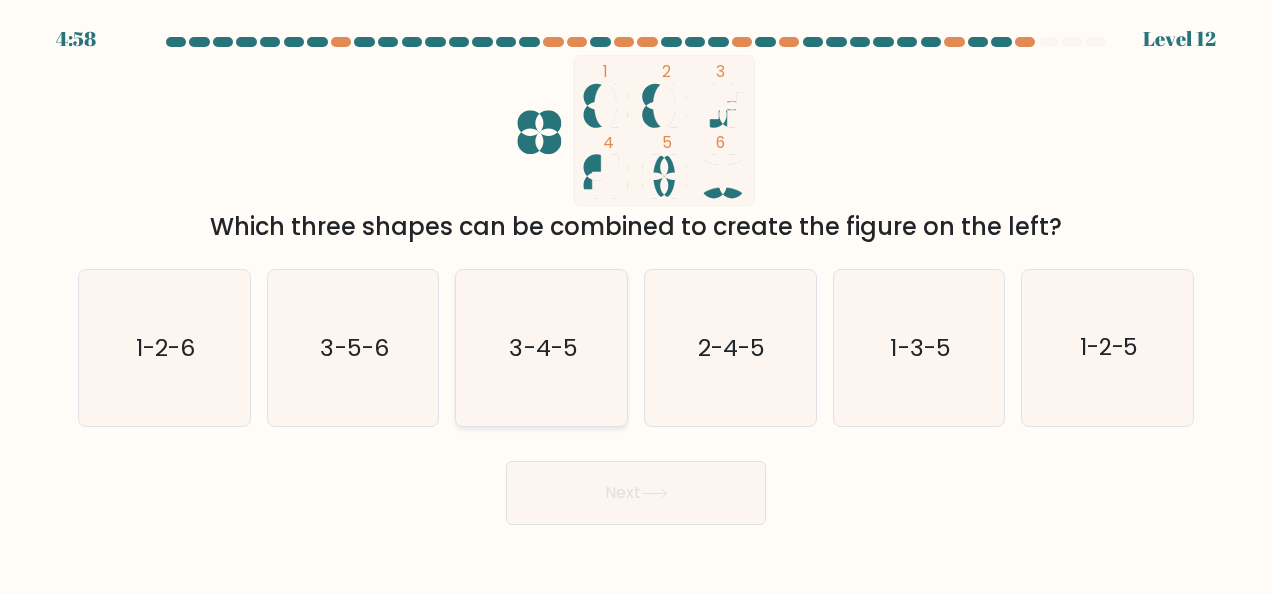 click on "3-4-5" at bounding box center (542, 348) 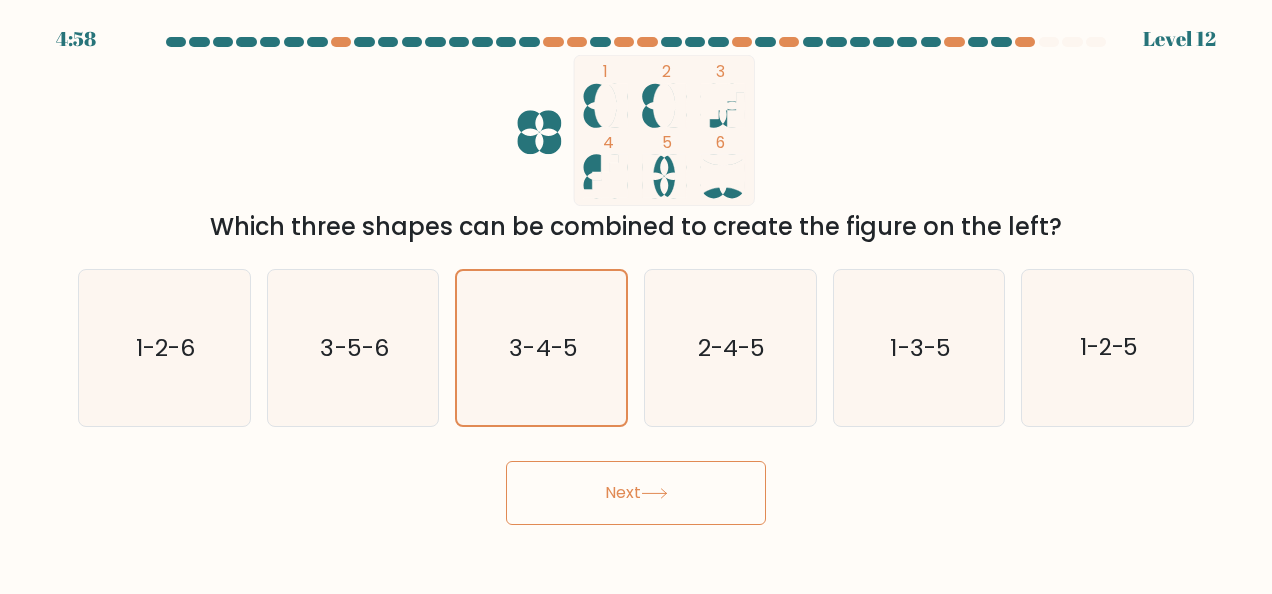 click on "Next" at bounding box center (636, 493) 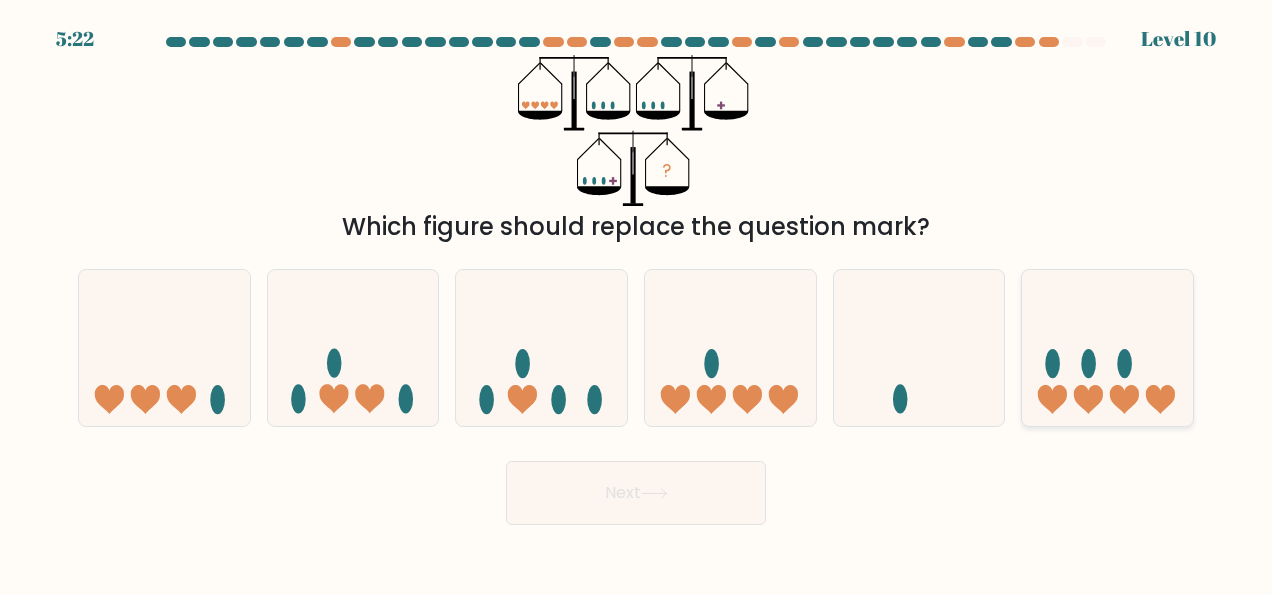 click at bounding box center [1107, 347] 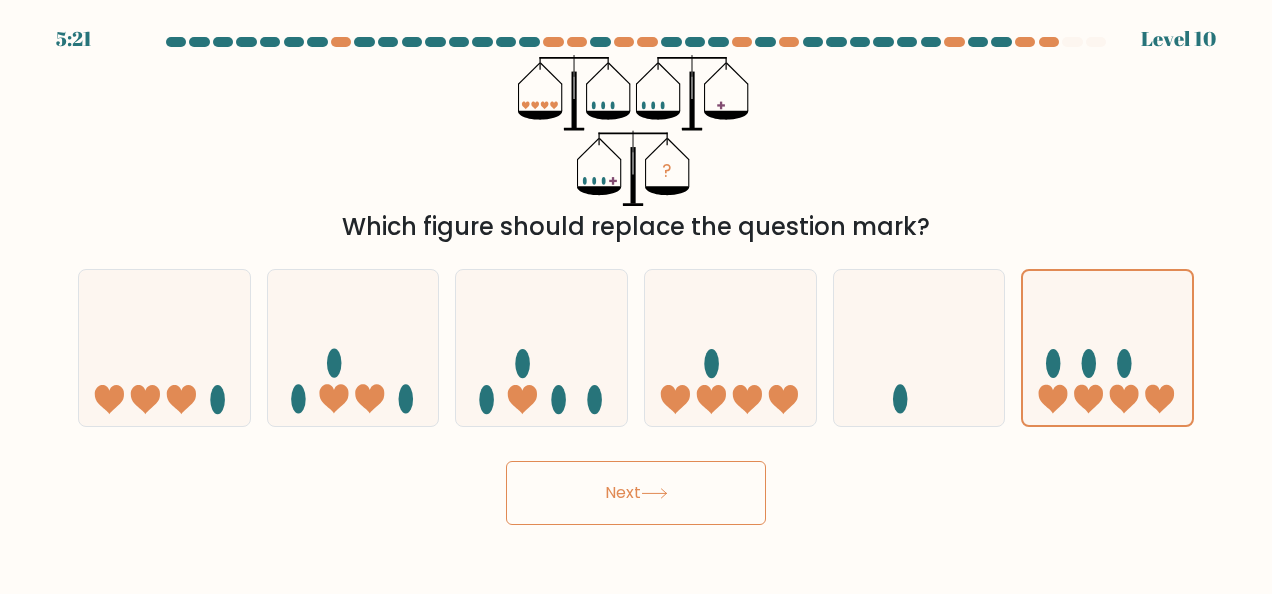 click on "Next" at bounding box center [636, 493] 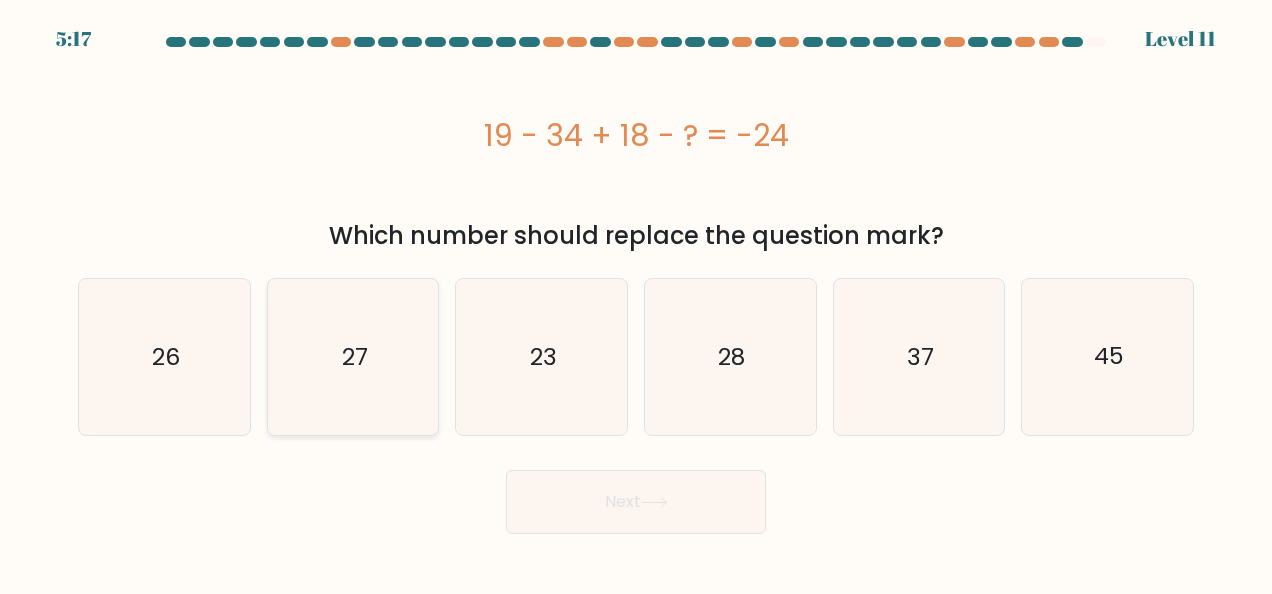 click on "27" at bounding box center (353, 357) 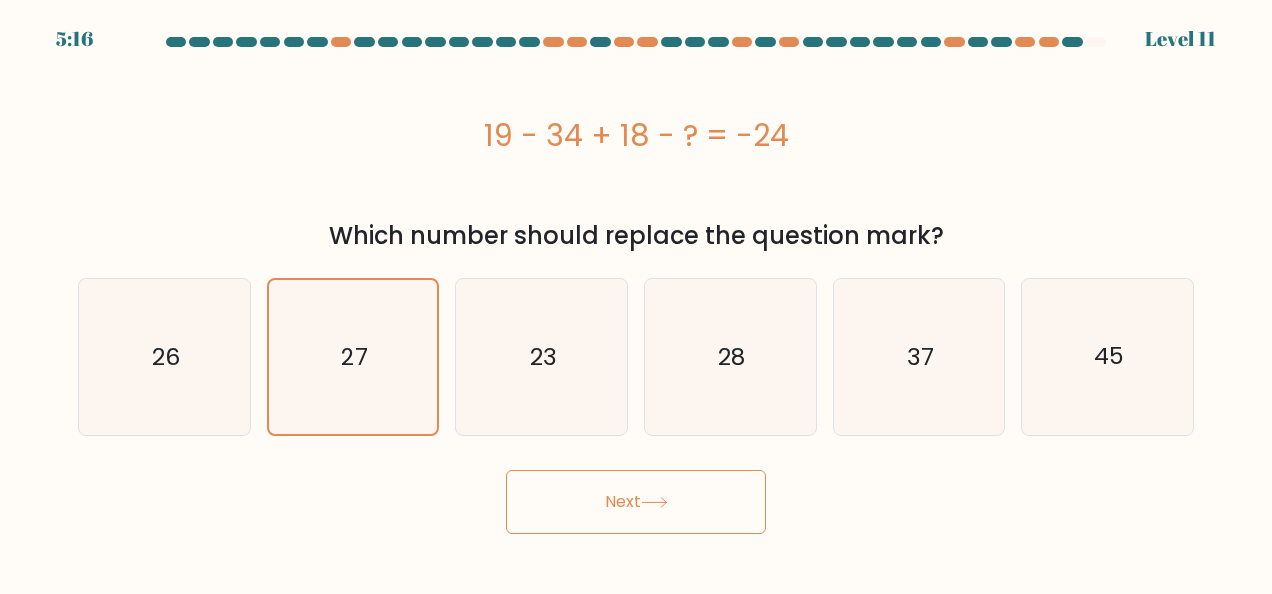 click on "5:16
Level 11" at bounding box center (636, 297) 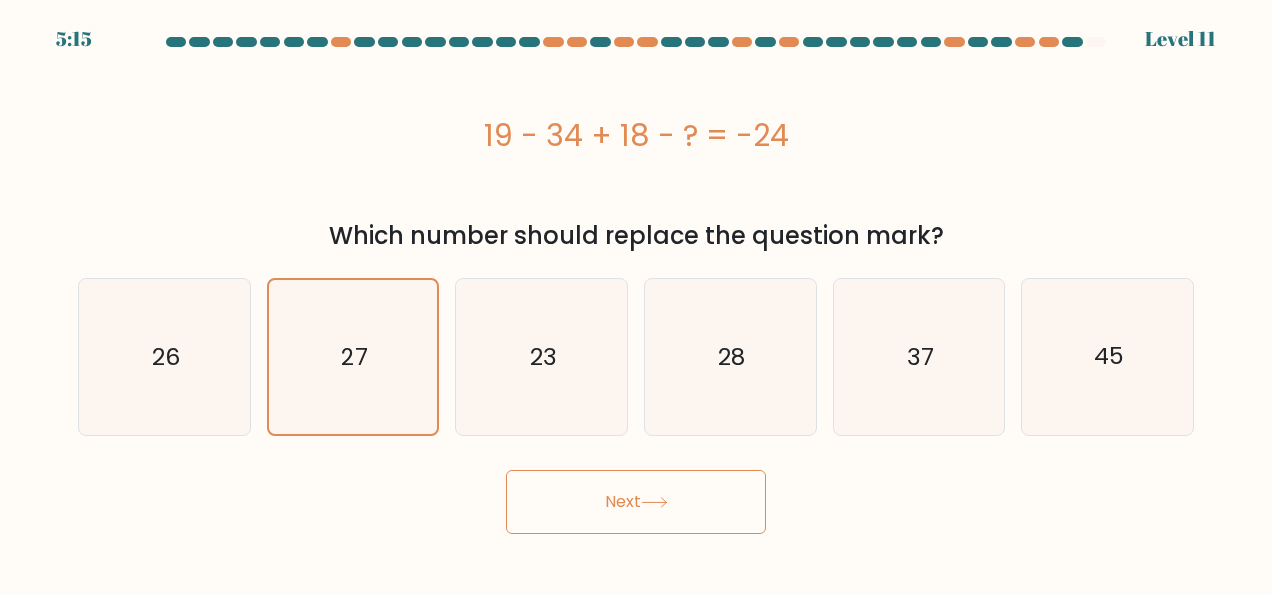 click on "Next" at bounding box center (636, 502) 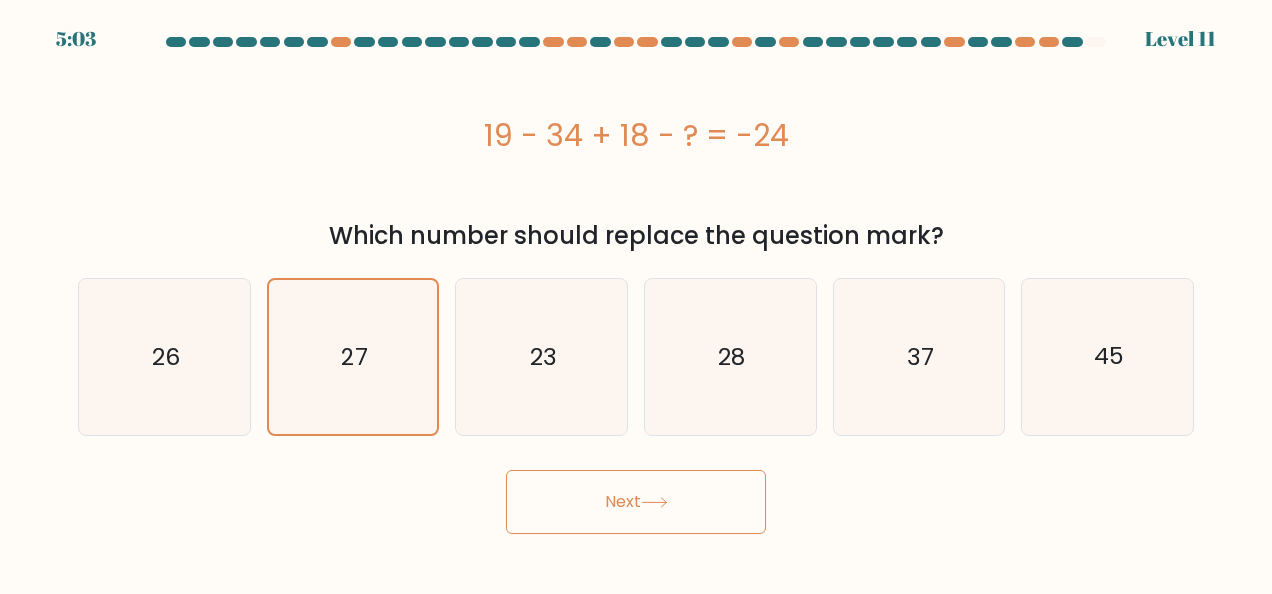 click on "19 - 34 + 18 - ? = -24" at bounding box center [636, 135] 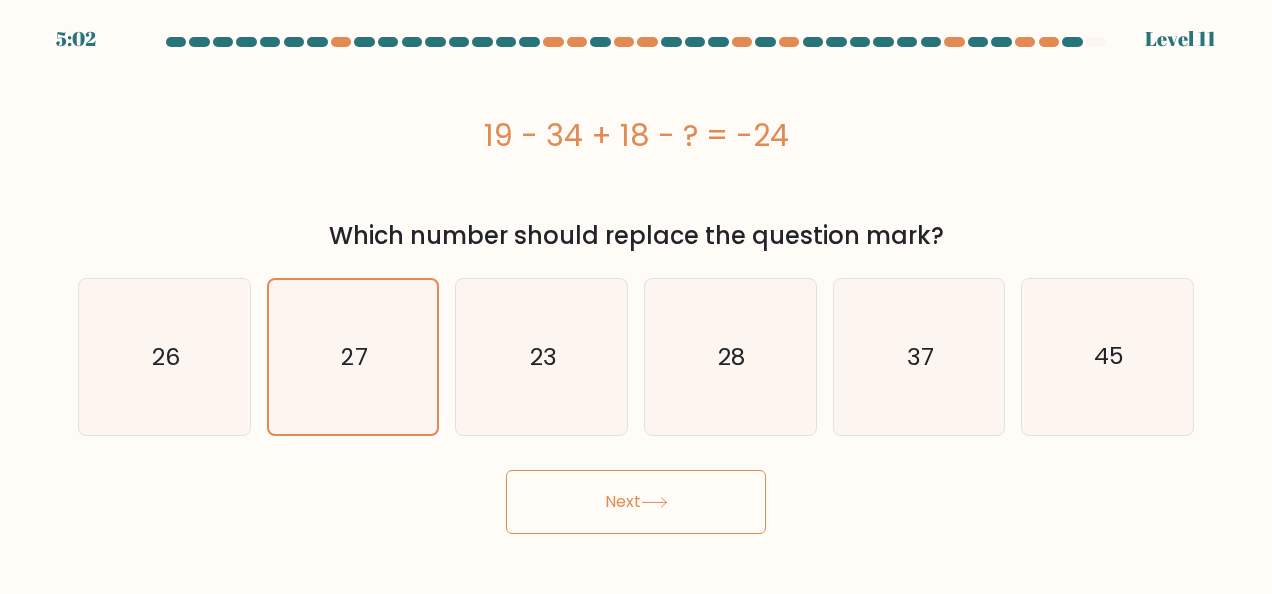 click on "Next" at bounding box center [636, 502] 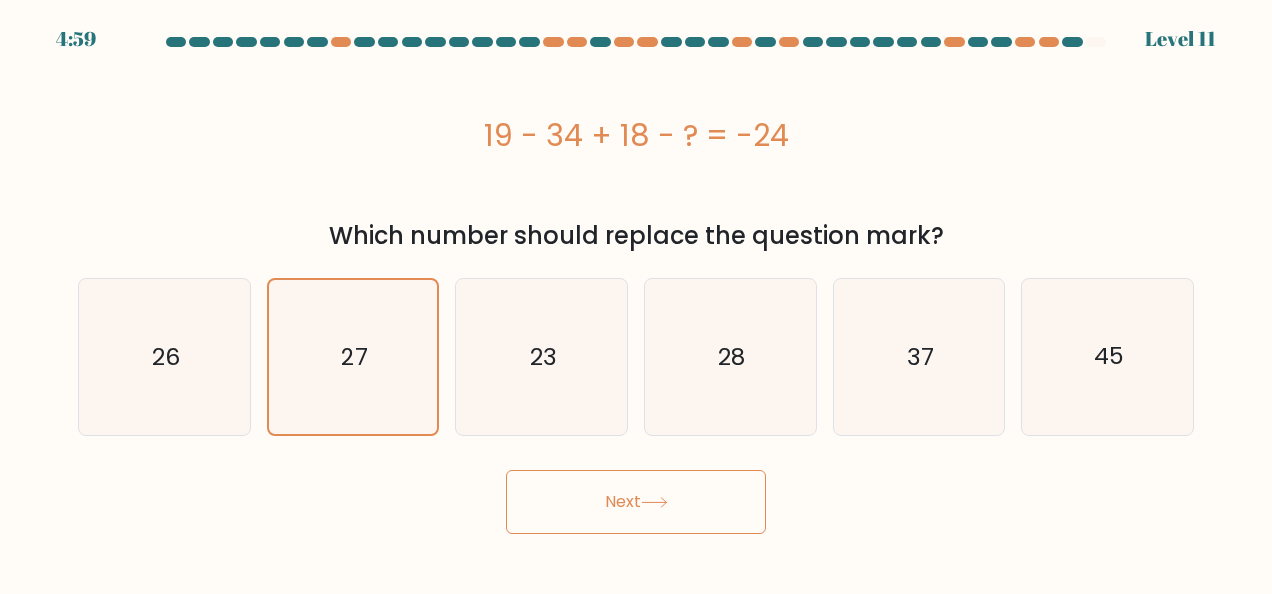 click on "19 - 34 + 18 - ? = -24" at bounding box center (636, 135) 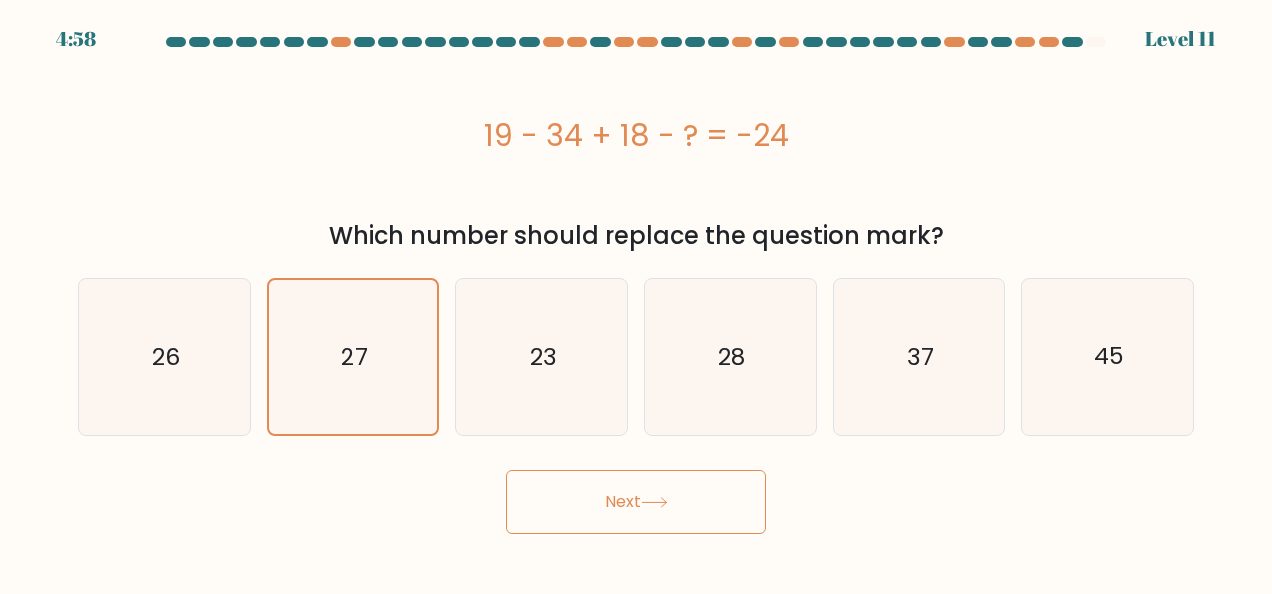 click on "Next" at bounding box center [636, 502] 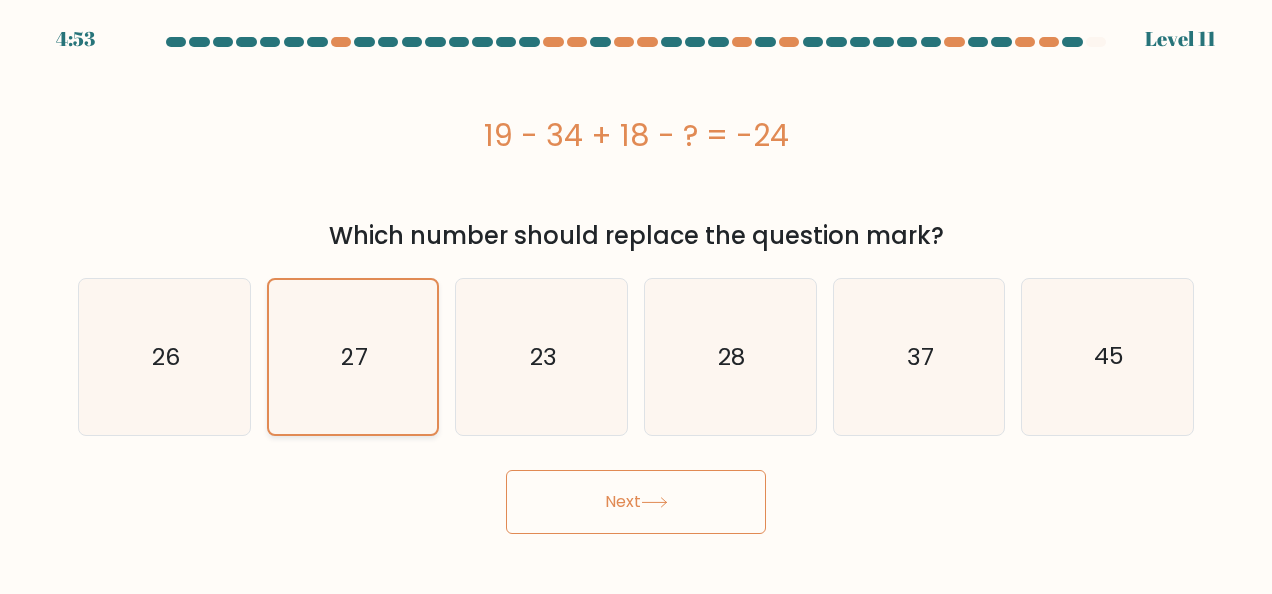 click on "27" at bounding box center (353, 357) 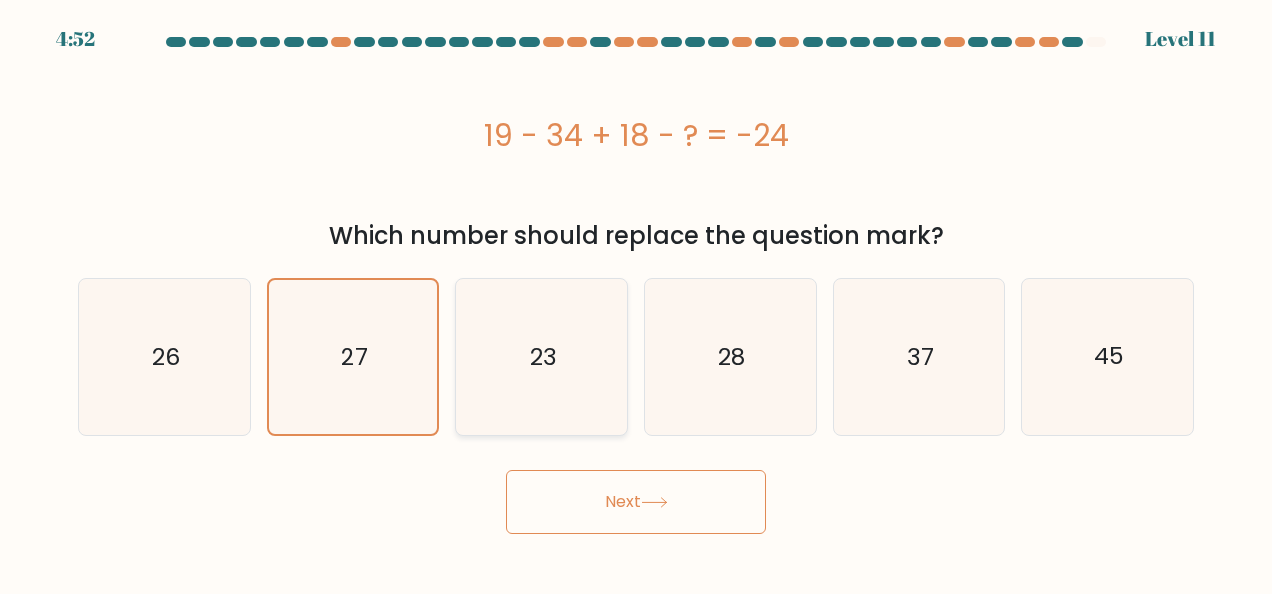 click on "23" at bounding box center [542, 357] 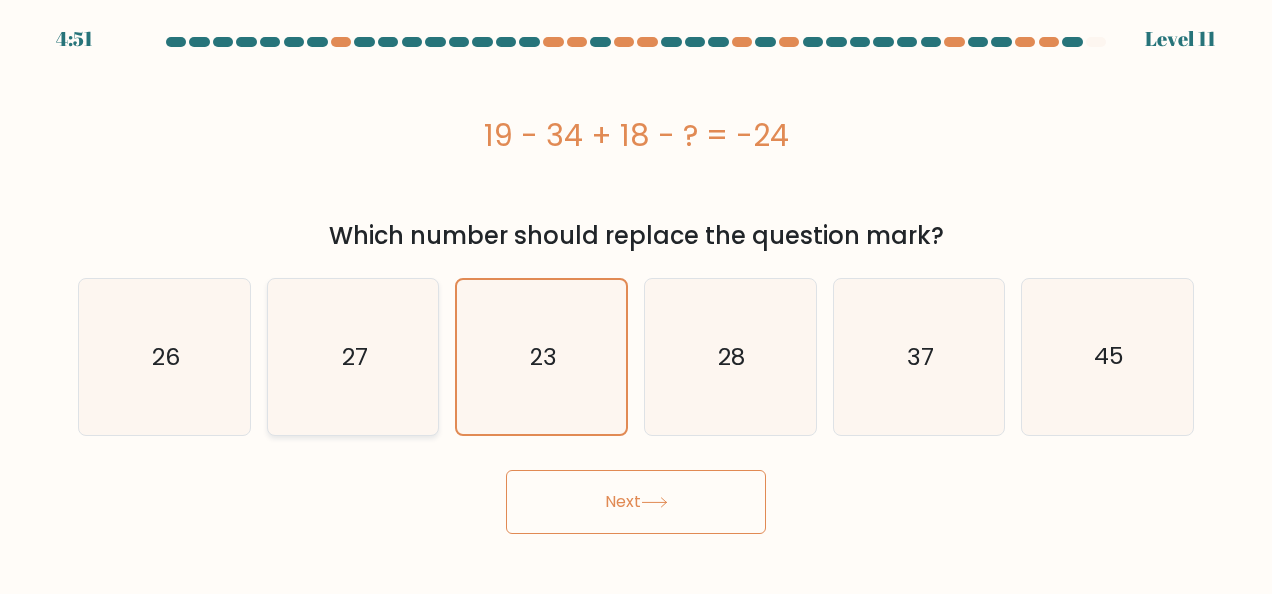 click on "27" at bounding box center (353, 357) 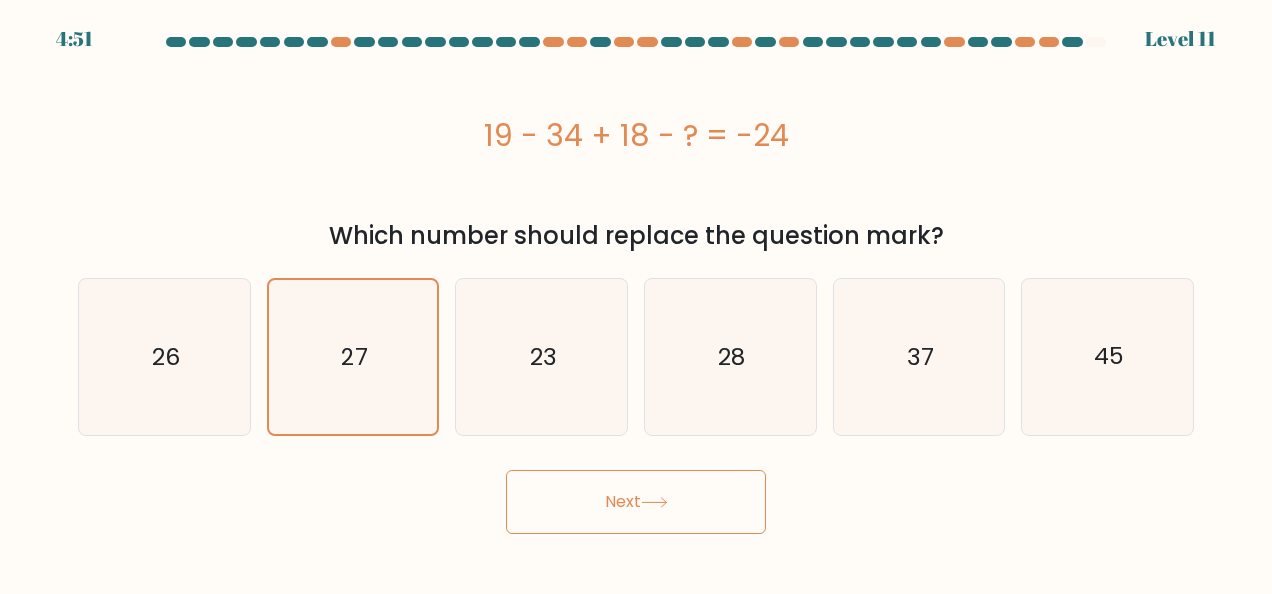 click on "Next" at bounding box center (636, 502) 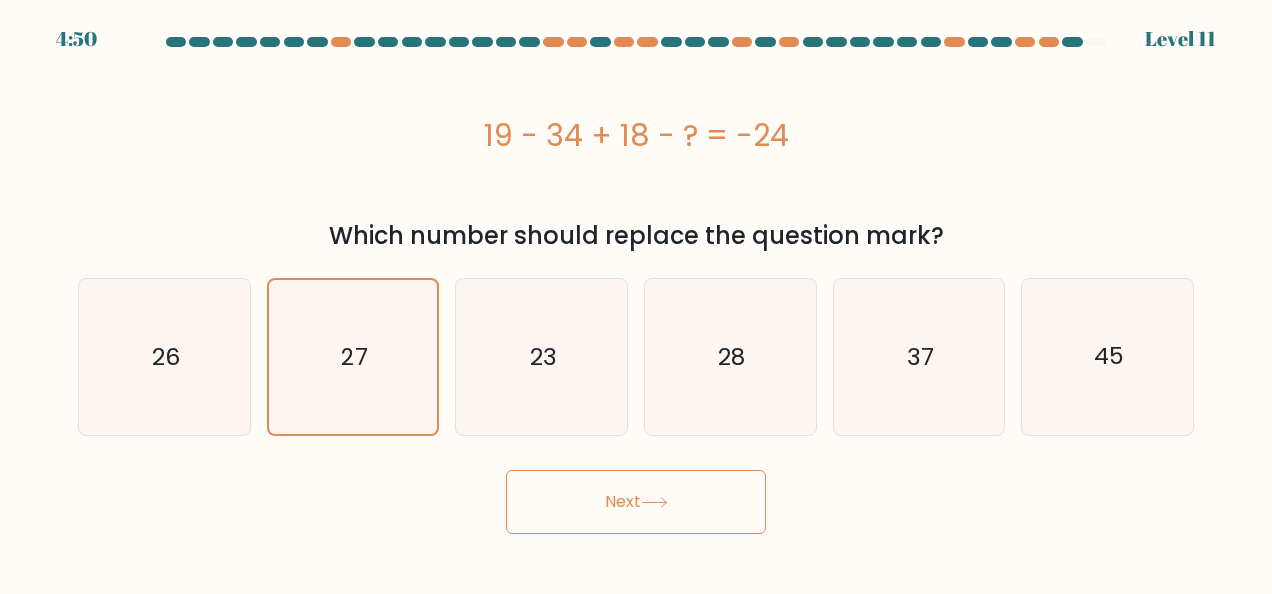 click on "Next" at bounding box center [636, 502] 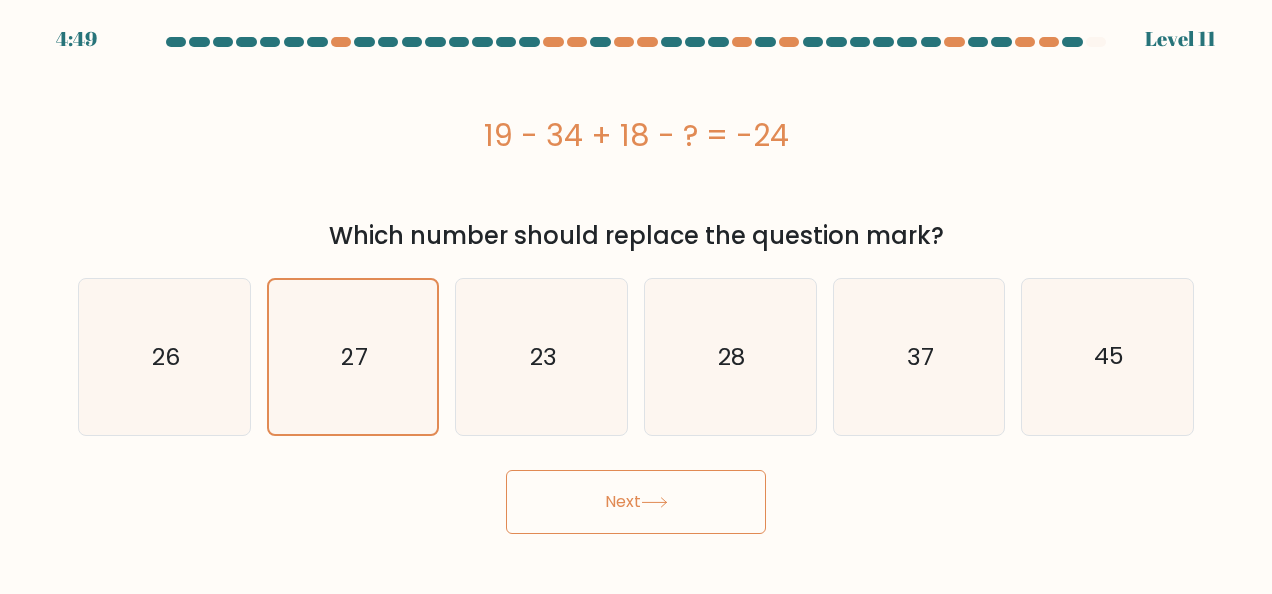 click on "Next" at bounding box center (636, 502) 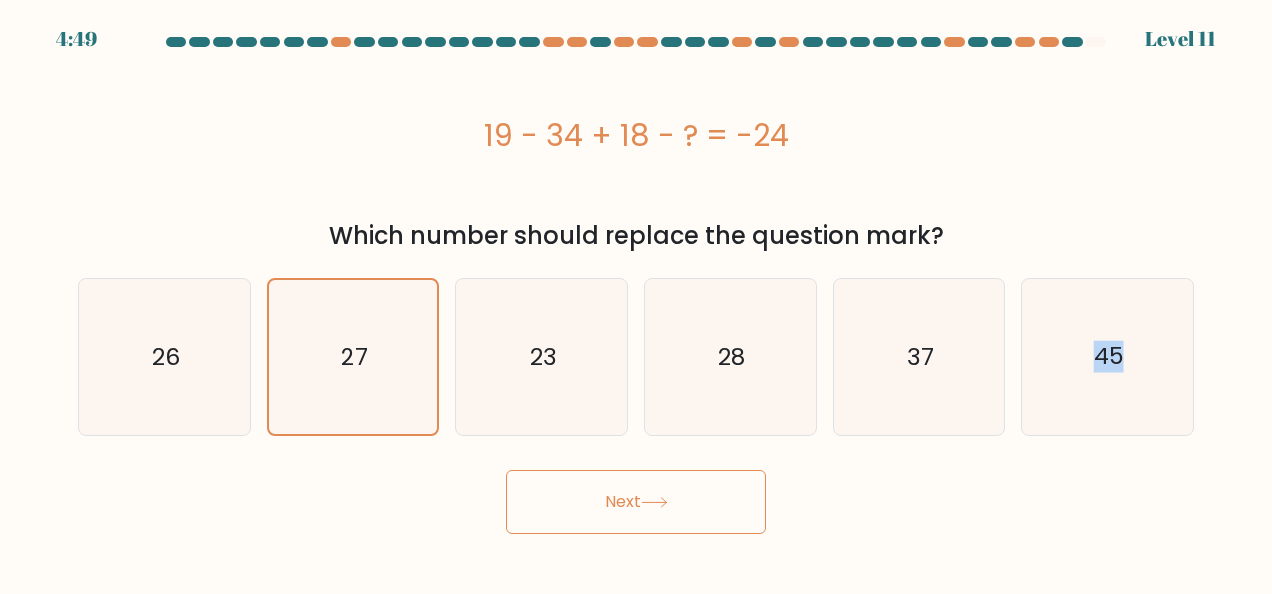 click on "Next" at bounding box center [636, 497] 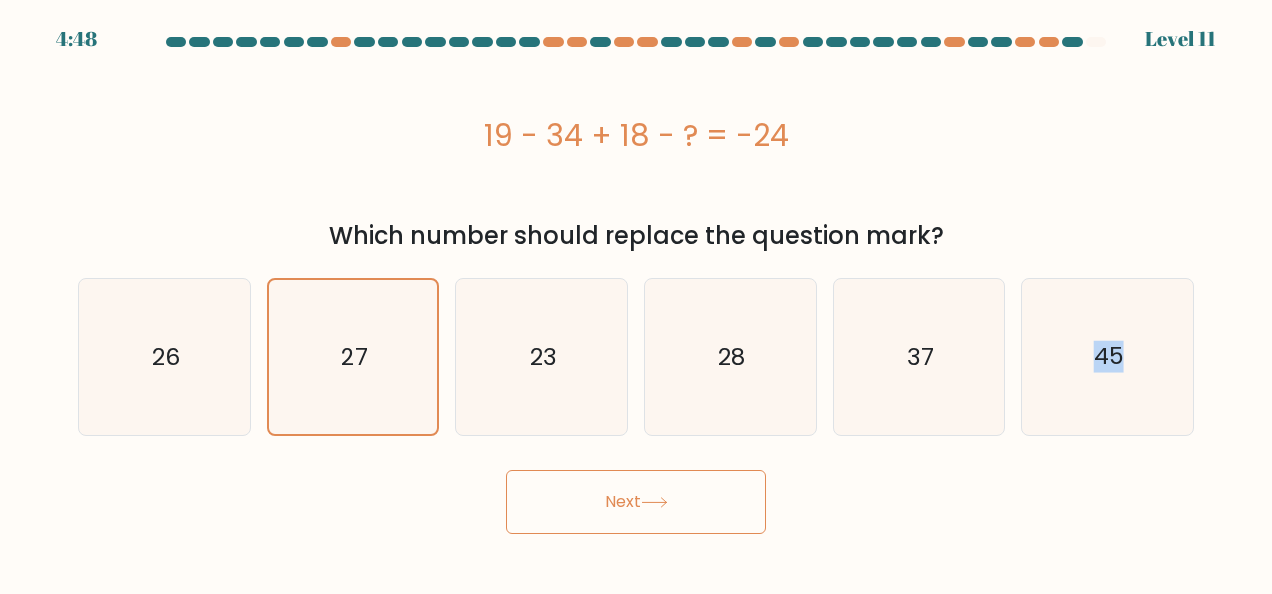 click on "a." at bounding box center [636, 285] 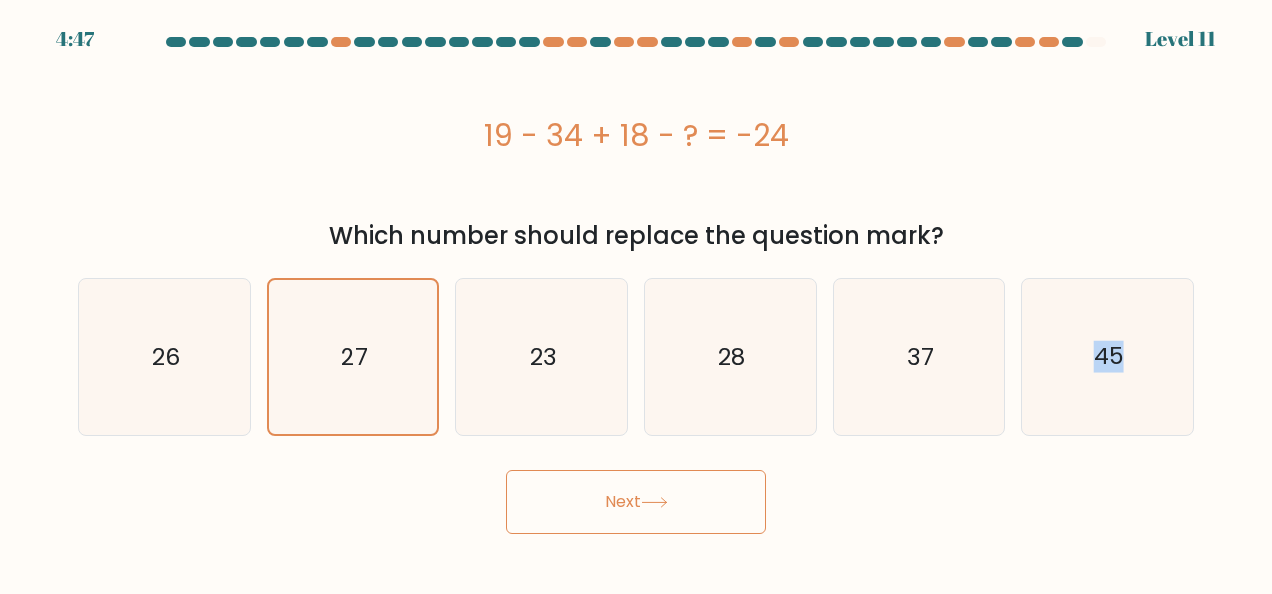 click on "Next" at bounding box center (636, 502) 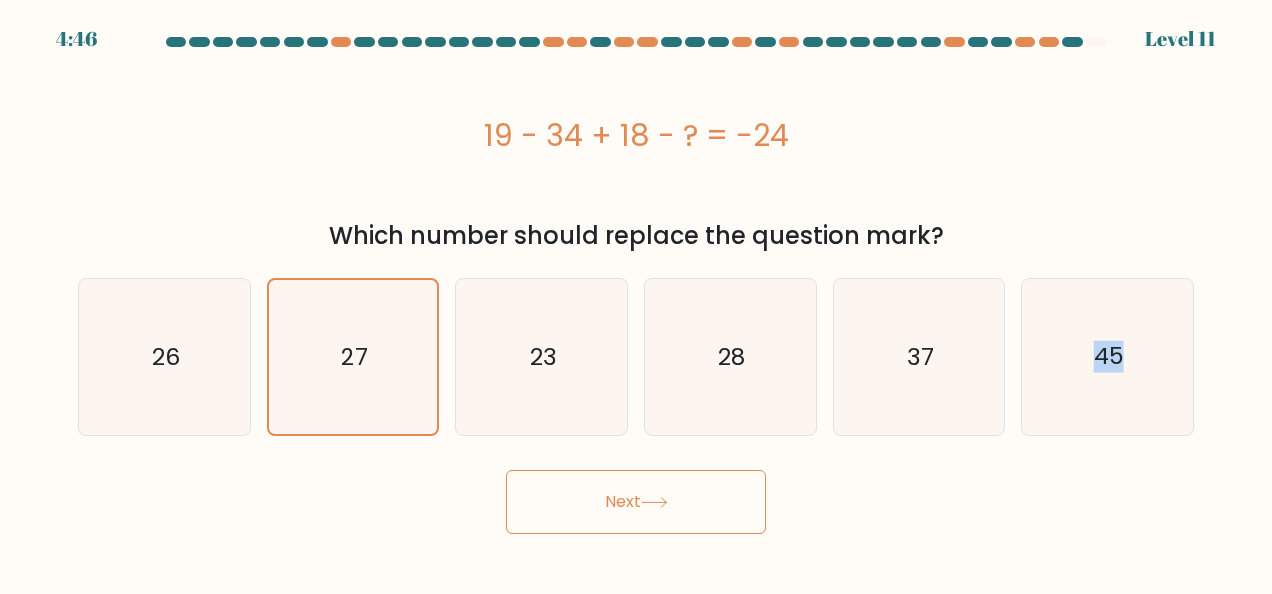 click on "Next" at bounding box center (636, 502) 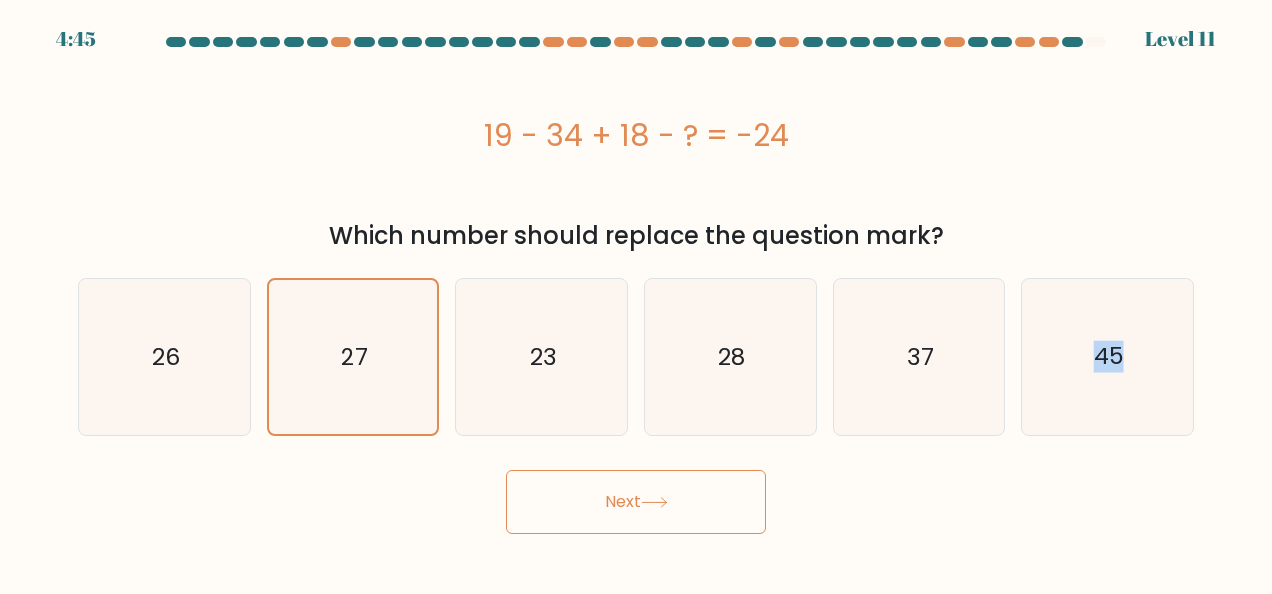 click on "Next" at bounding box center [636, 502] 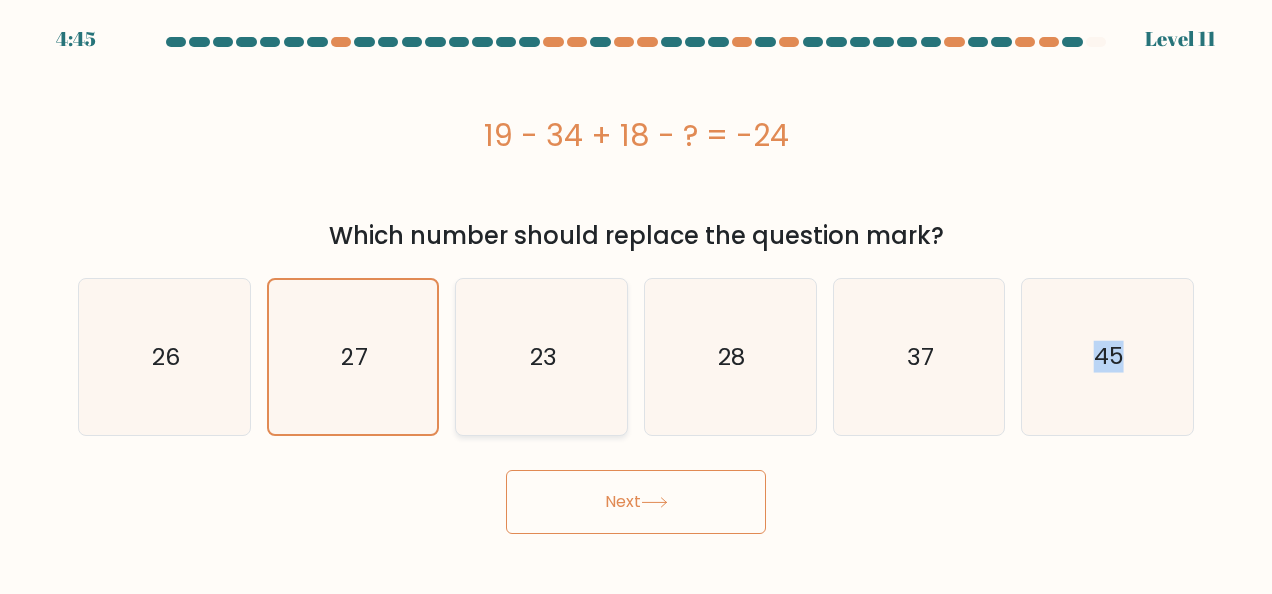 click on "a." at bounding box center (636, 285) 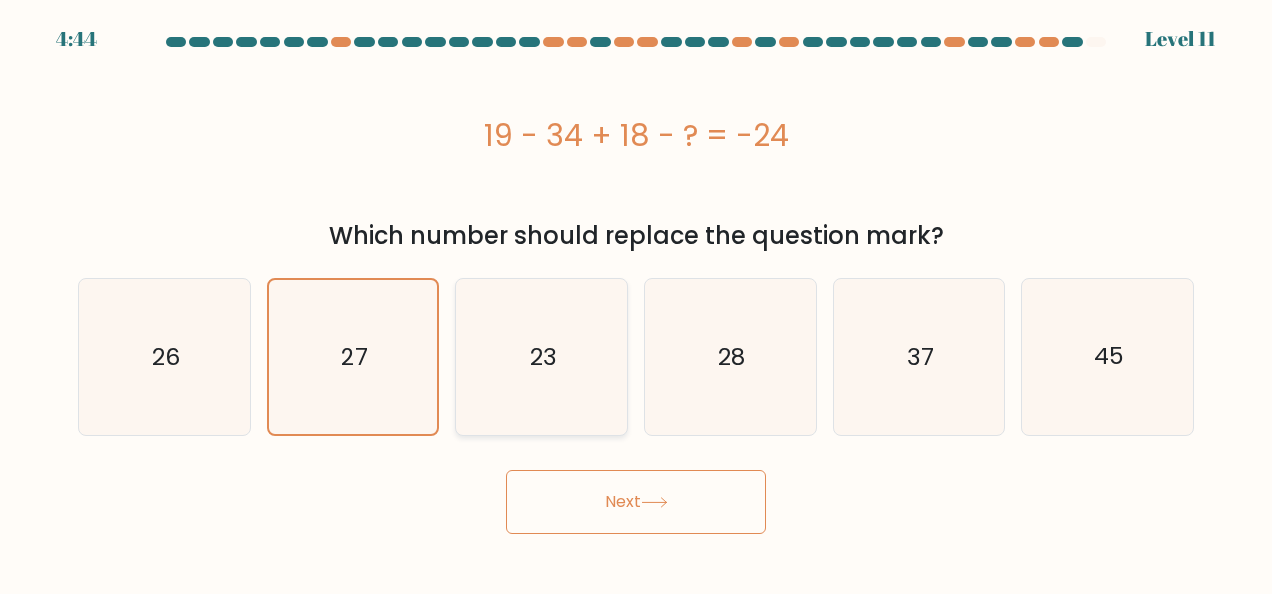 click on "23" at bounding box center [542, 357] 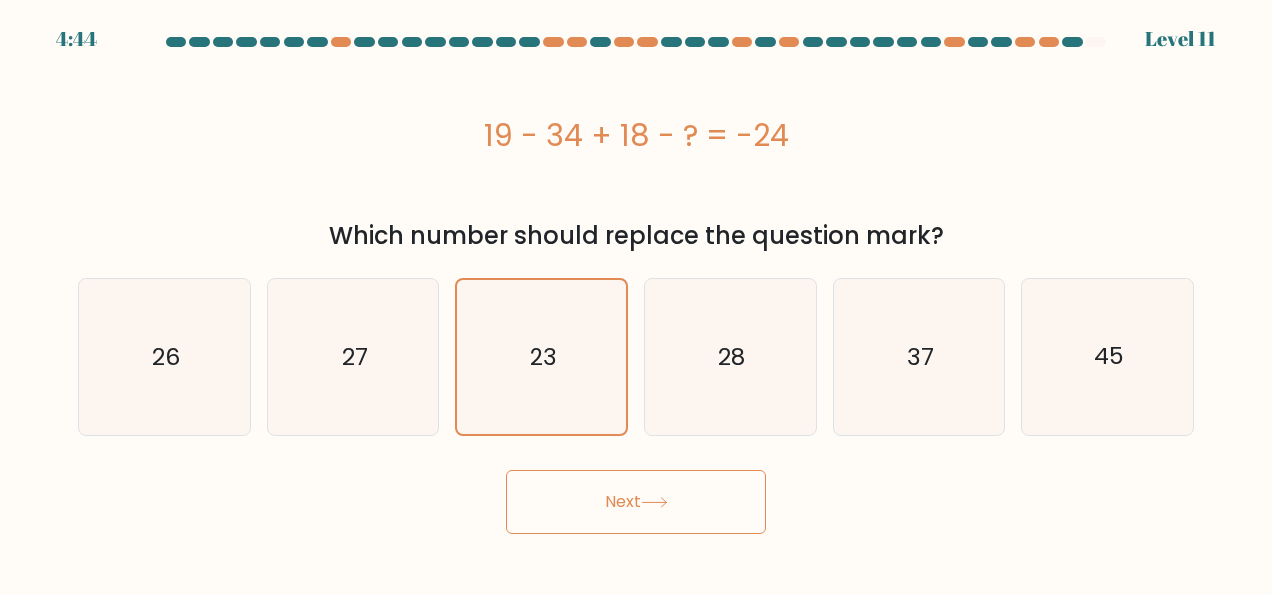 click on "Next" at bounding box center (636, 502) 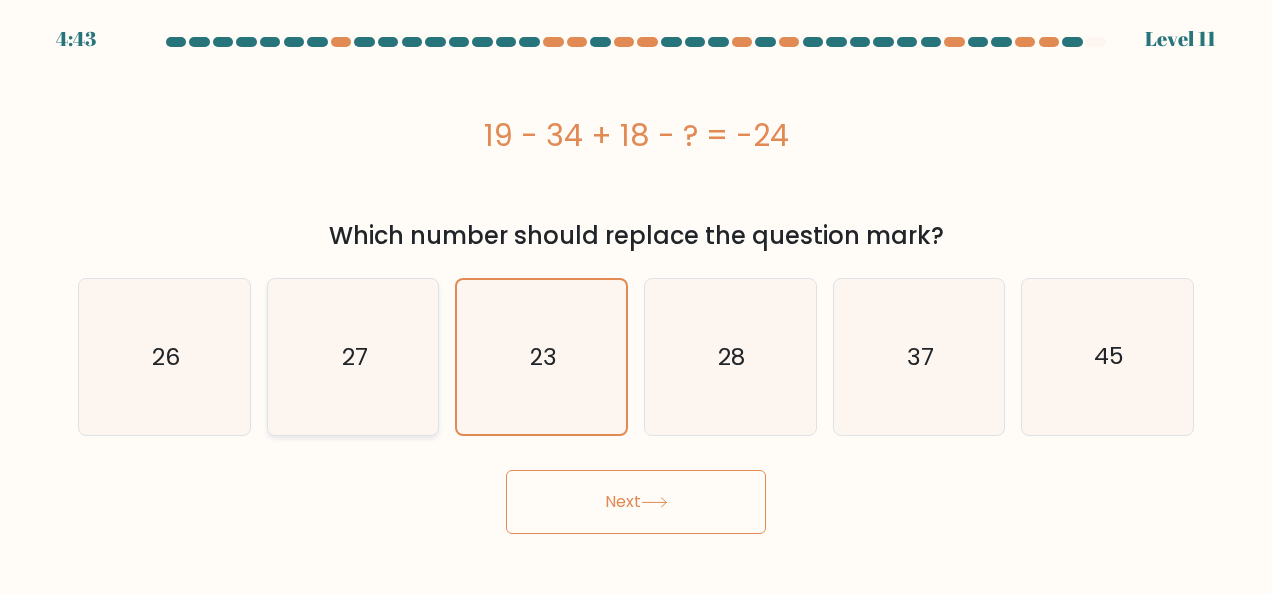 click on "27" at bounding box center (353, 357) 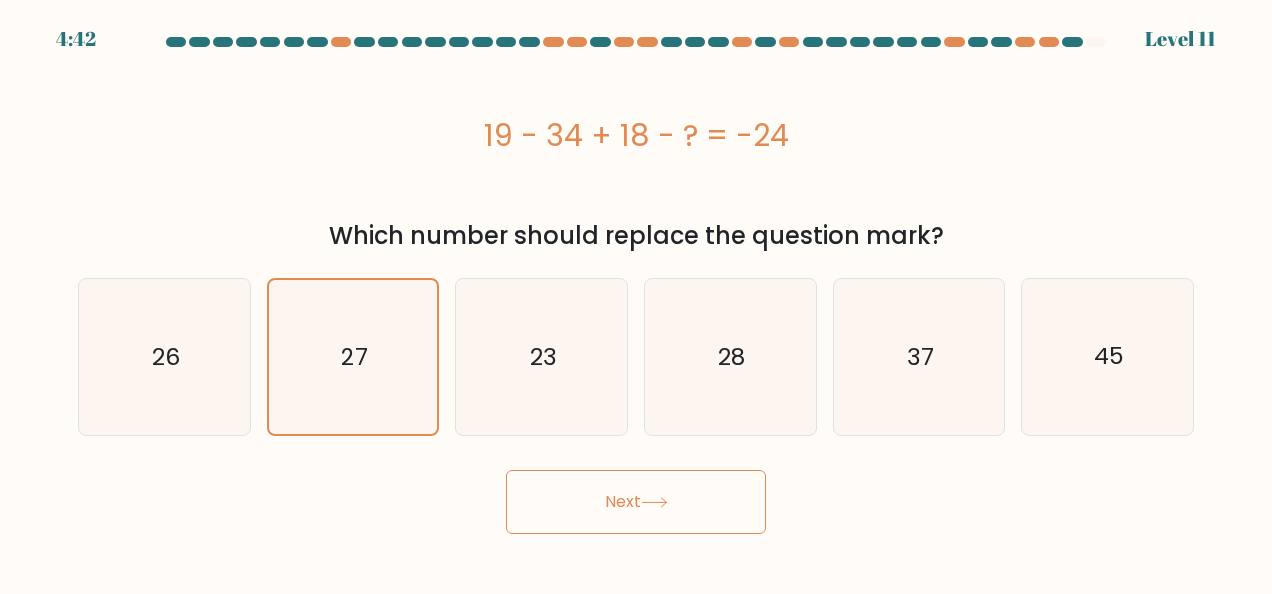click on "Next" at bounding box center (636, 502) 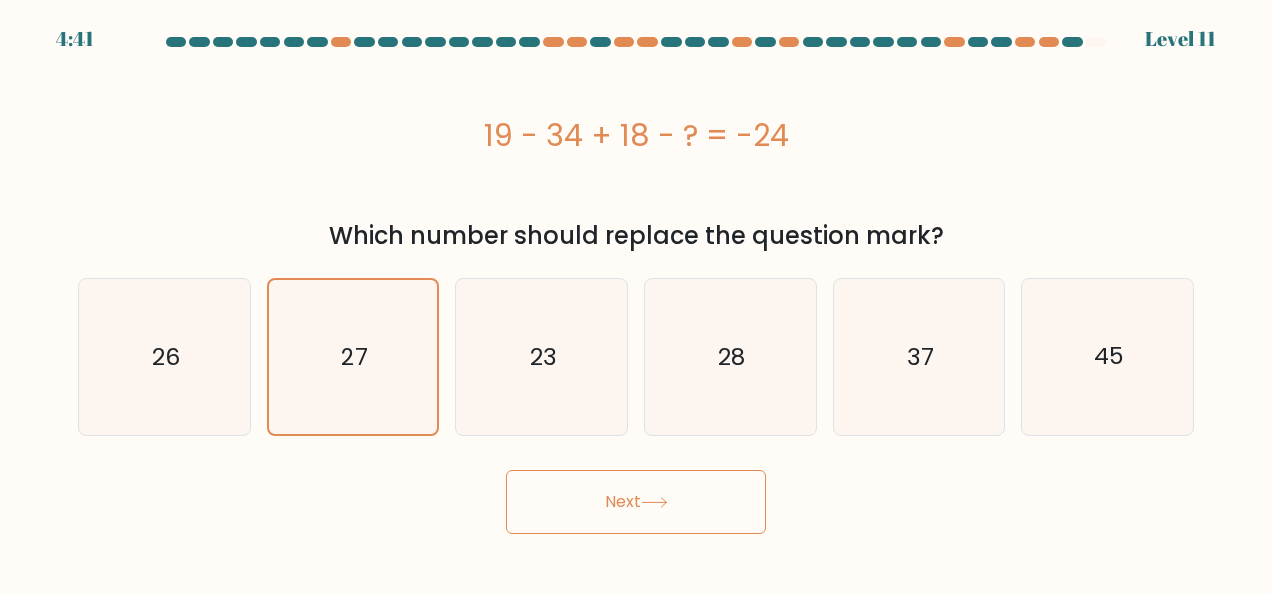 click on "Next" at bounding box center [636, 502] 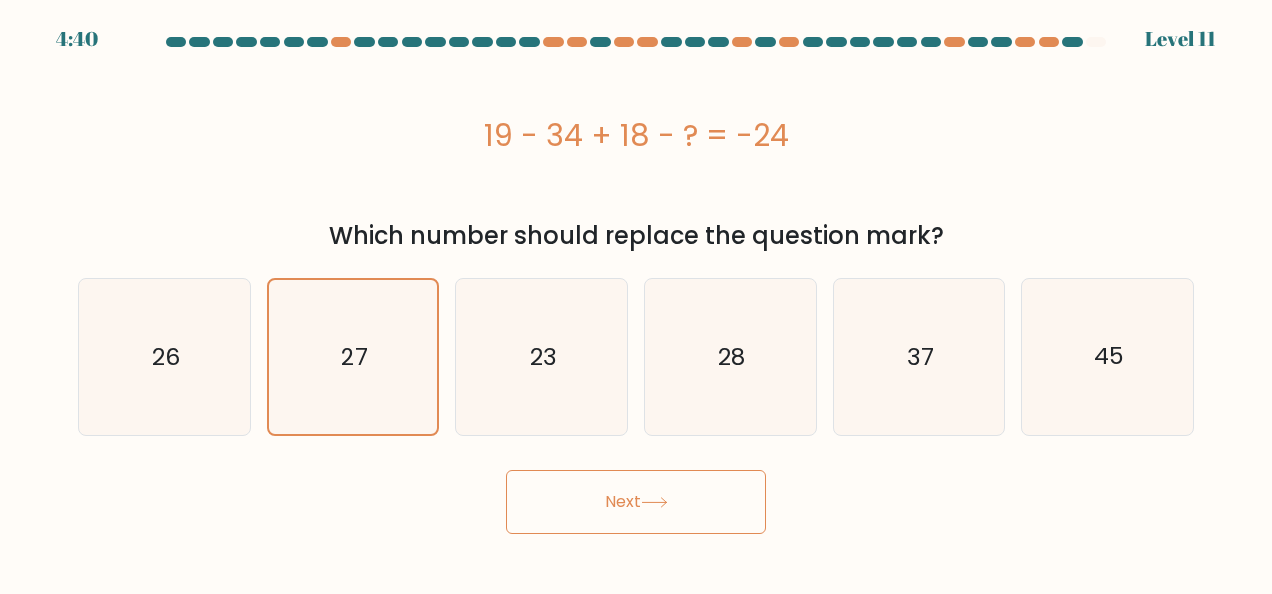 drag, startPoint x: 547, startPoint y: 487, endPoint x: 738, endPoint y: 482, distance: 191.06543 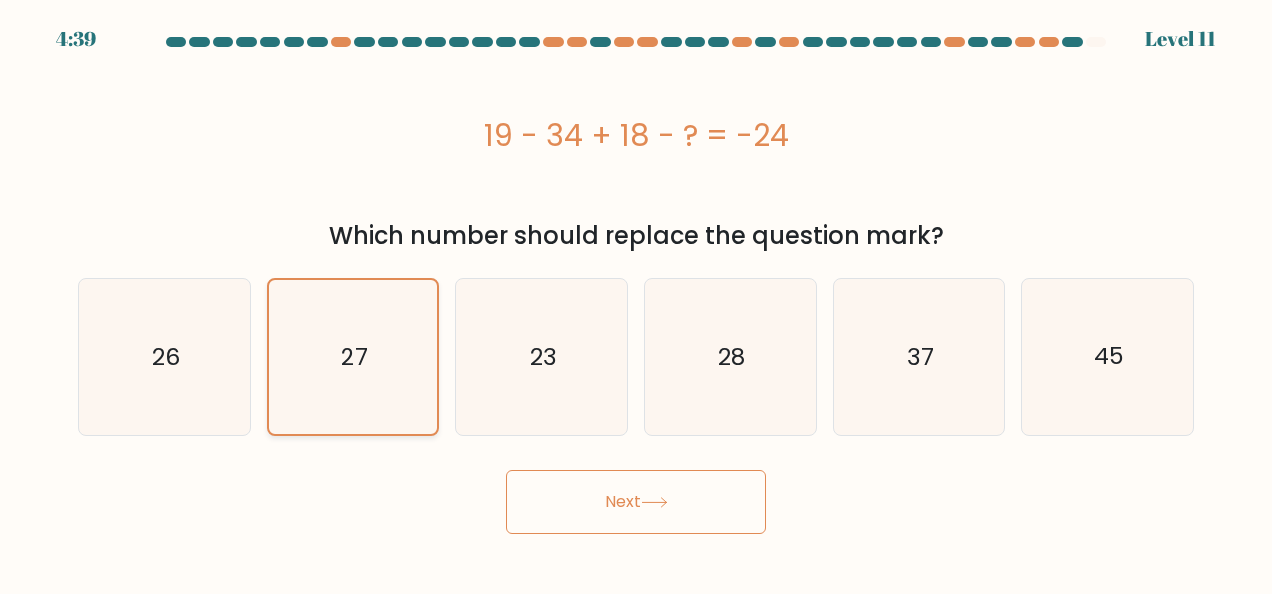 click on "27" at bounding box center (353, 357) 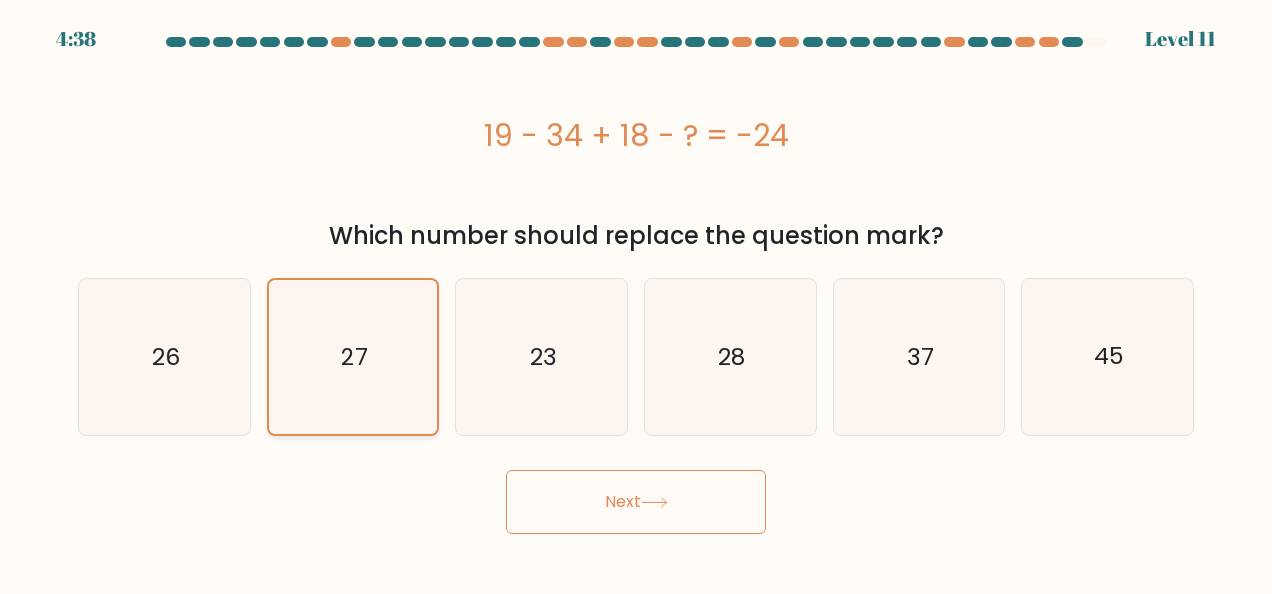 click on "27" at bounding box center [353, 357] 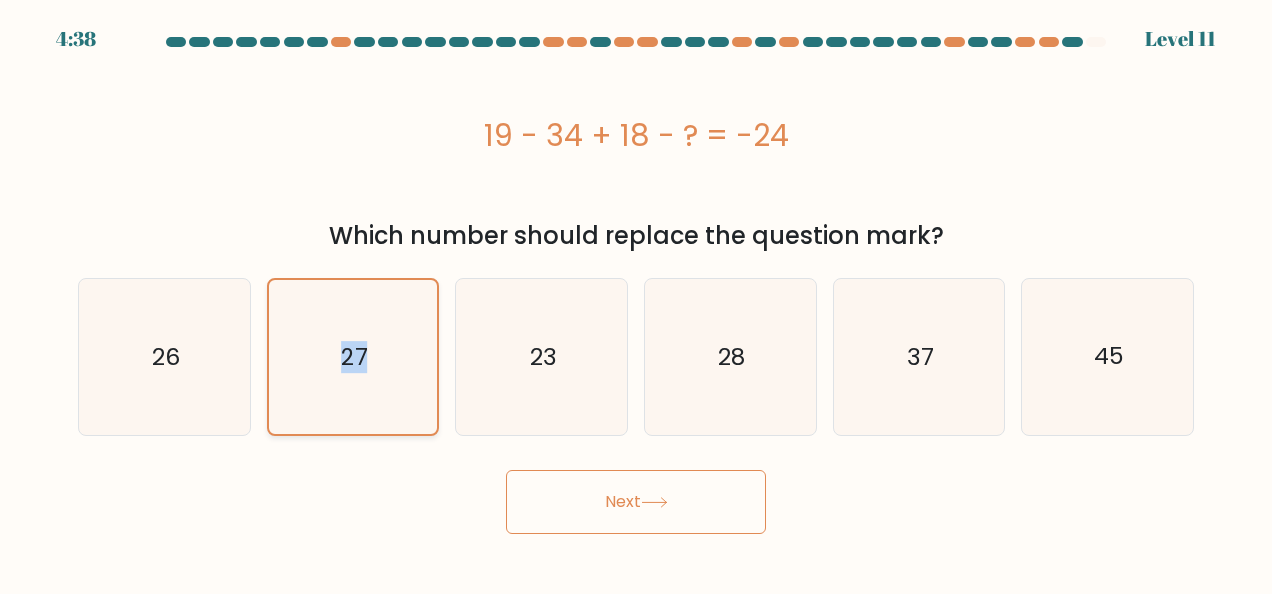 click on "27" at bounding box center (353, 357) 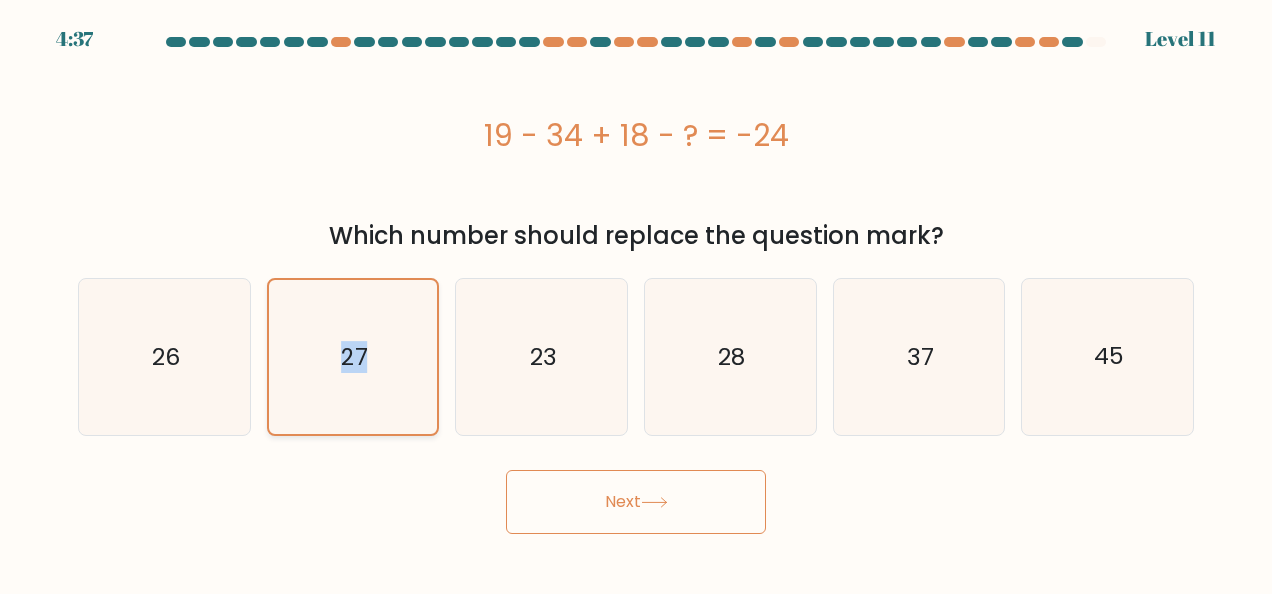 drag, startPoint x: 372, startPoint y: 308, endPoint x: 356, endPoint y: 372, distance: 65.96969 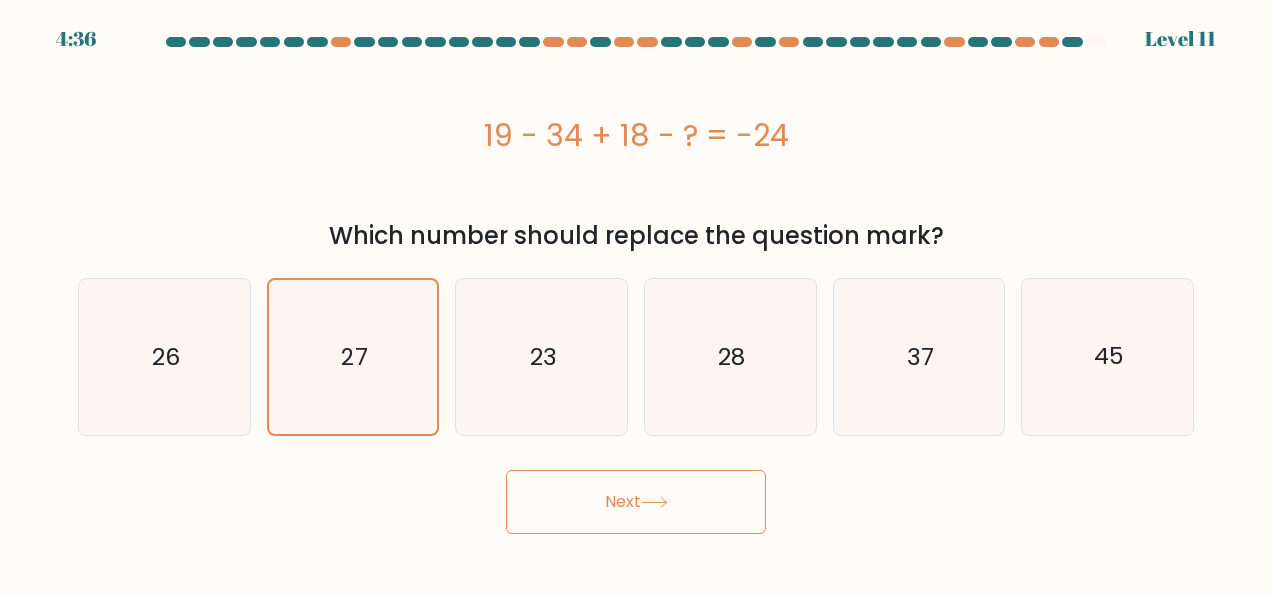 click on "Next" at bounding box center (636, 502) 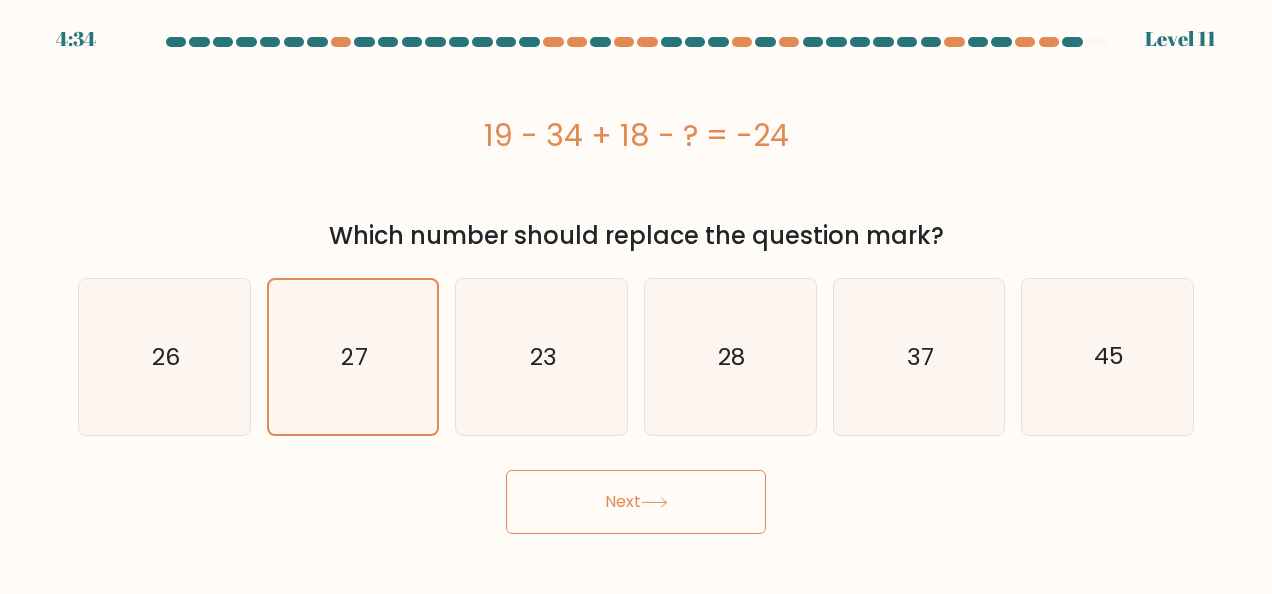 click on "Next" at bounding box center [636, 502] 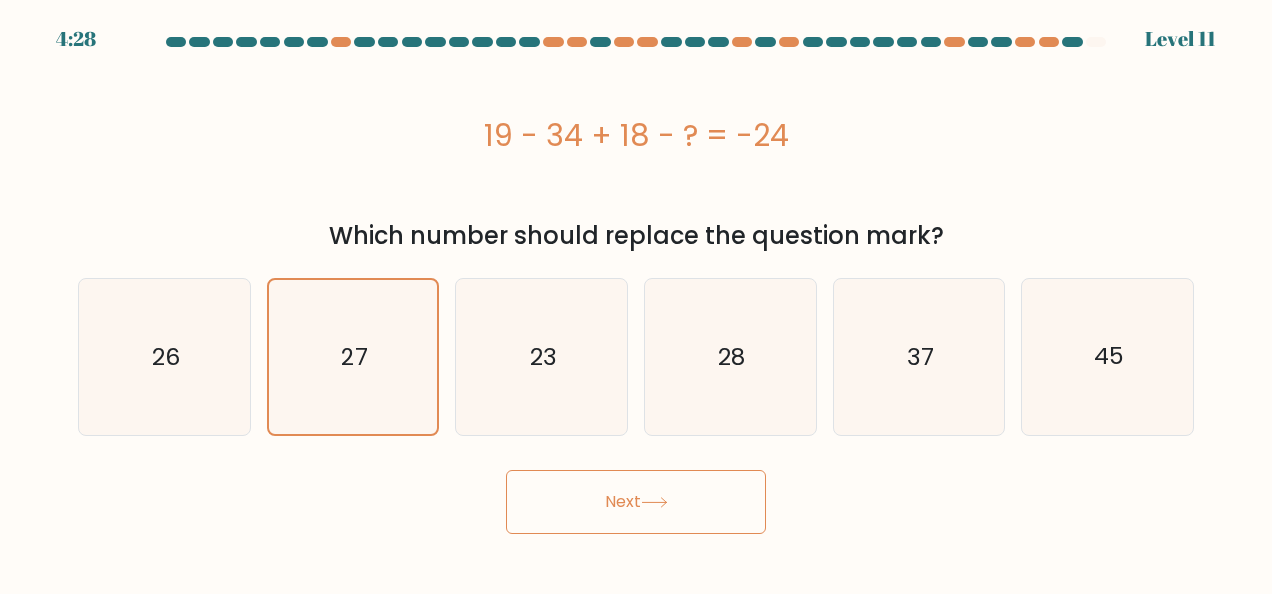 click on "Next" at bounding box center [636, 502] 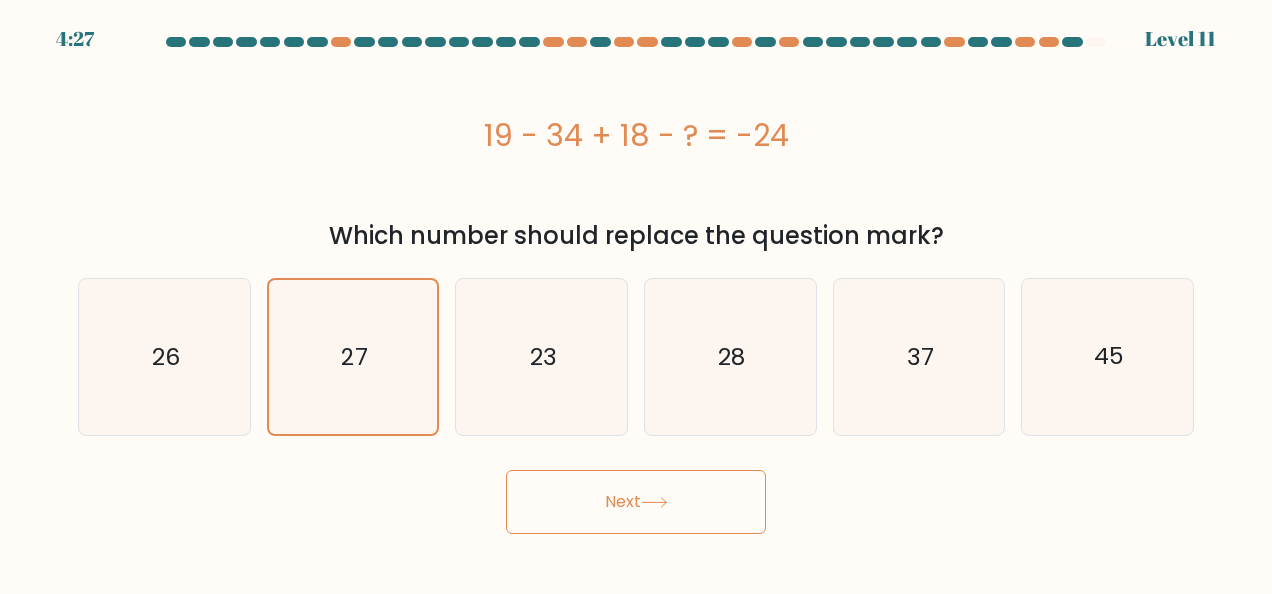 click on "Next" at bounding box center [636, 502] 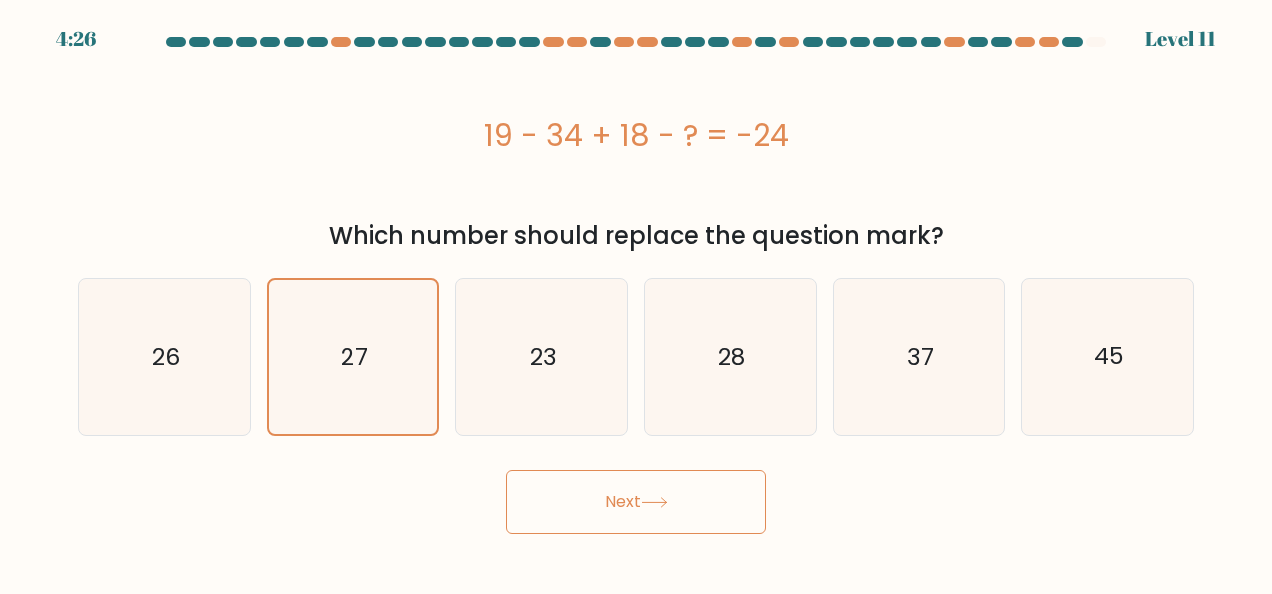 click on "Next" at bounding box center (636, 502) 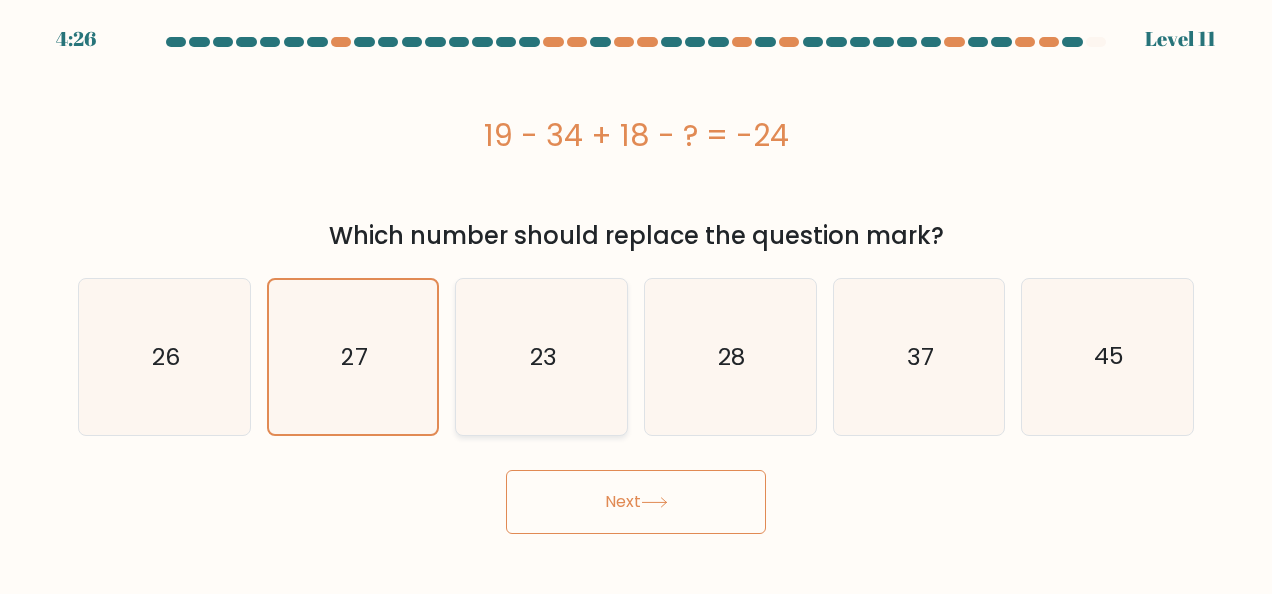 drag, startPoint x: 572, startPoint y: 496, endPoint x: 528, endPoint y: 433, distance: 76.843994 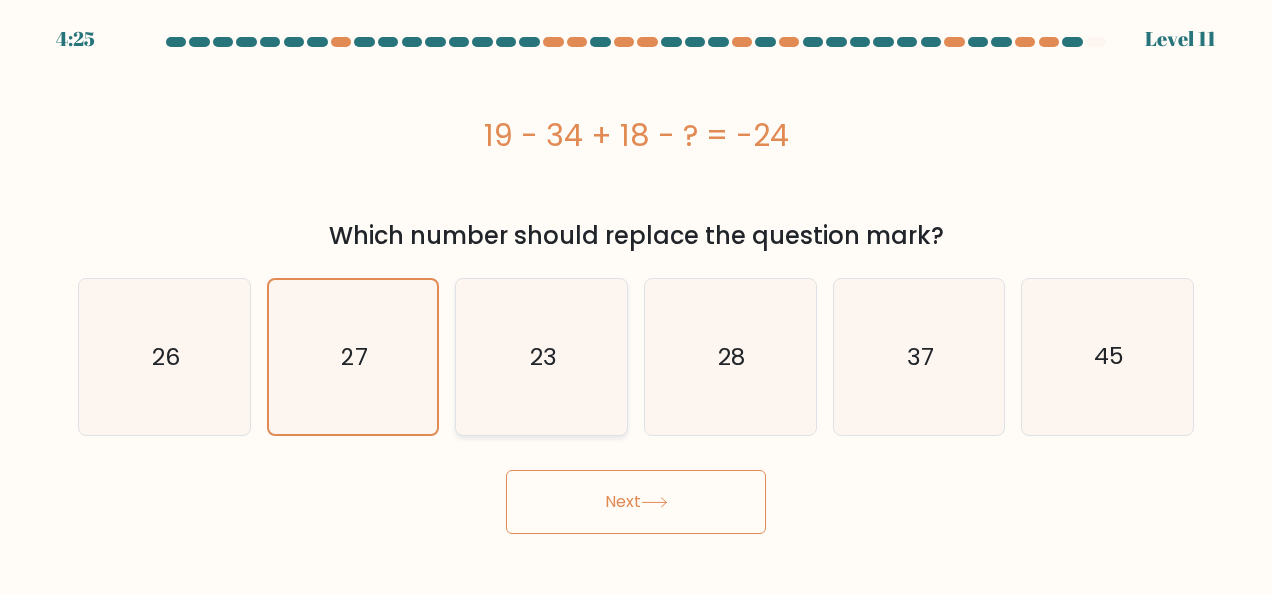 drag, startPoint x: 528, startPoint y: 433, endPoint x: 498, endPoint y: 383, distance: 58.30952 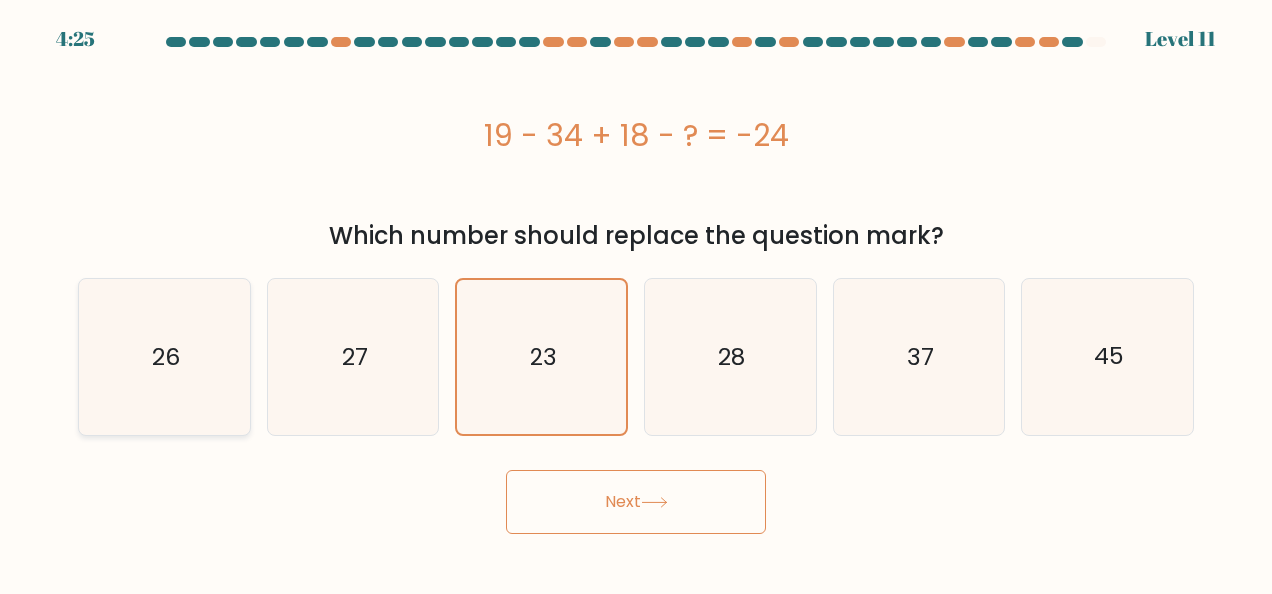click on "26" at bounding box center (164, 357) 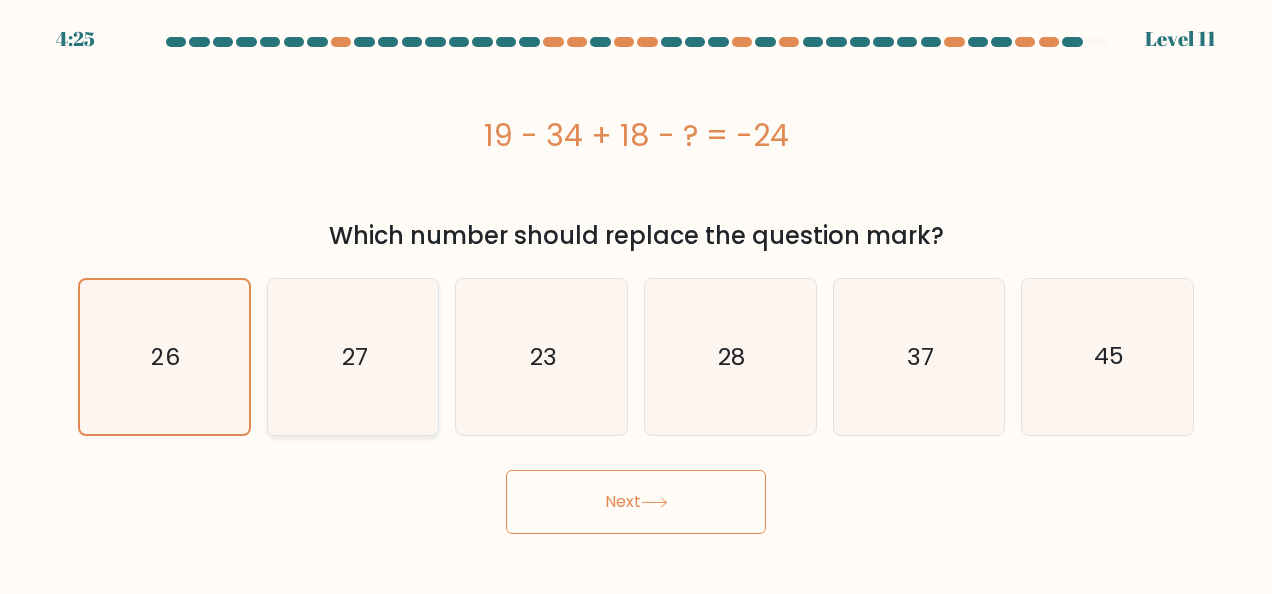 click on "27" at bounding box center (353, 357) 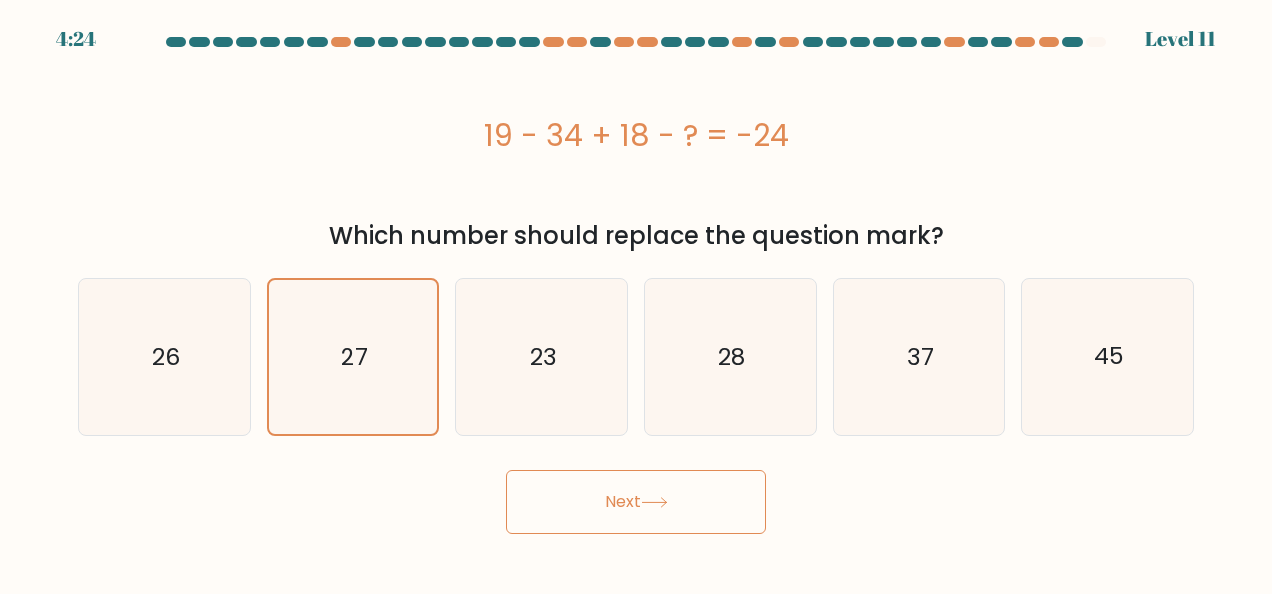click on "Next" at bounding box center (636, 502) 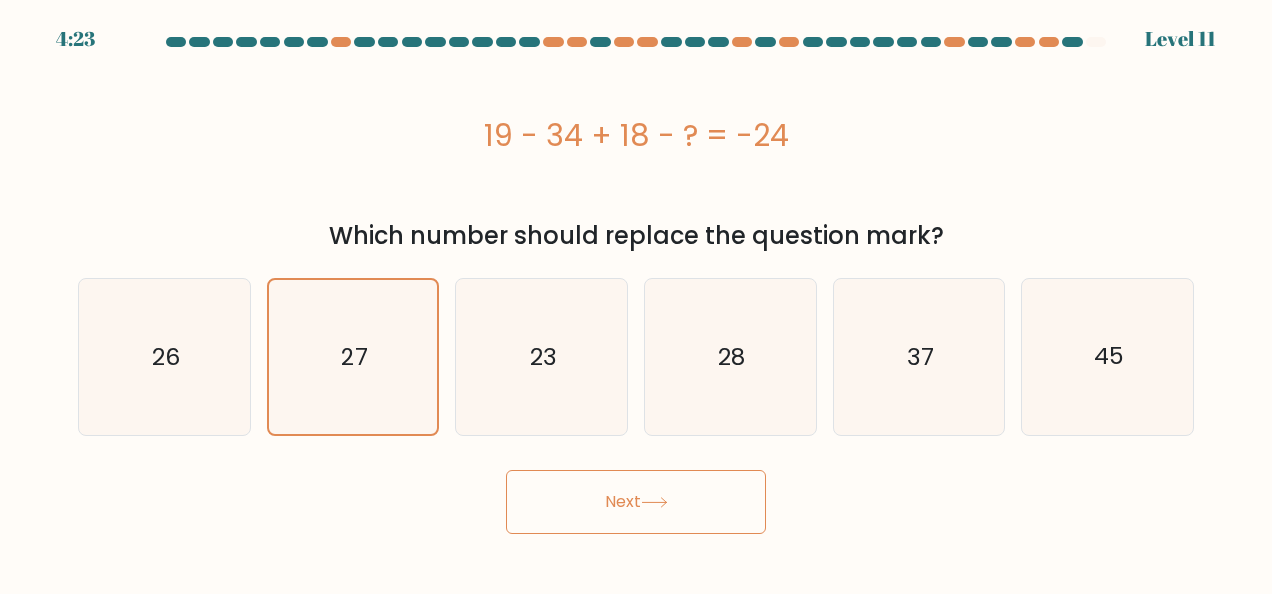 click on "Next" at bounding box center (636, 502) 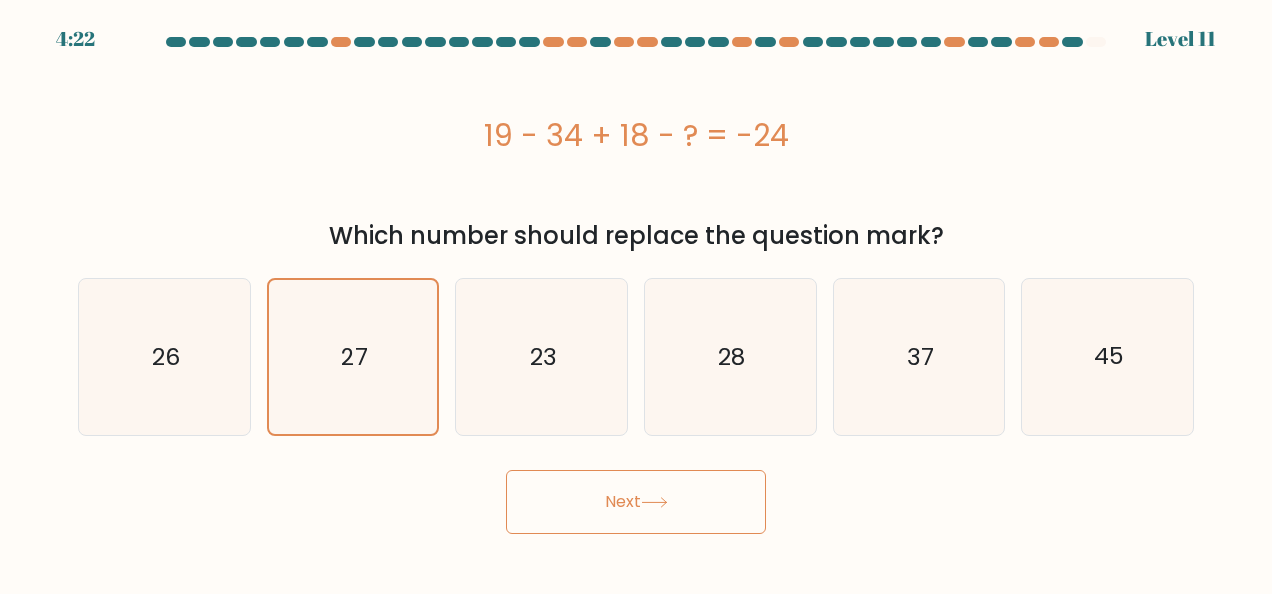 click on "Next" at bounding box center [636, 502] 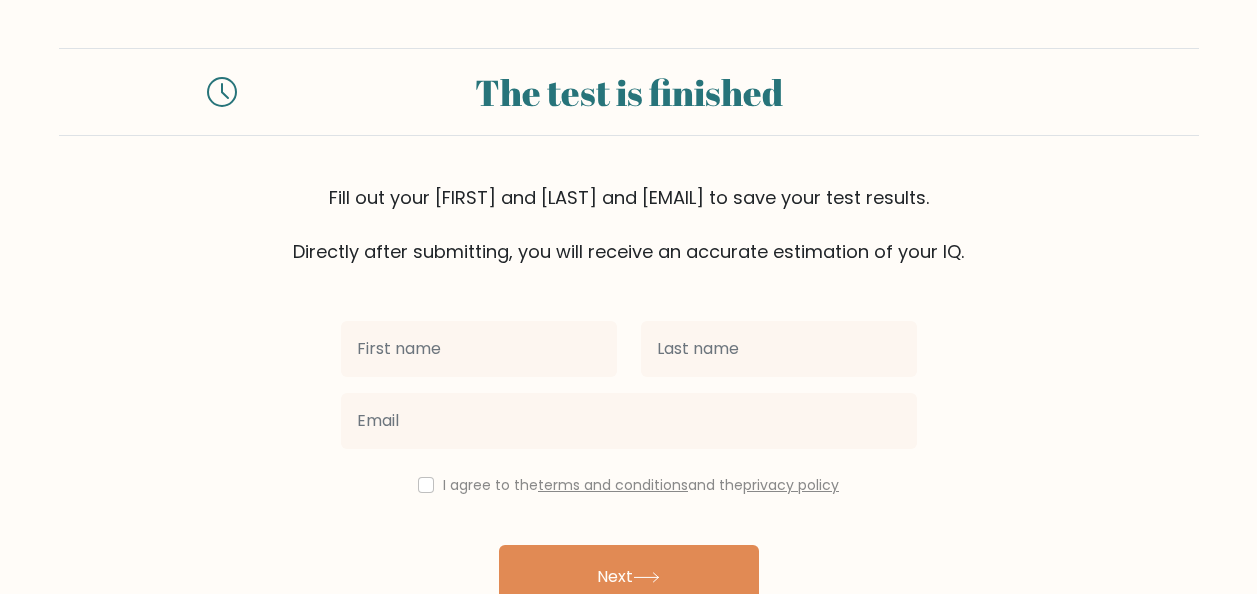 scroll, scrollTop: 0, scrollLeft: 0, axis: both 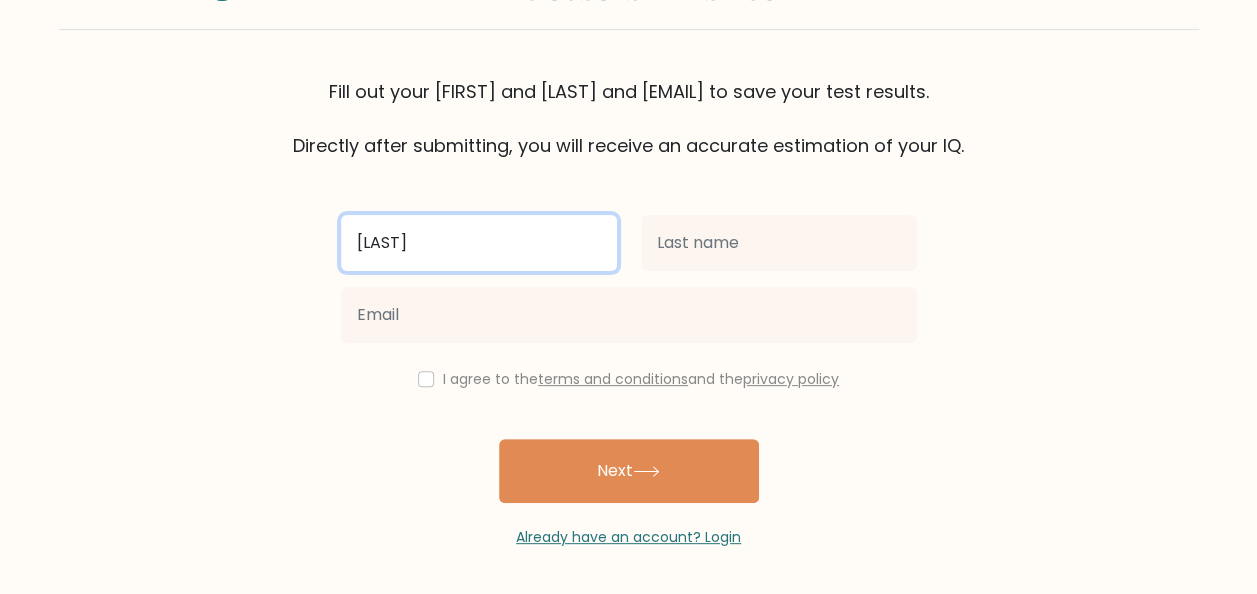type on "[LAST]" 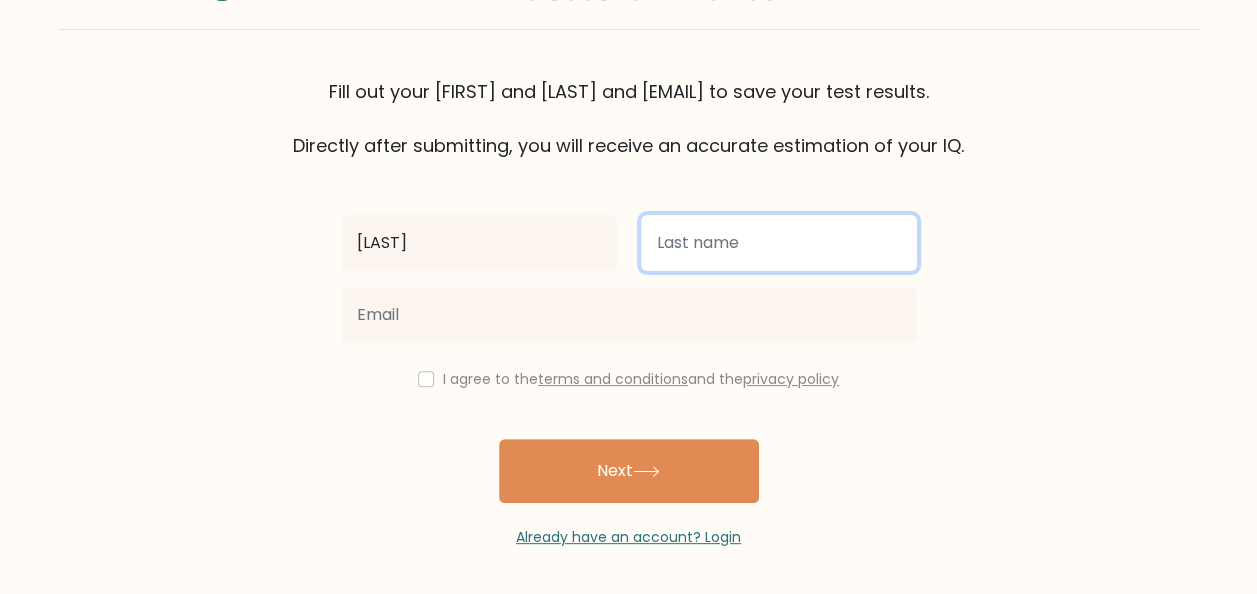 click at bounding box center (779, 243) 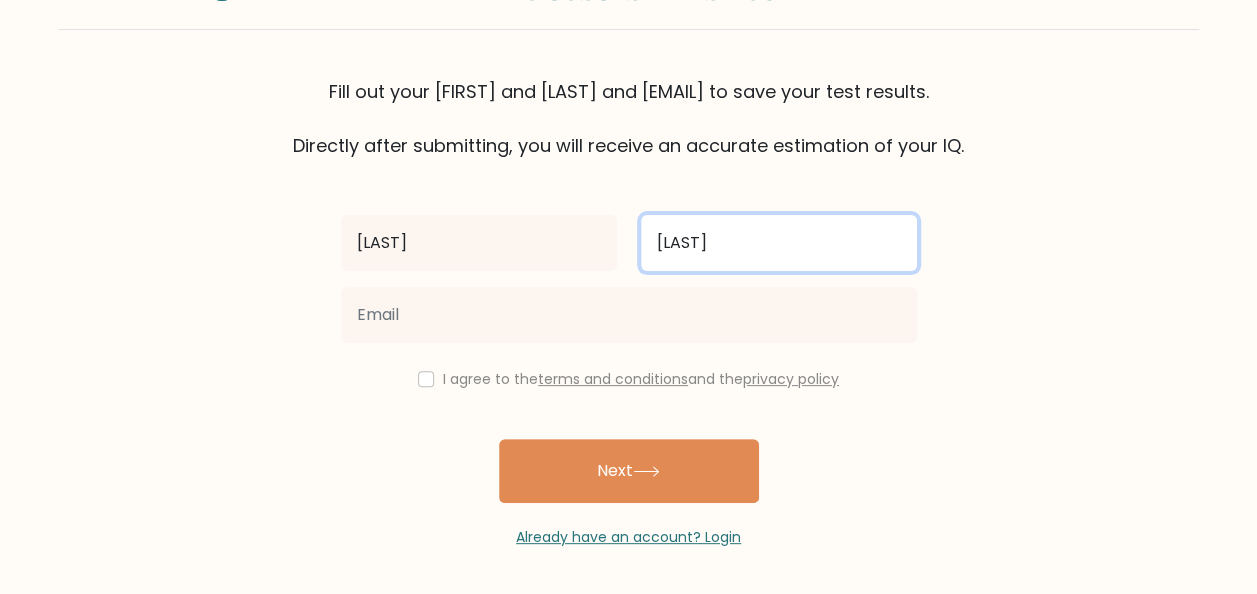 click on "Next" at bounding box center (629, 471) 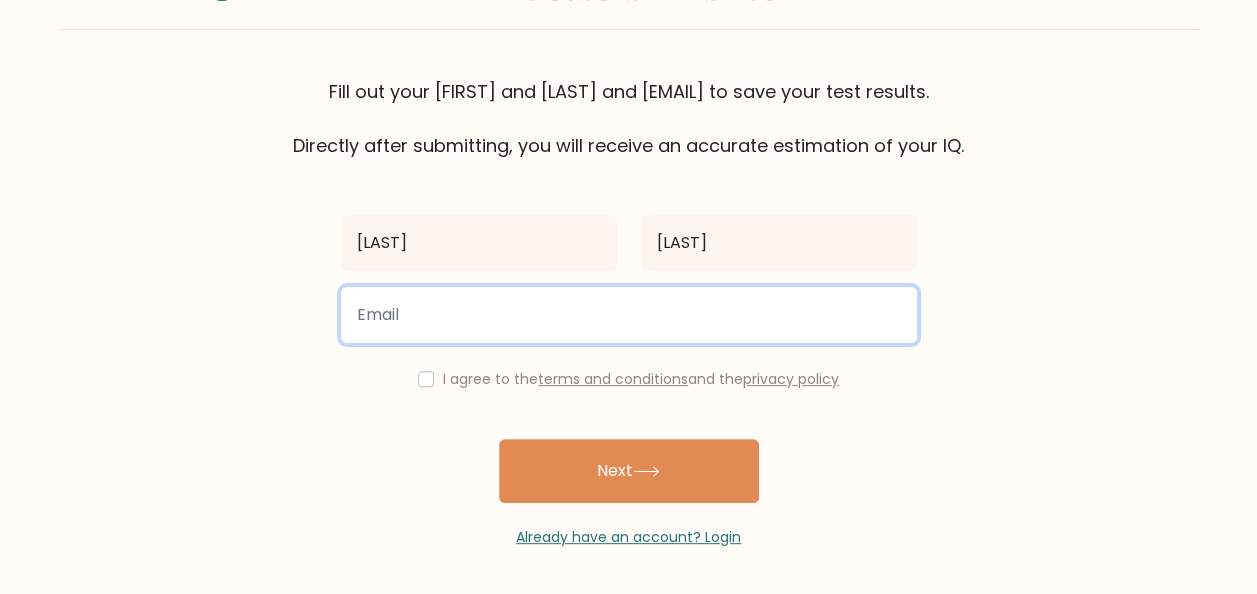 click at bounding box center (629, 315) 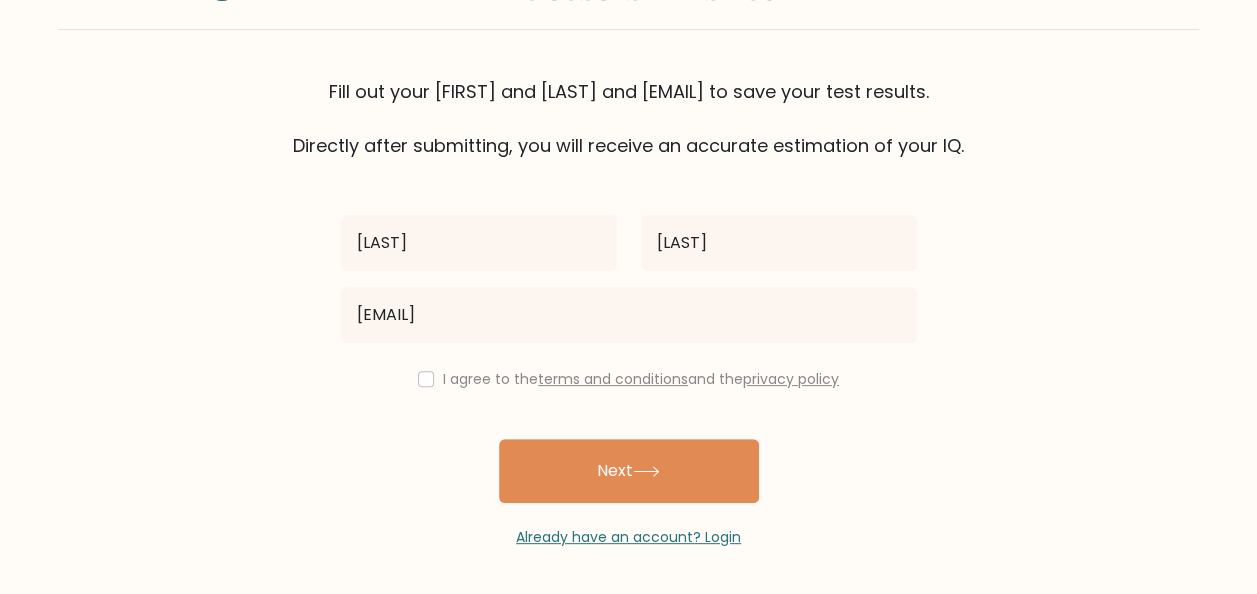 click on "I agree to the  terms and conditions  and the  privacy policy" at bounding box center (641, 379) 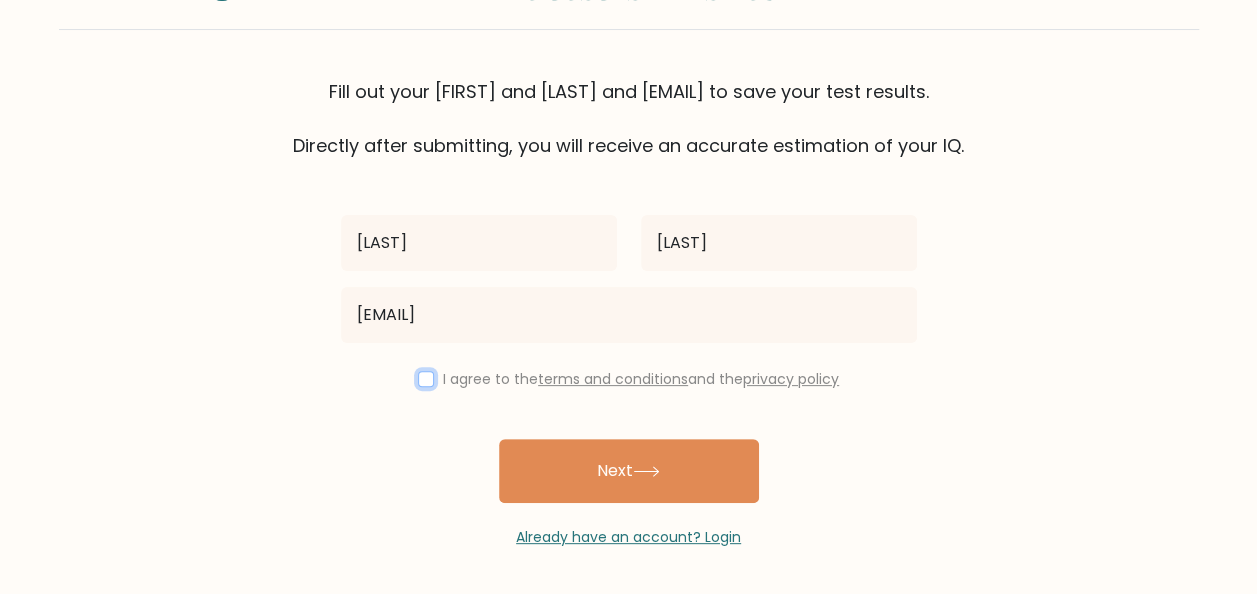 click at bounding box center (426, 379) 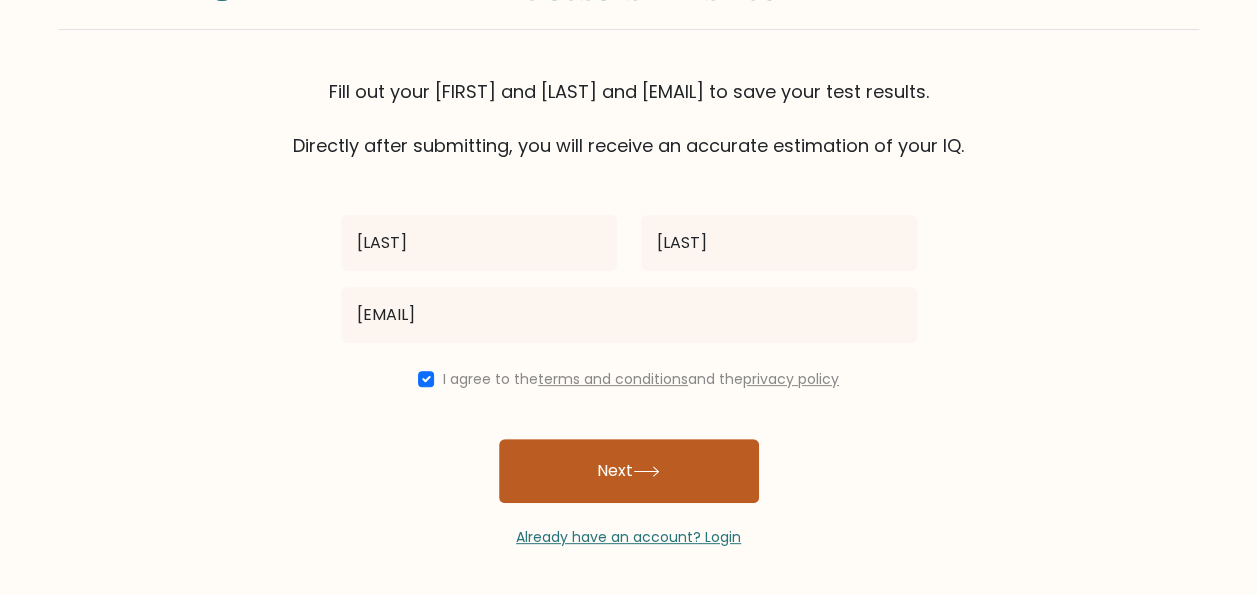 click on "Next" at bounding box center (629, 471) 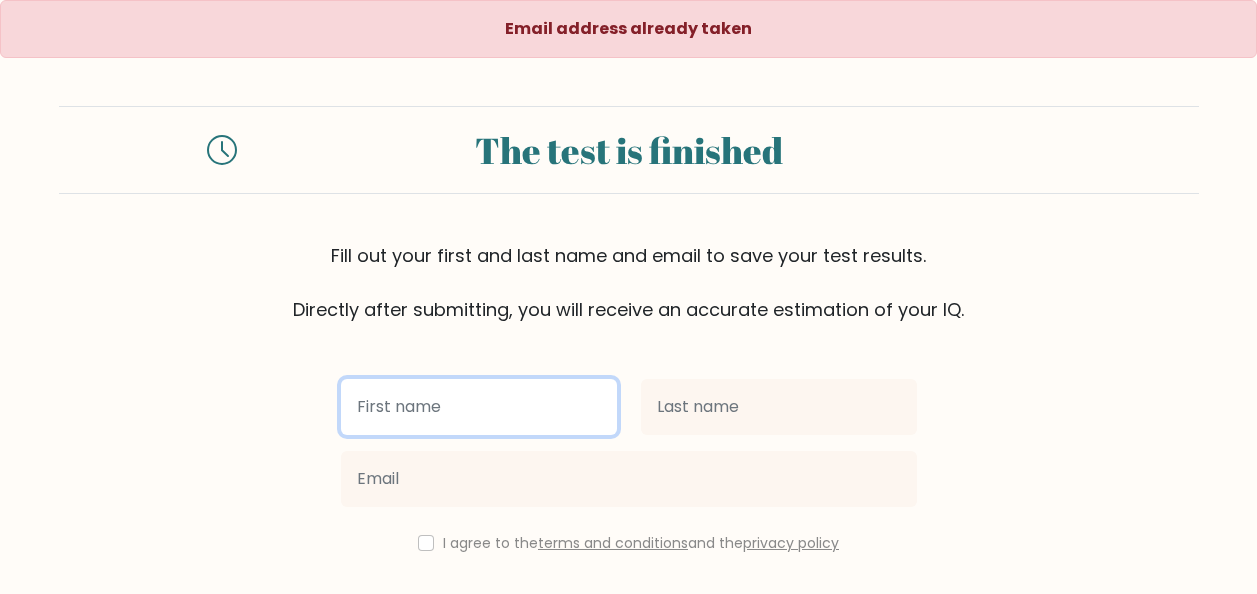 scroll, scrollTop: 164, scrollLeft: 0, axis: vertical 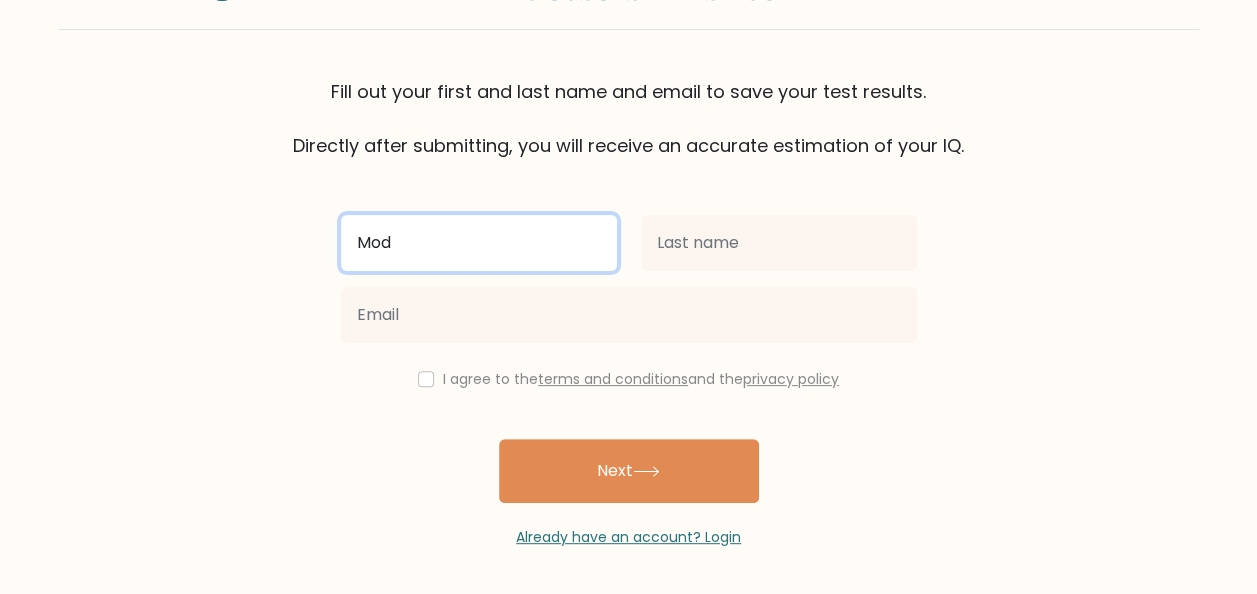 type on "[FIRST]" 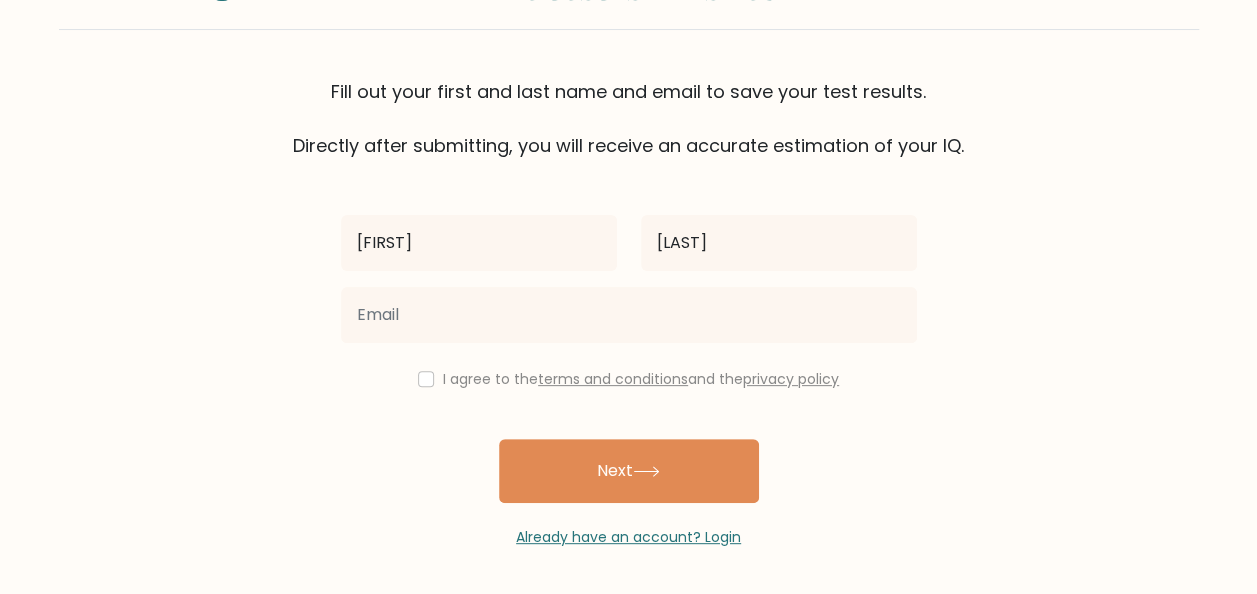 type on "[EMAIL]" 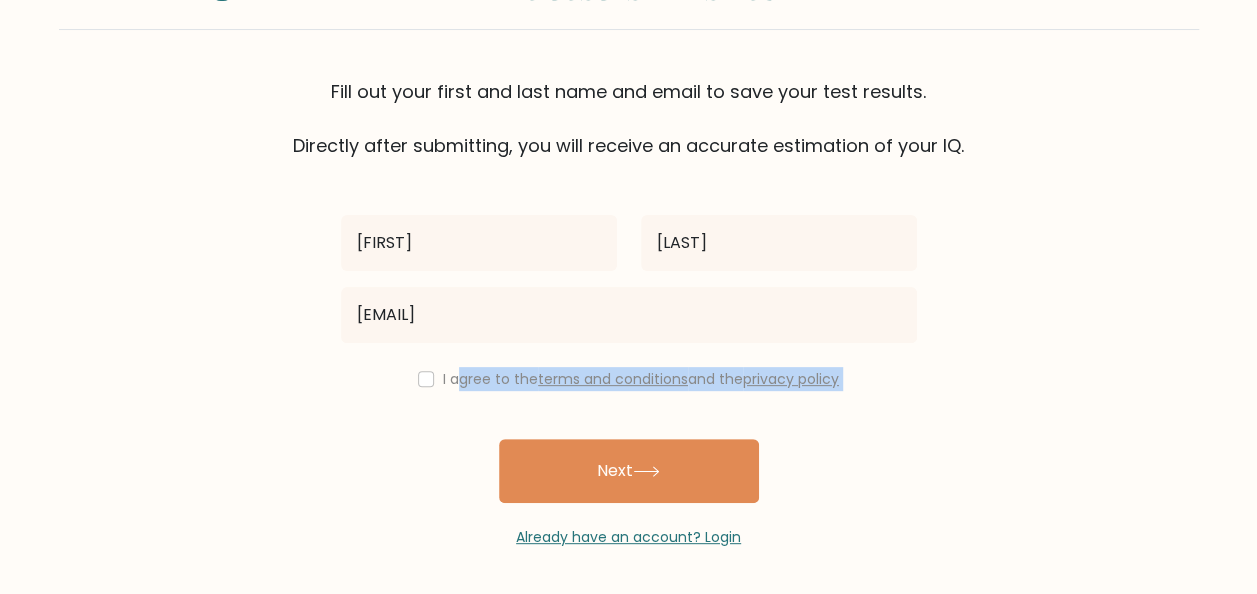 drag, startPoint x: 481, startPoint y: 392, endPoint x: 457, endPoint y: 383, distance: 25.632011 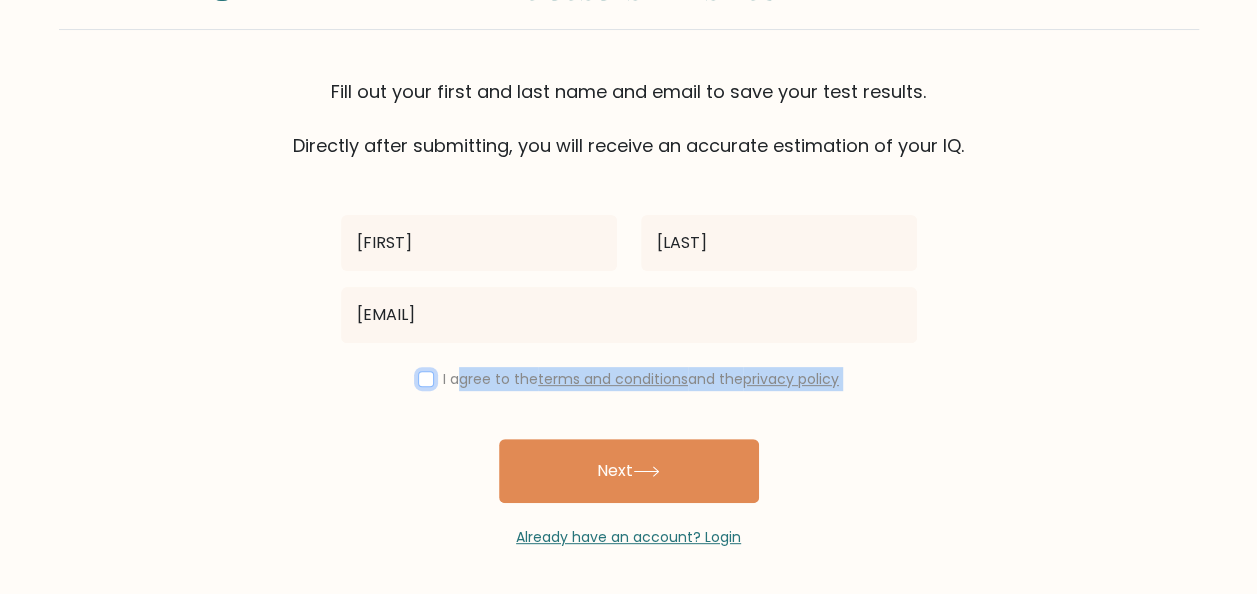 click at bounding box center [426, 379] 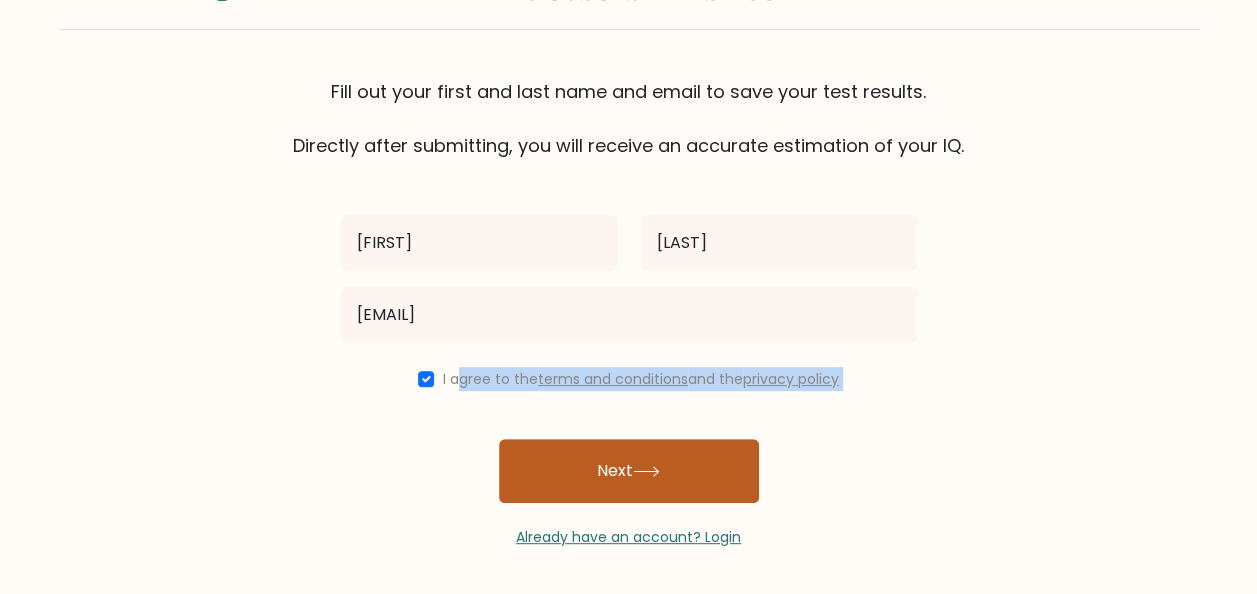 click on "Next" at bounding box center [629, 471] 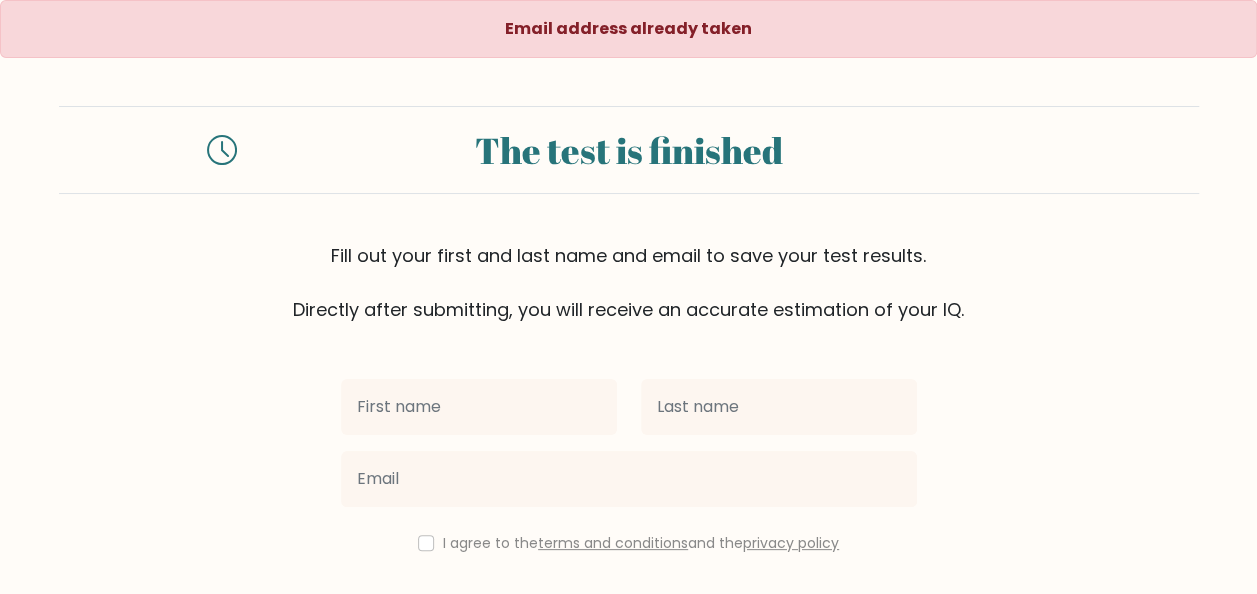 scroll, scrollTop: 164, scrollLeft: 0, axis: vertical 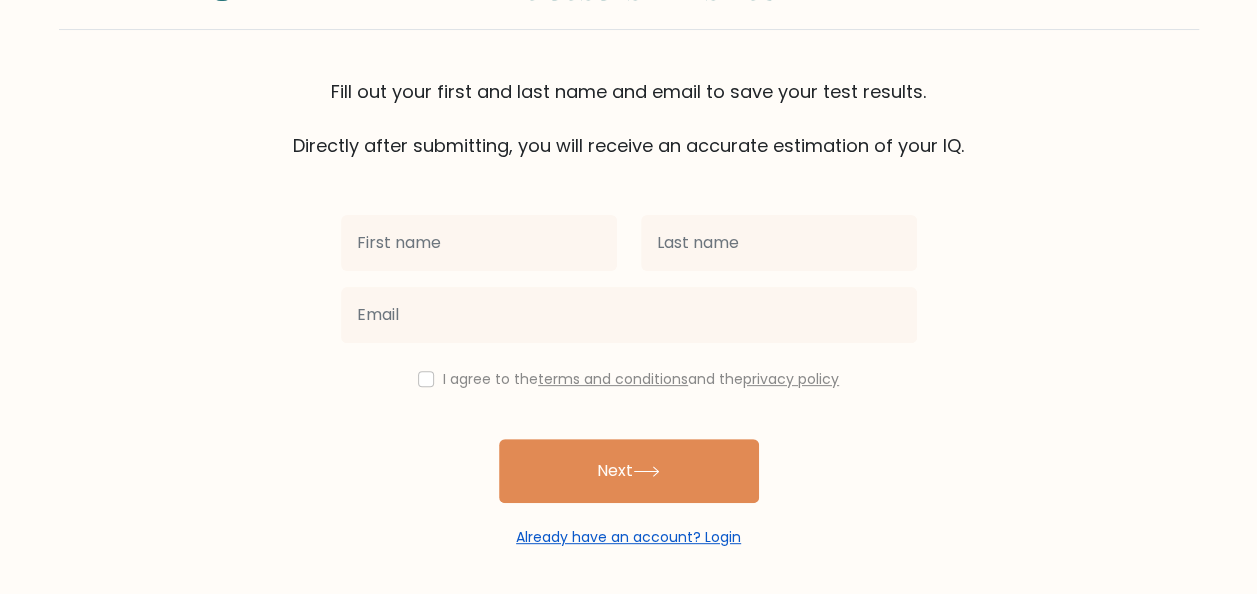 click on "Already have an account? Login" at bounding box center (628, 537) 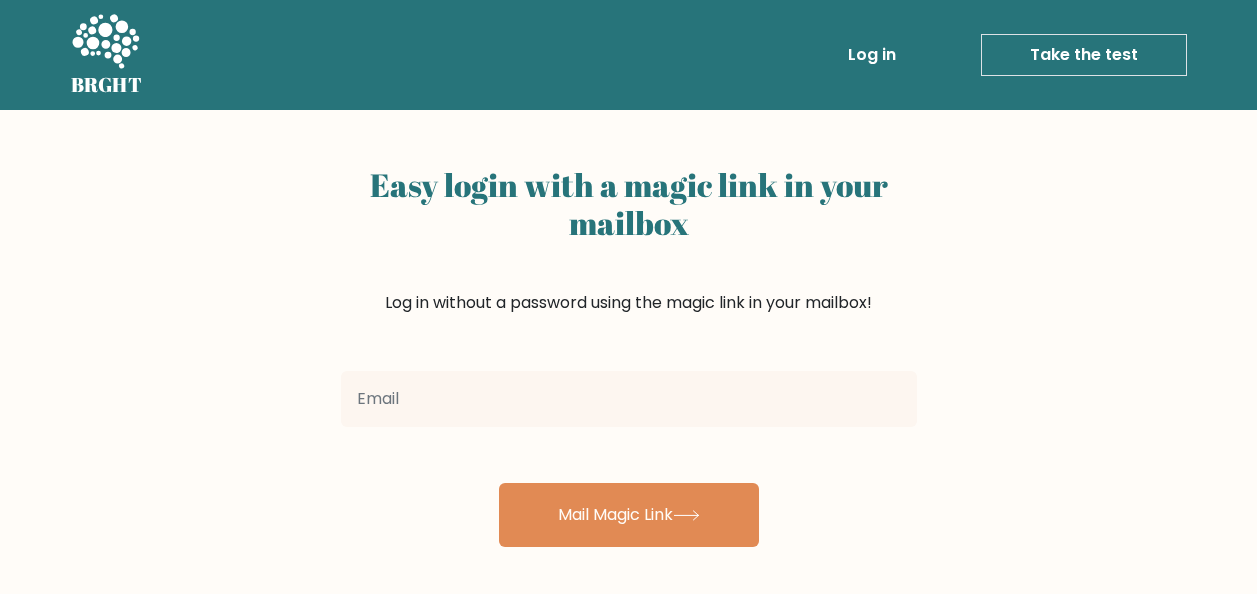 scroll, scrollTop: 0, scrollLeft: 0, axis: both 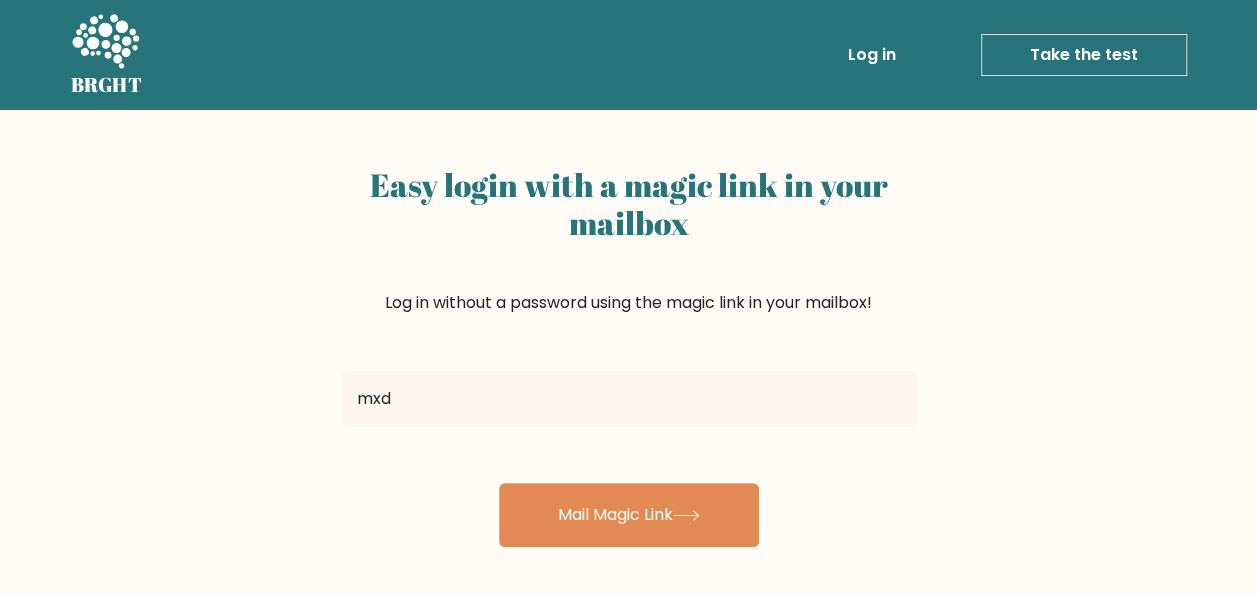 type on "mxd1bo2@gmail.com" 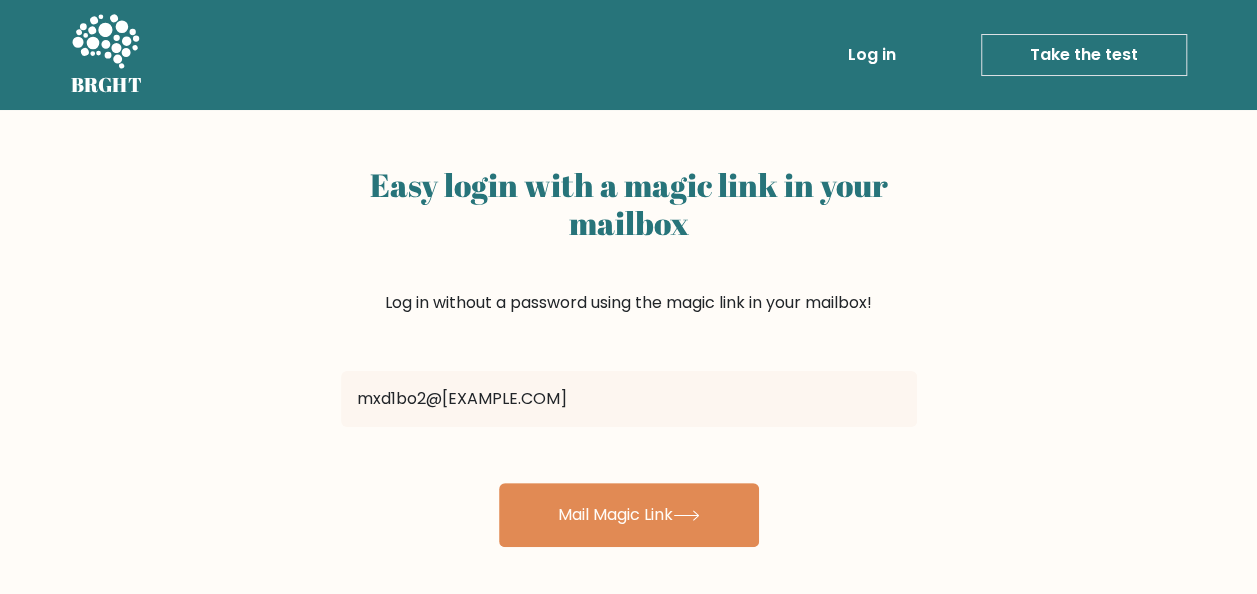 type 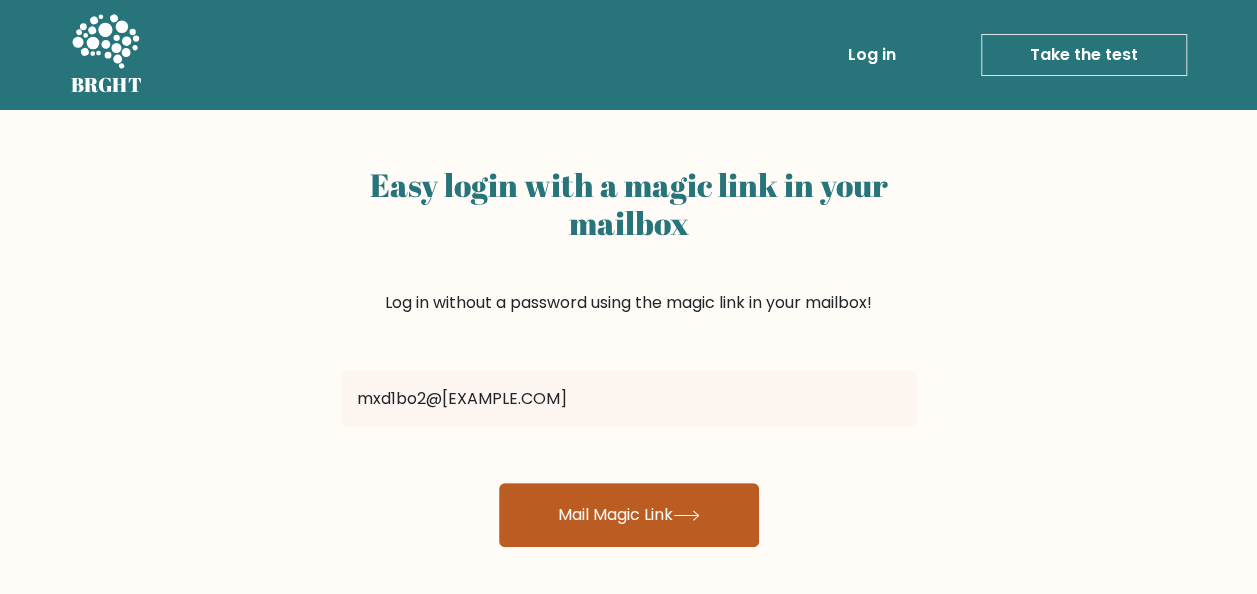 click on "Mail Magic Link" at bounding box center (629, 515) 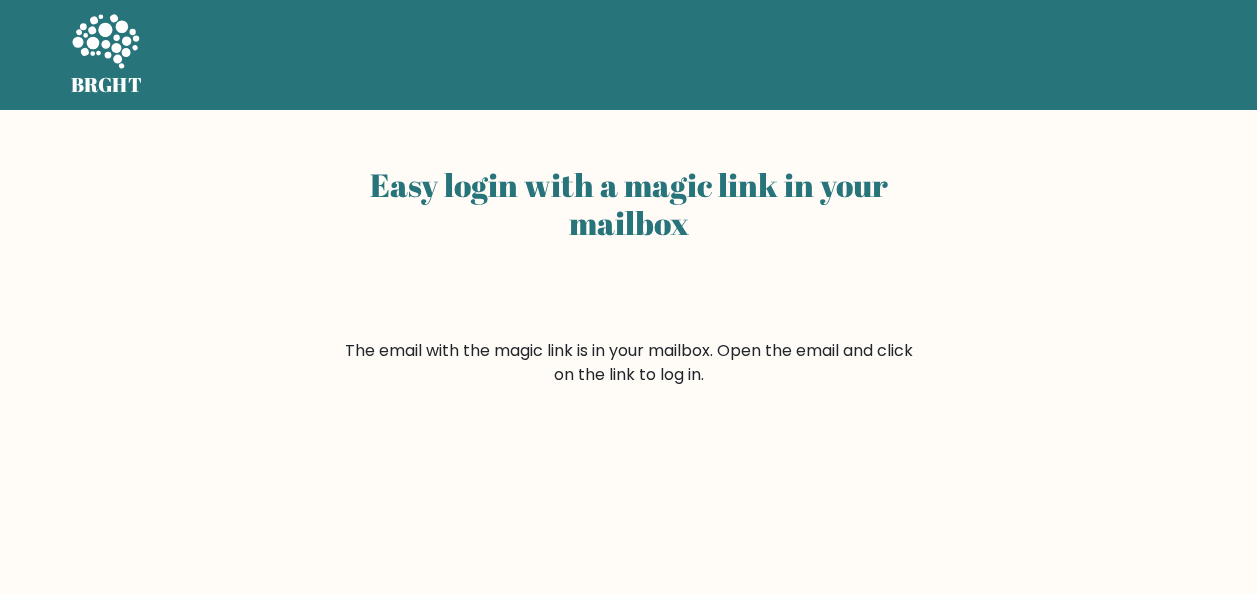 scroll, scrollTop: 0, scrollLeft: 0, axis: both 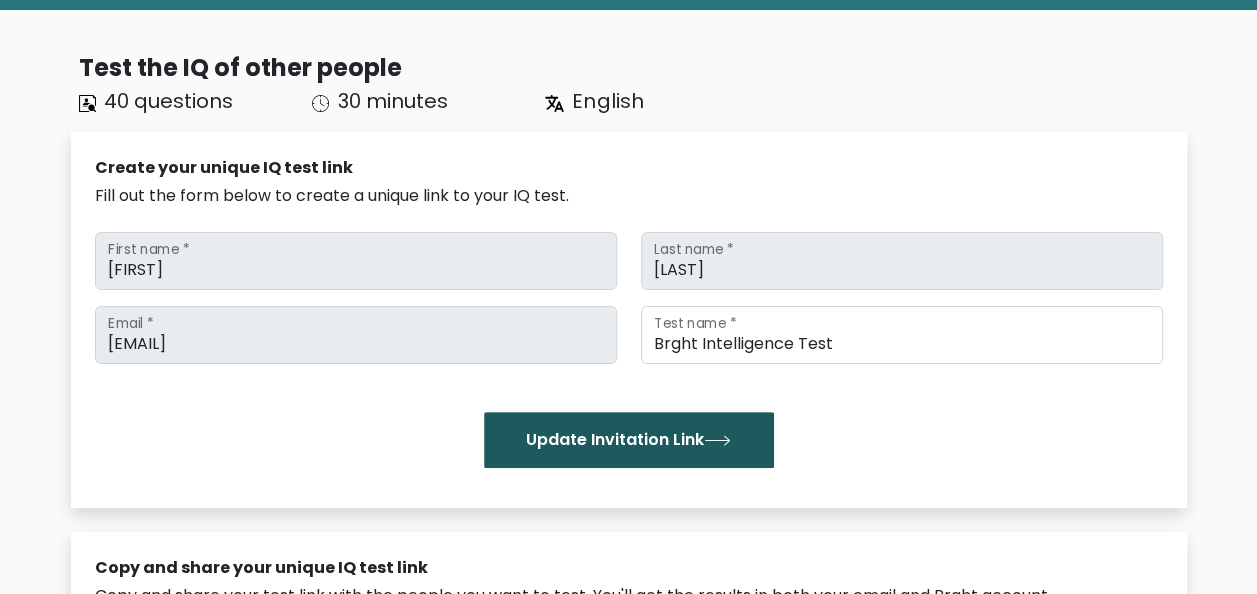 click on "Update Invitation Link" at bounding box center [629, 440] 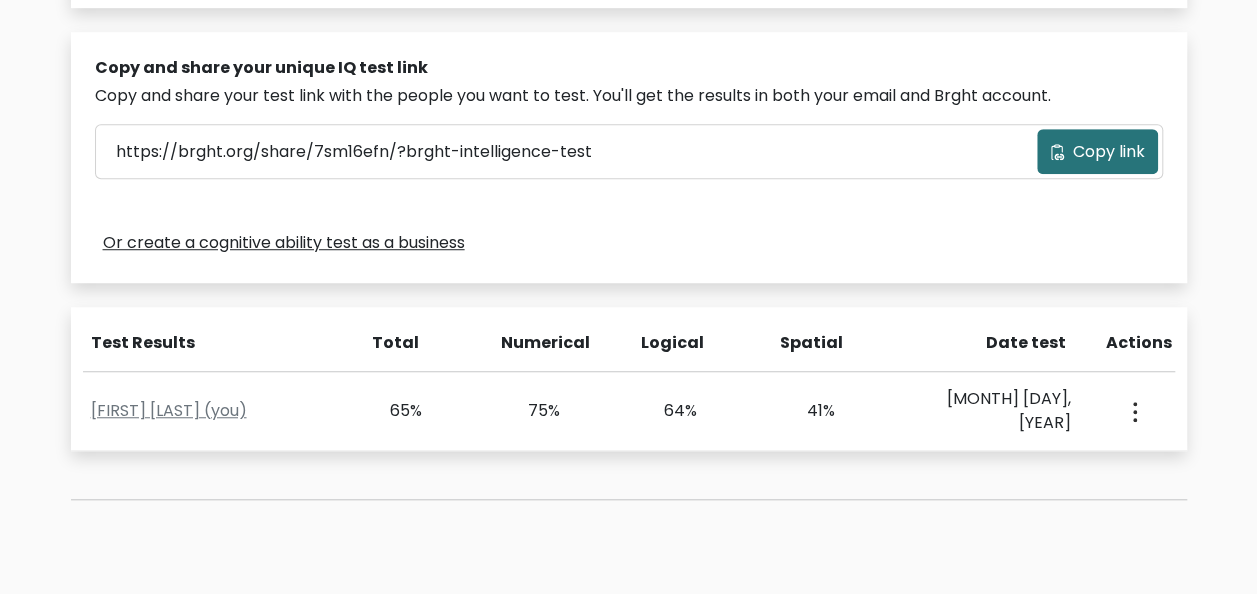 scroll, scrollTop: 300, scrollLeft: 0, axis: vertical 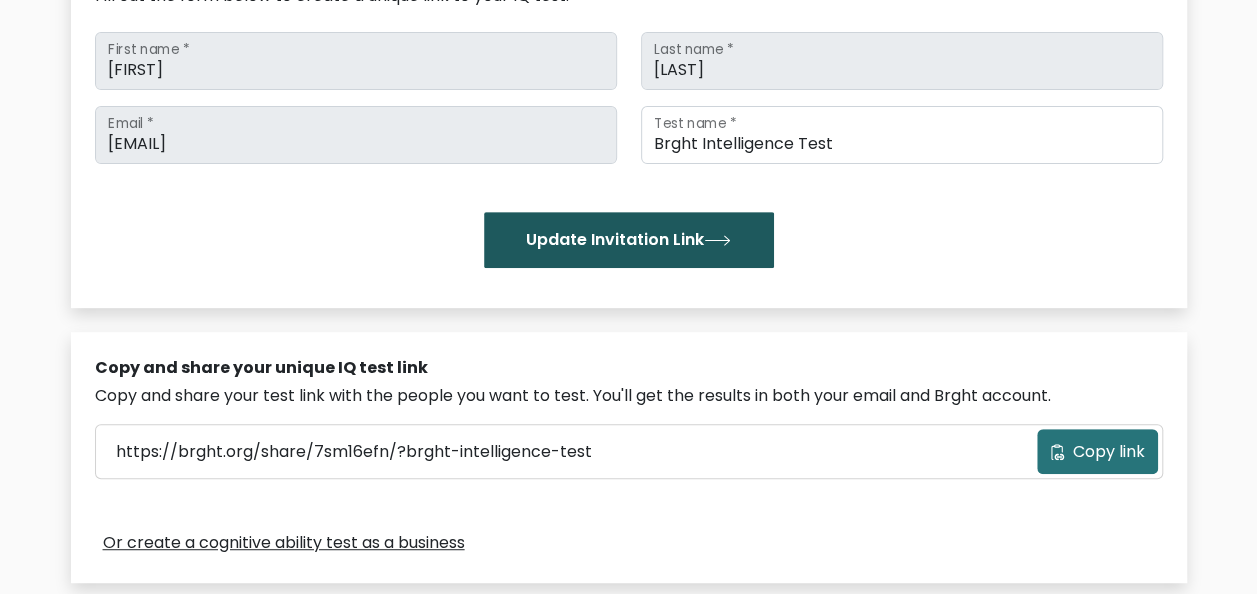 click on "Update Invitation Link" at bounding box center [629, 240] 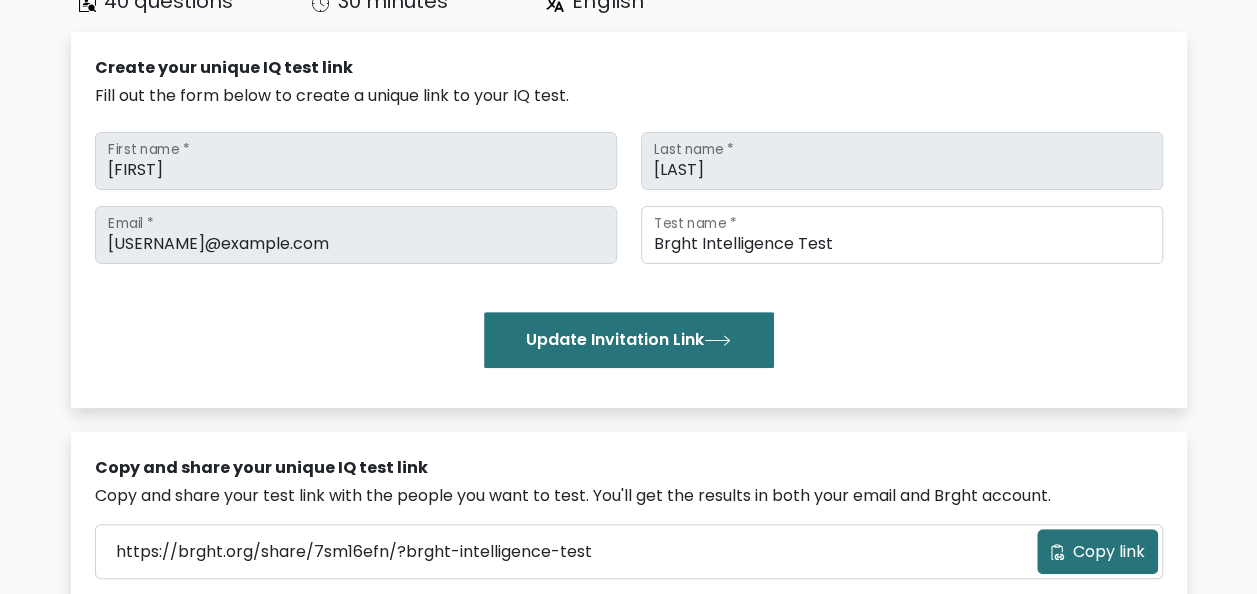 scroll, scrollTop: 400, scrollLeft: 0, axis: vertical 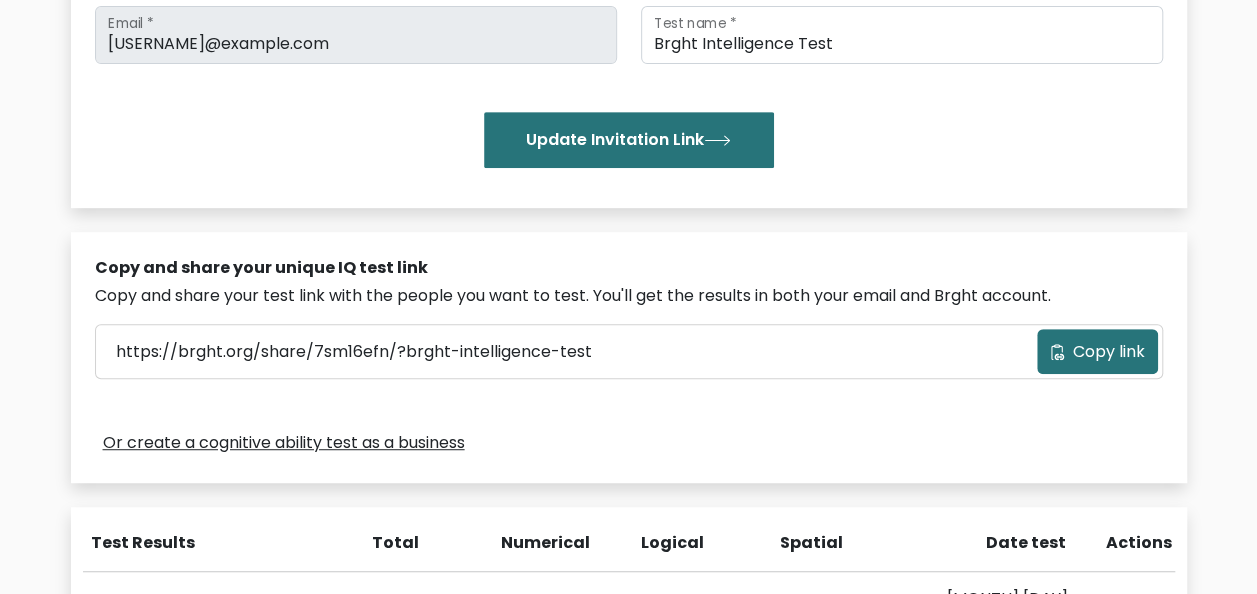 click on "Copy  link" at bounding box center [1097, 351] 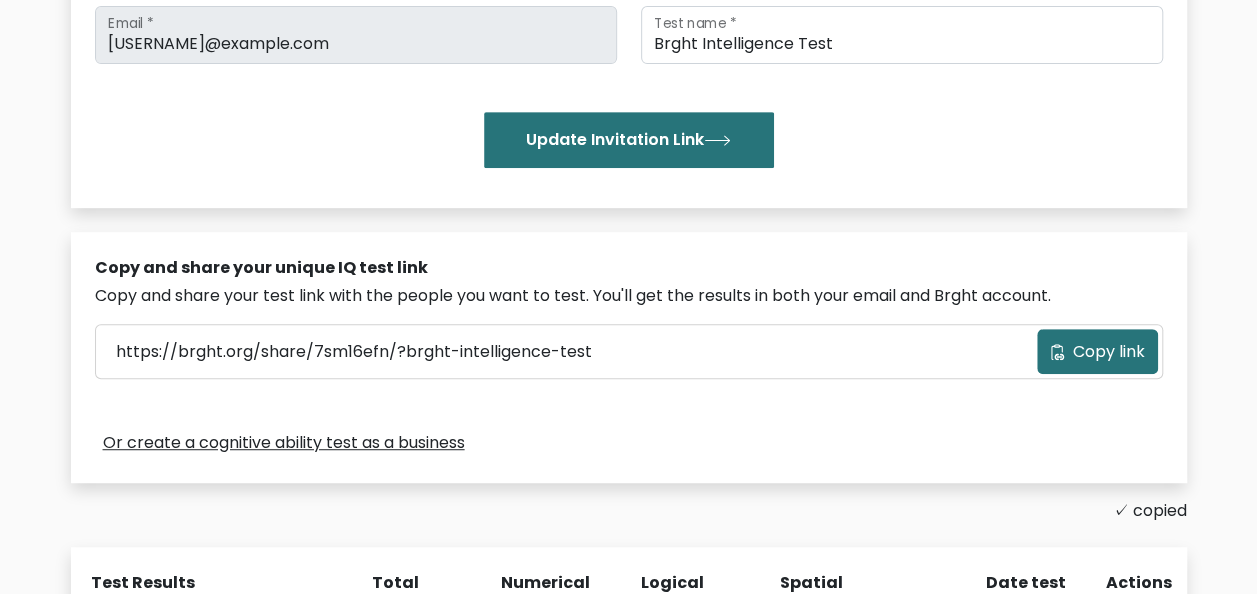 drag, startPoint x: 1110, startPoint y: 371, endPoint x: 1066, endPoint y: 348, distance: 49.648766 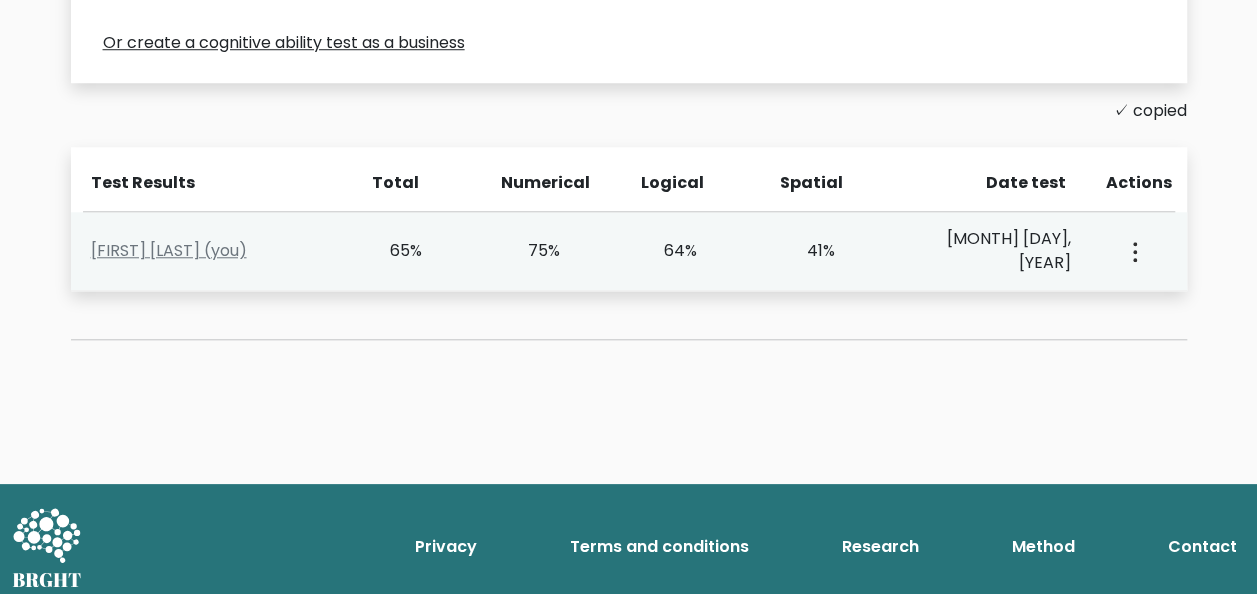 click at bounding box center [1135, 252] 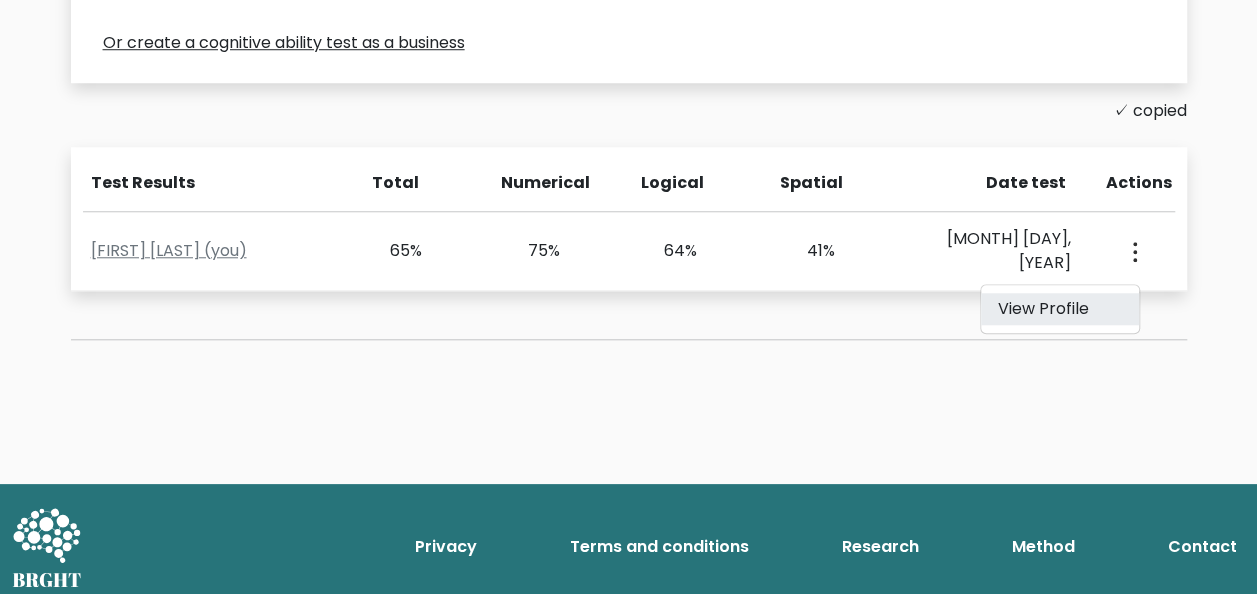 click on "View Profile" at bounding box center (1060, 309) 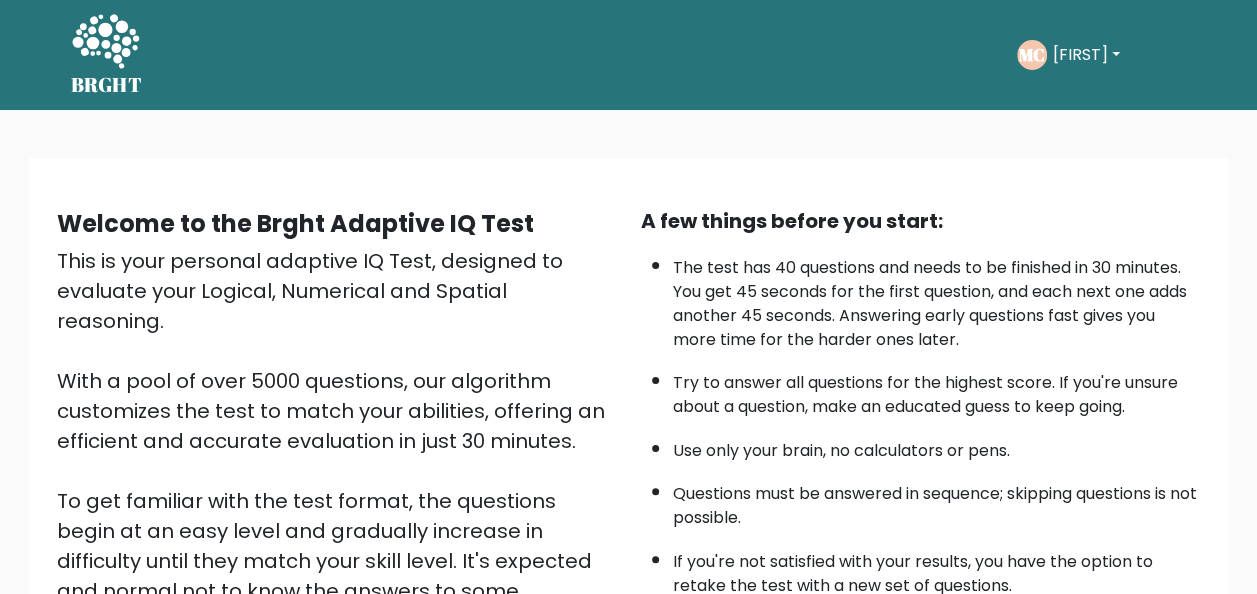 scroll, scrollTop: 322, scrollLeft: 0, axis: vertical 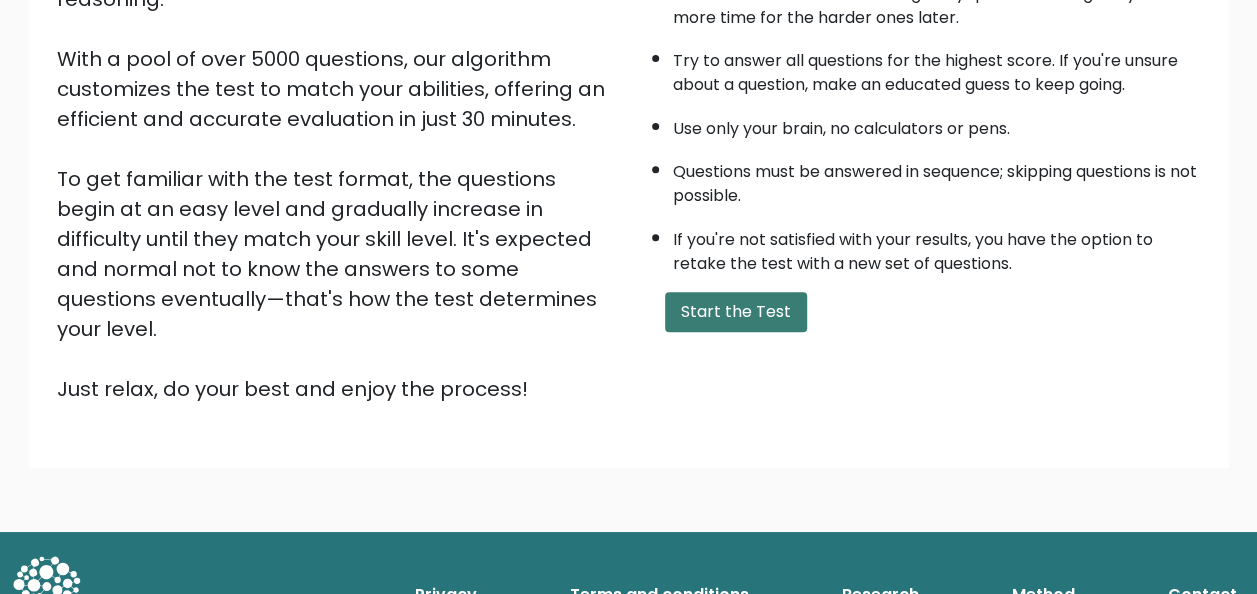 click on "Start the Test" at bounding box center [736, 312] 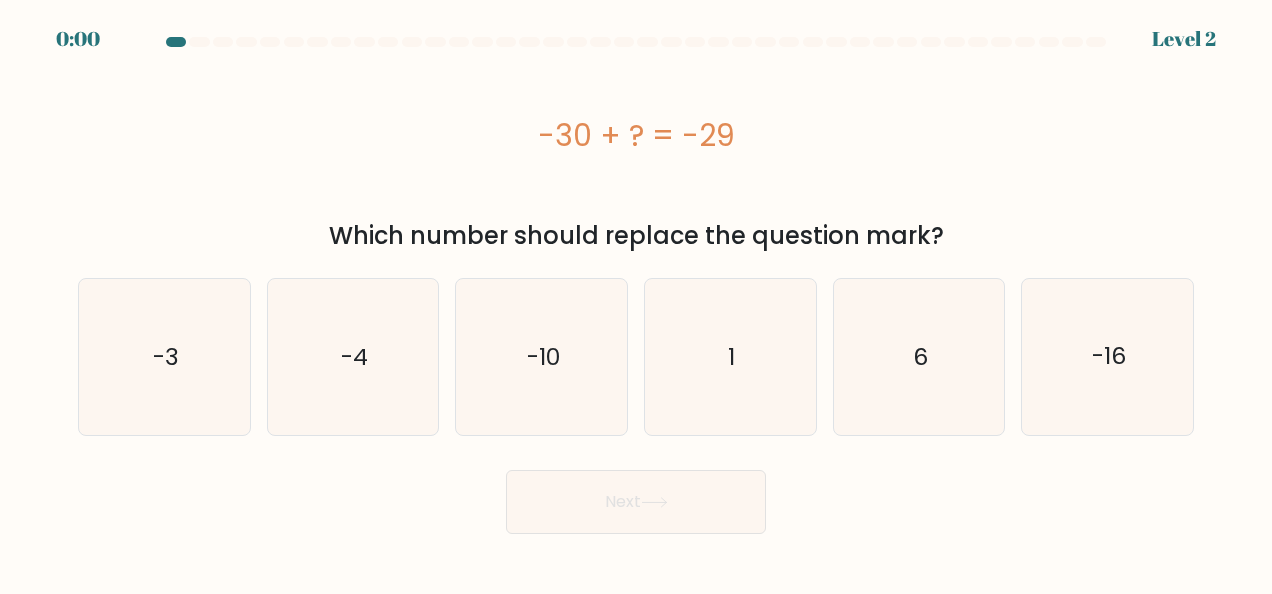 scroll, scrollTop: 0, scrollLeft: 0, axis: both 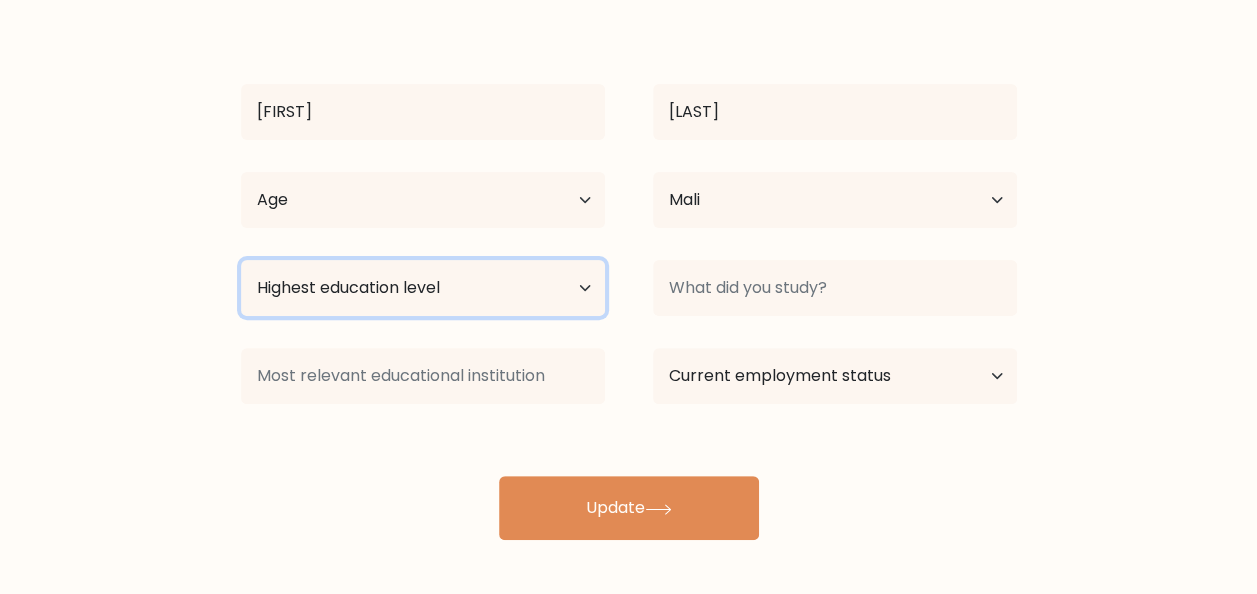 click on "Highest education level
No schooling
Primary
Lower Secondary
Upper Secondary
Occupation Specific
Bachelor's degree
Master's degree
Doctoral degree" at bounding box center [423, 288] 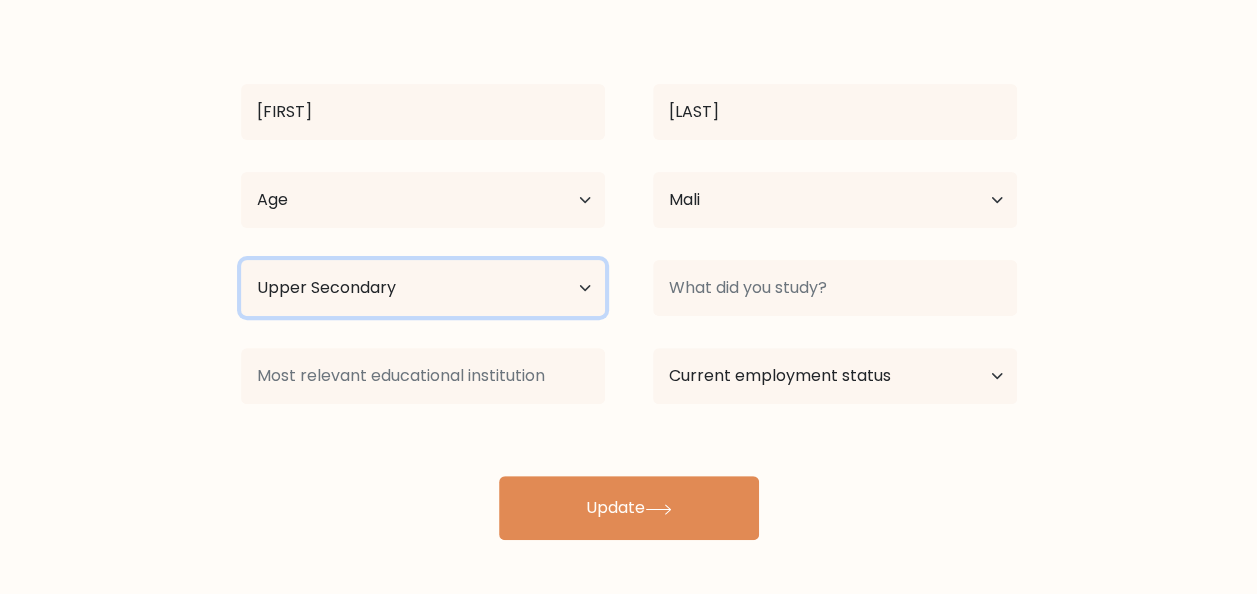 click on "Highest education level
No schooling
Primary
Lower Secondary
Upper Secondary
Occupation Specific
Bachelor's degree
Master's degree
Doctoral degree" at bounding box center [423, 288] 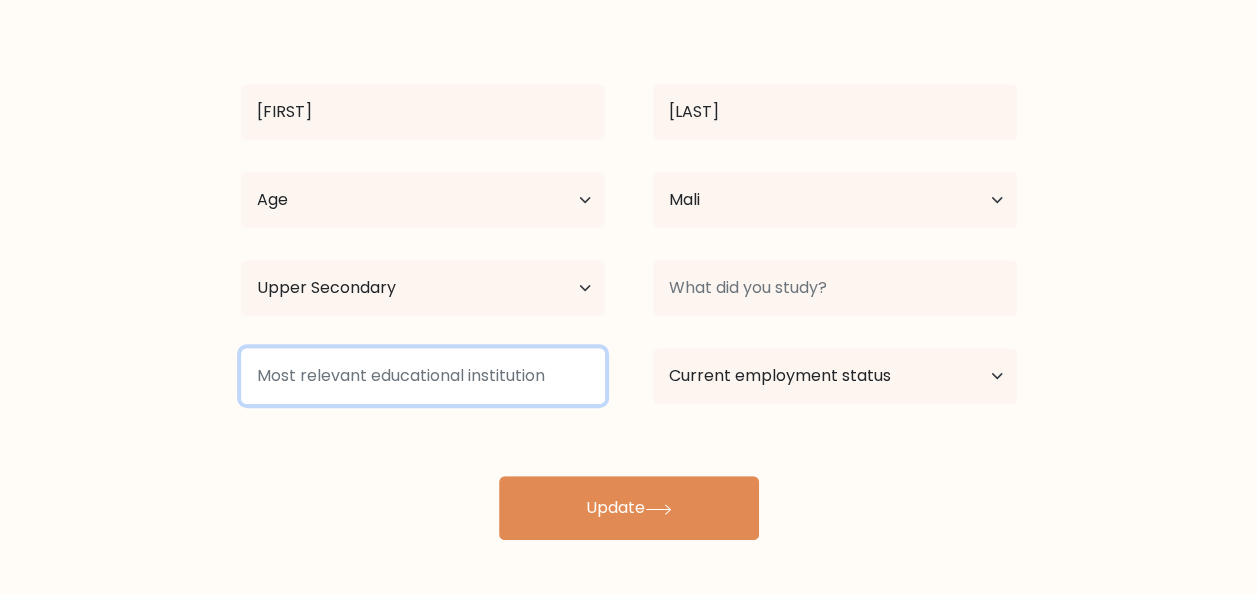 click at bounding box center (423, 376) 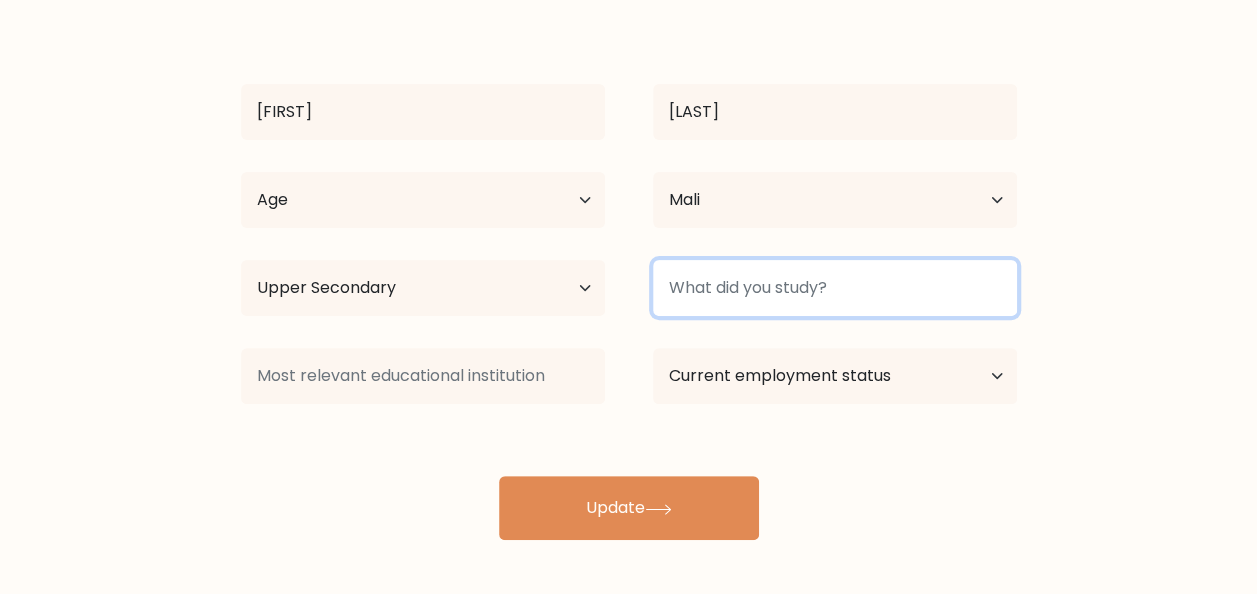 click at bounding box center [835, 288] 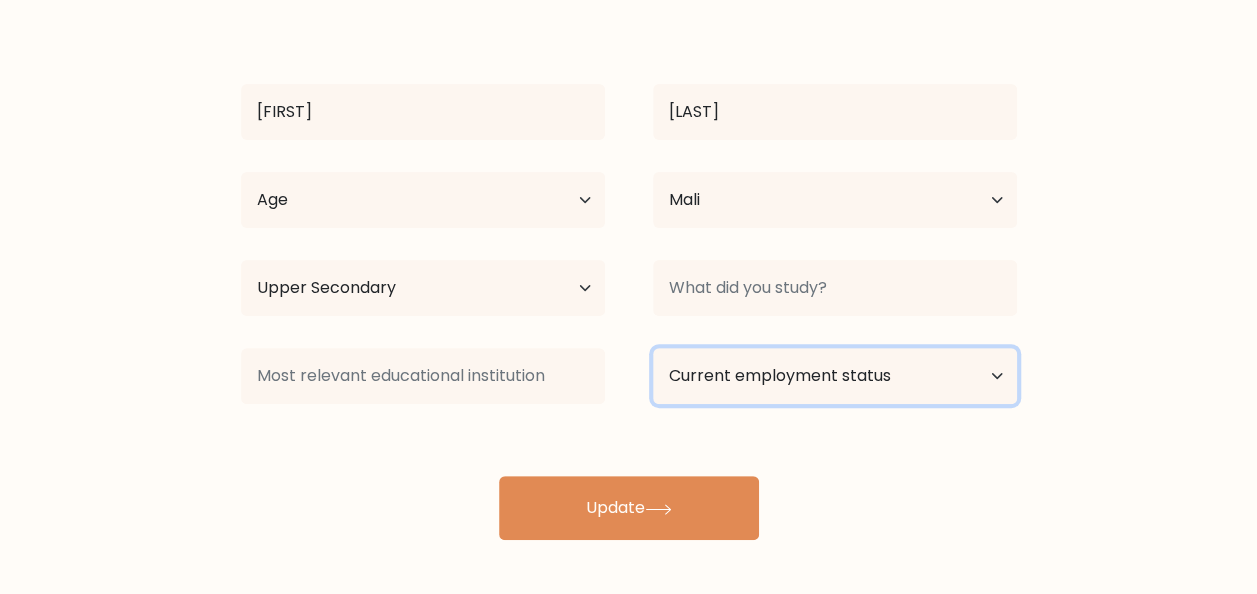click on "Current employment status
Employed
Student
Retired
Other / prefer not to answer" at bounding box center (835, 376) 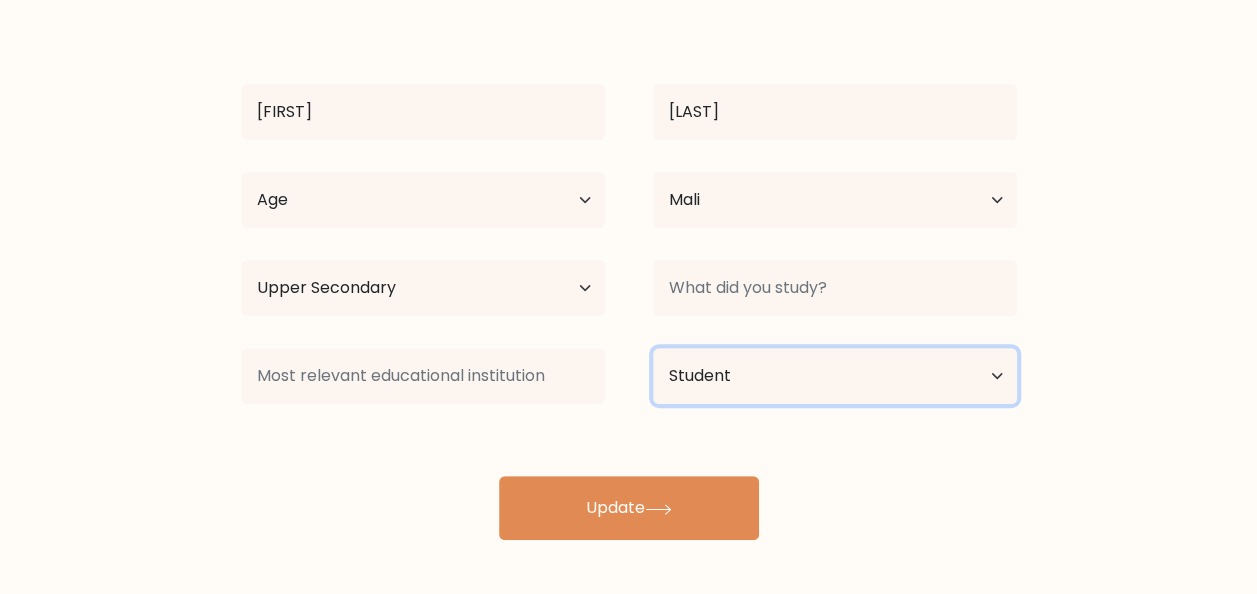 click on "Current employment status
Employed
Student
Retired
Other / prefer not to answer" at bounding box center [835, 376] 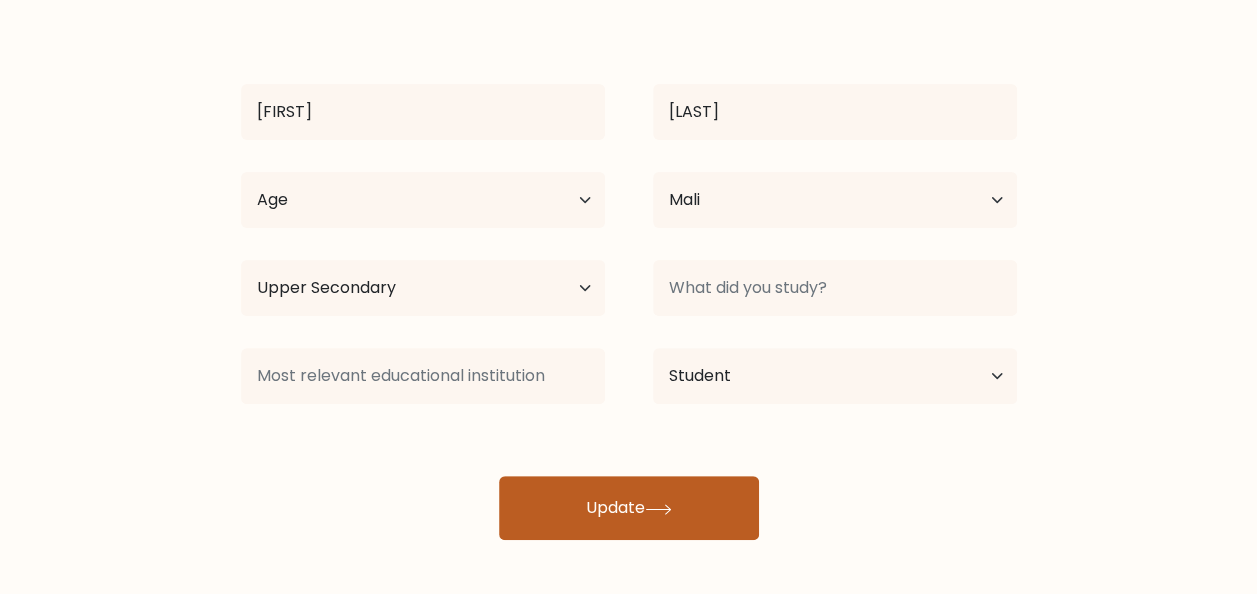 click on "Update" at bounding box center [629, 508] 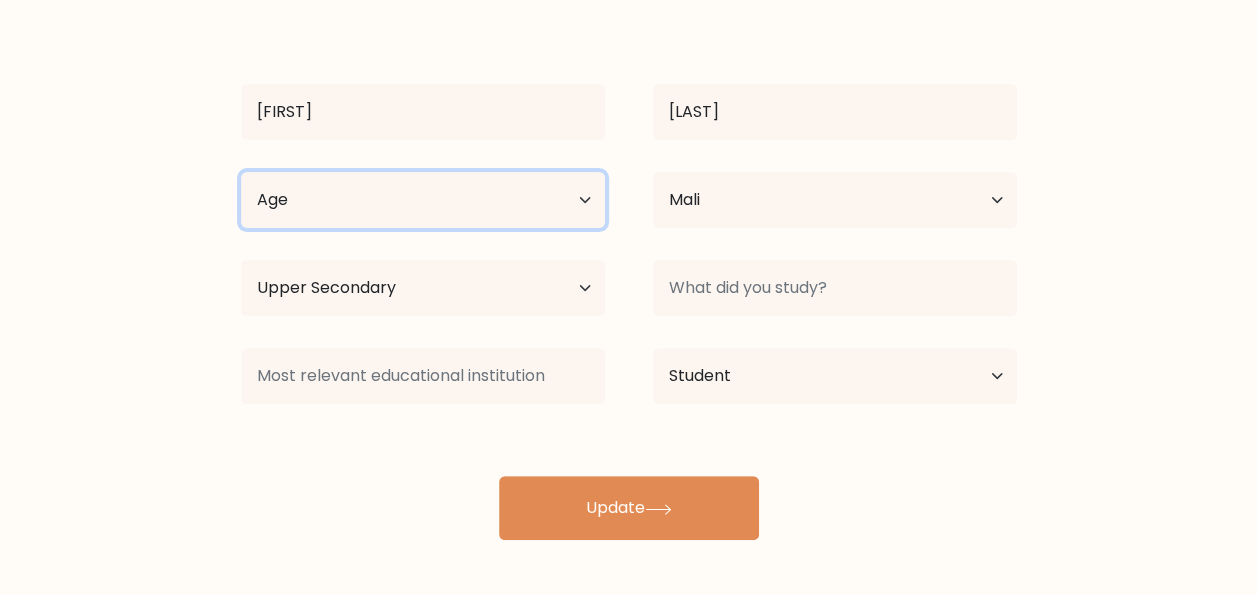click on "Age
Under 18 years old
18-24 years old
25-34 years old
35-44 years old
45-54 years old
55-64 years old
65 years old and above" at bounding box center (423, 200) 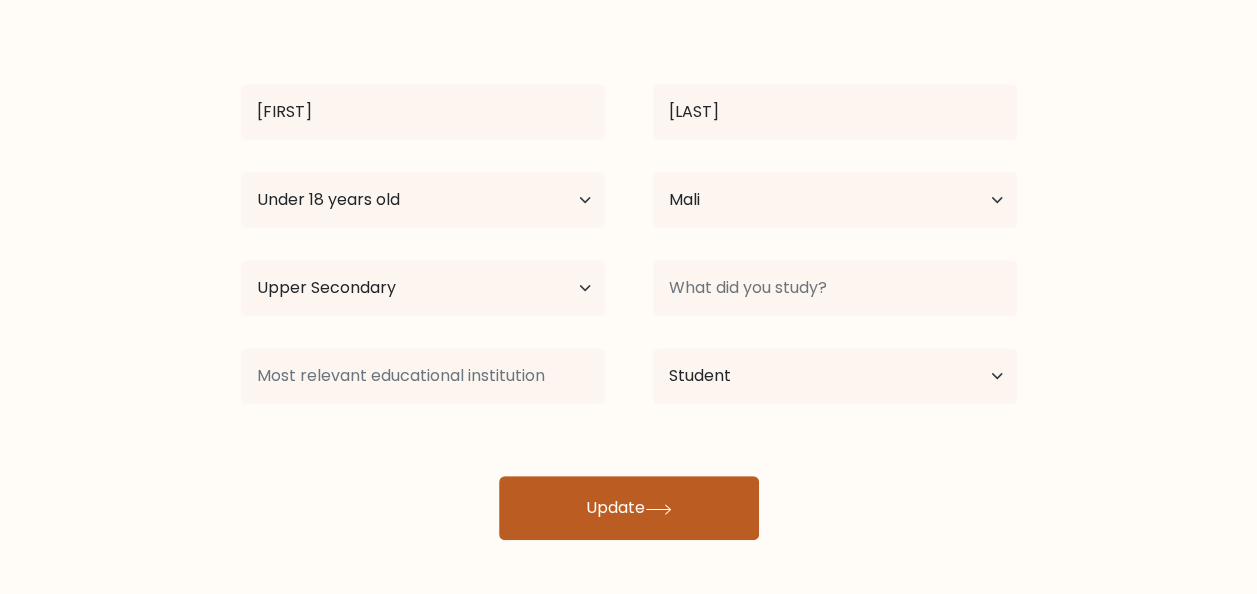 click on "Update" at bounding box center (629, 508) 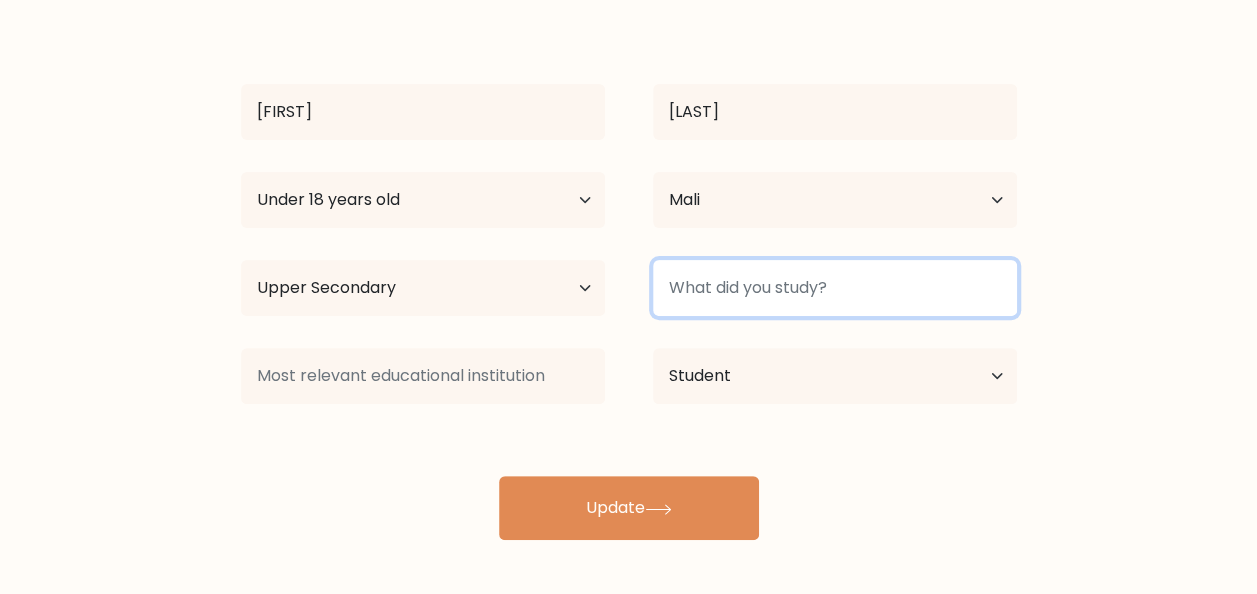 click at bounding box center [835, 288] 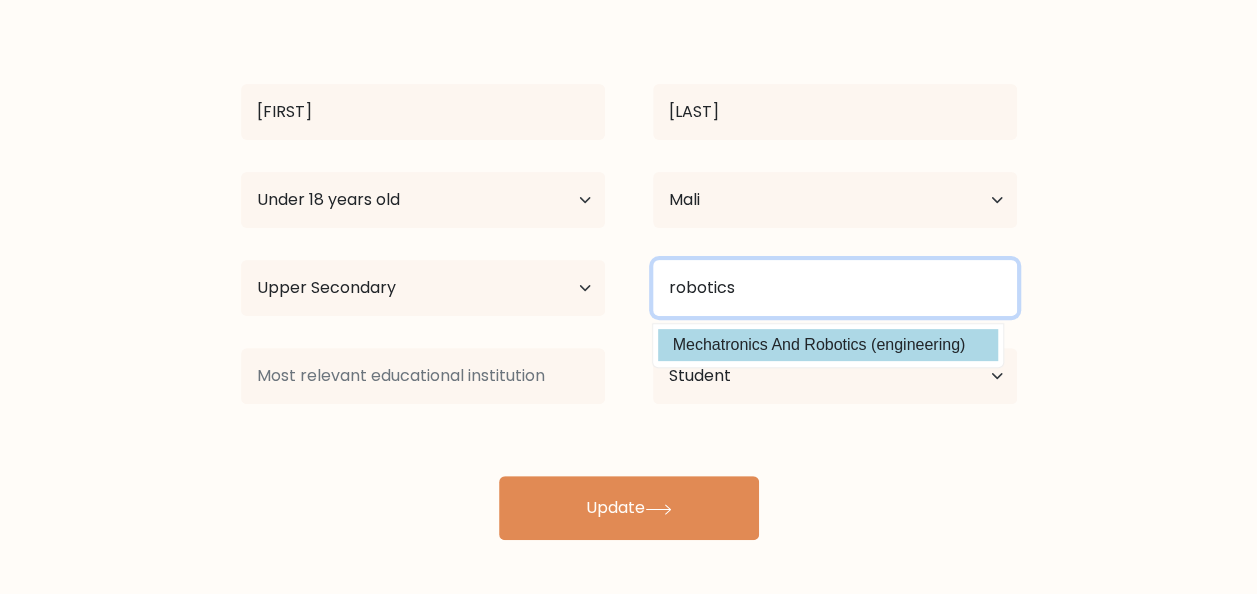 type on "robotics" 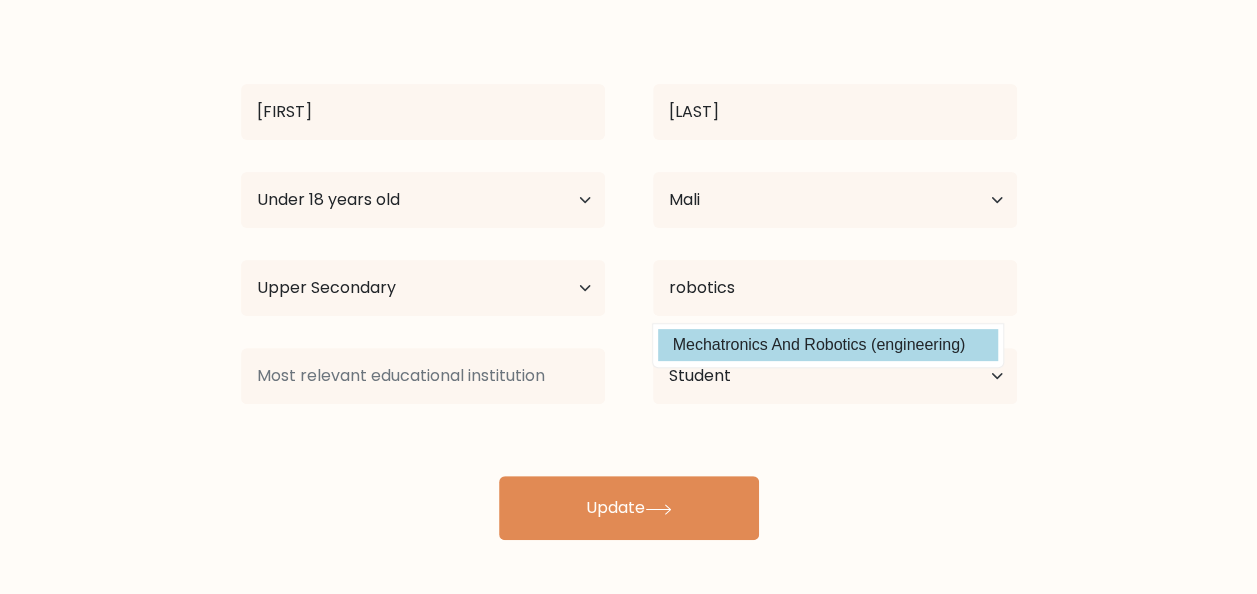 click on "Modibo
Coulibaly
Age
Under 18 years old
18-24 years old
25-34 years old
35-44 years old
45-54 years old
55-64 years old
65 years old and above
Country
Afghanistan
Albania
Algeria
American Samoa
Andorra
Angola
Anguilla
Antarctica
Antigua and Barbuda
Argentina
Armenia
Aruba
Australia
Austria
Azerbaijan
Bahamas
Bahrain
Bangladesh
Barbados
Belarus
Belgium
Belize
Benin
Bermuda
Bhutan" at bounding box center (629, 276) 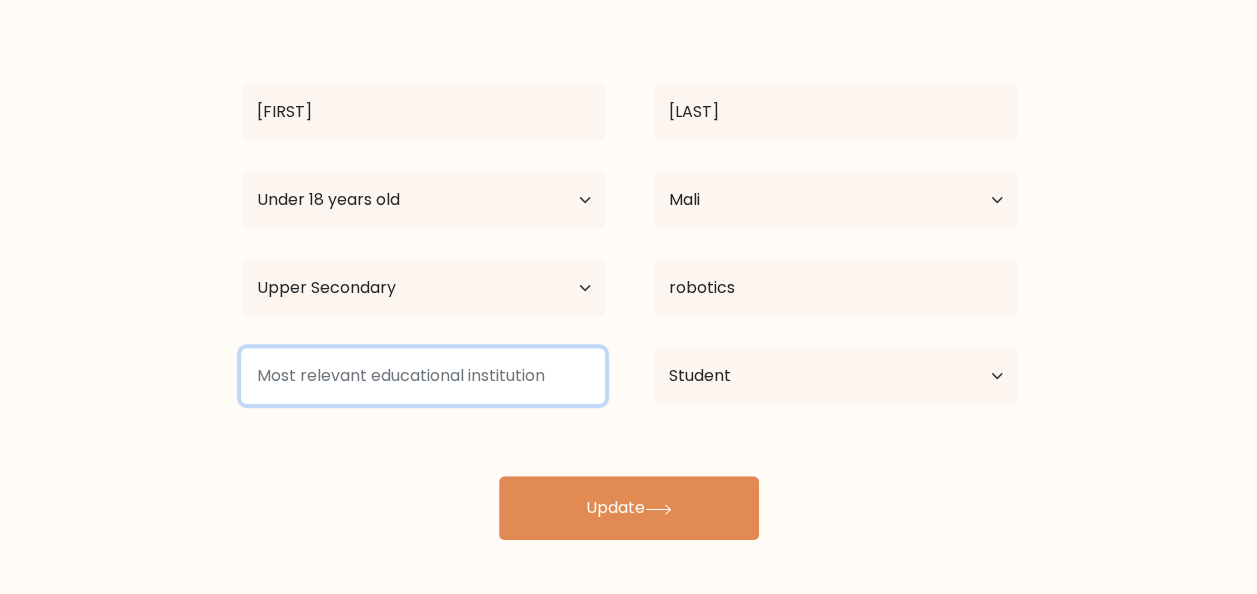 click at bounding box center (423, 376) 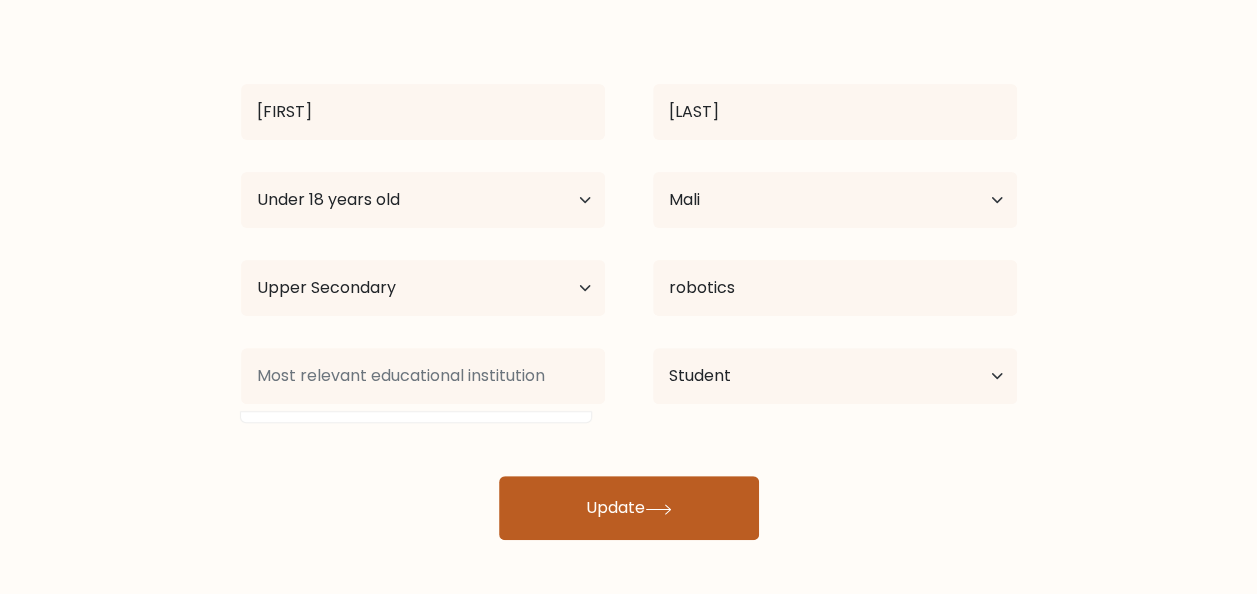 click on "Update" at bounding box center (629, 508) 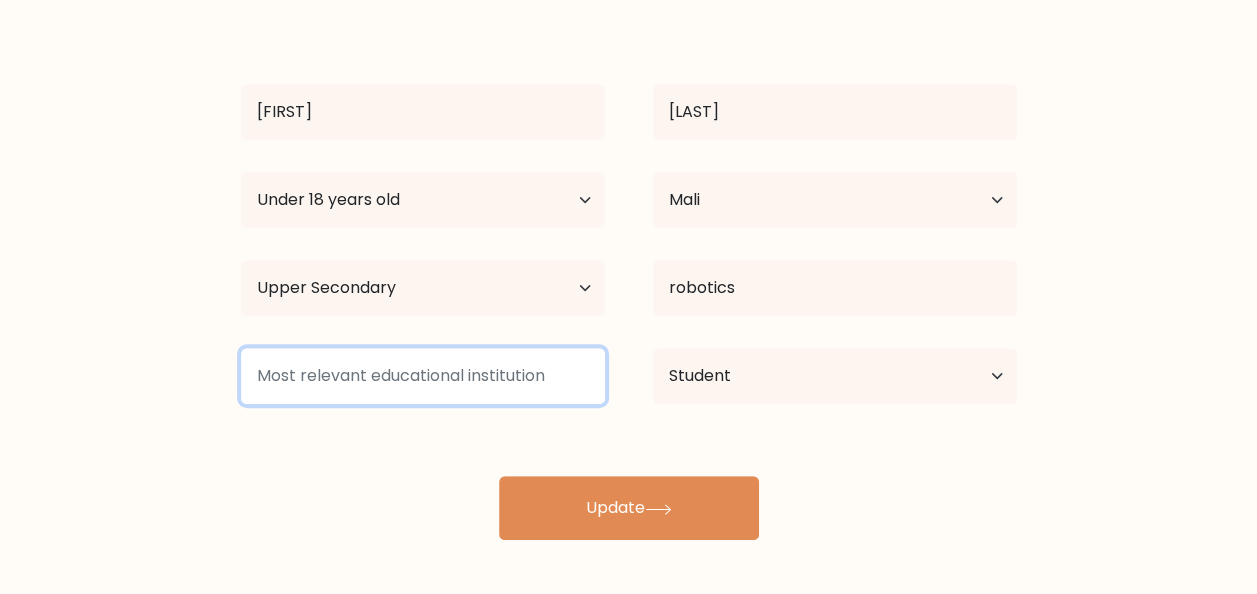 click at bounding box center (423, 376) 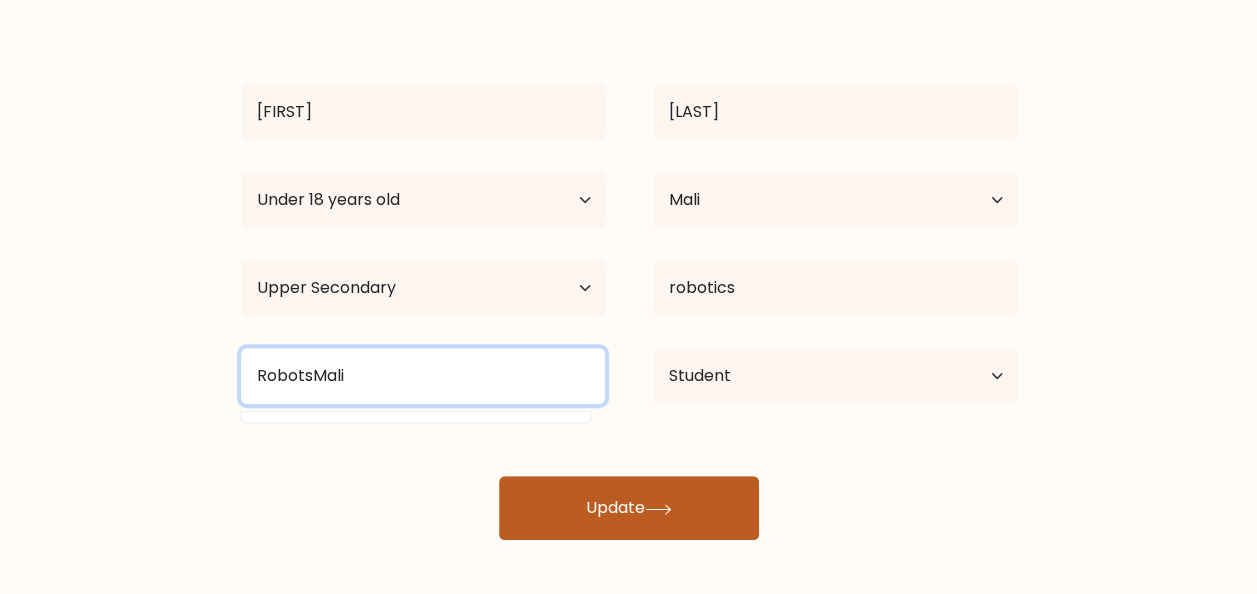 type on "RobotsMali" 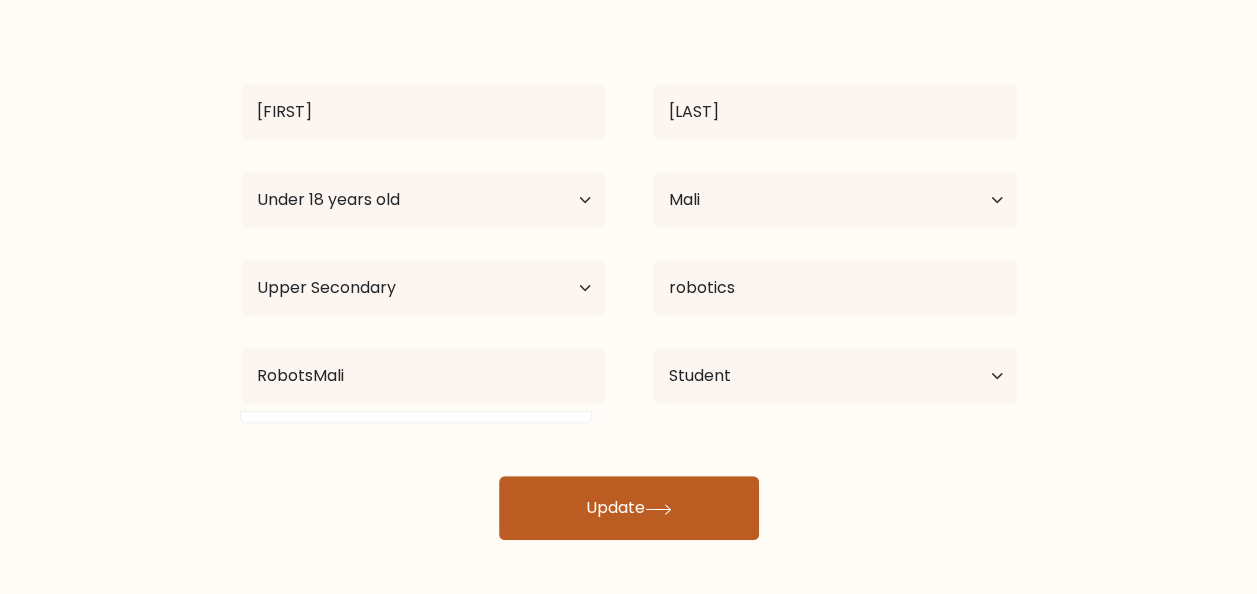 click on "Update" at bounding box center (629, 508) 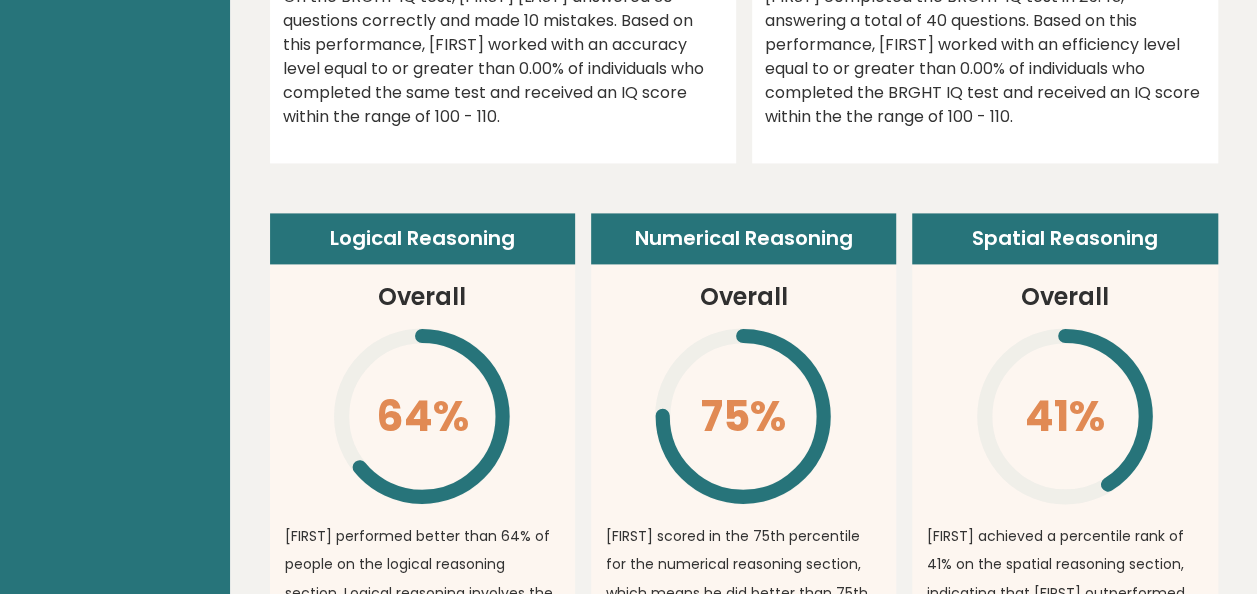 scroll, scrollTop: 1400, scrollLeft: 0, axis: vertical 